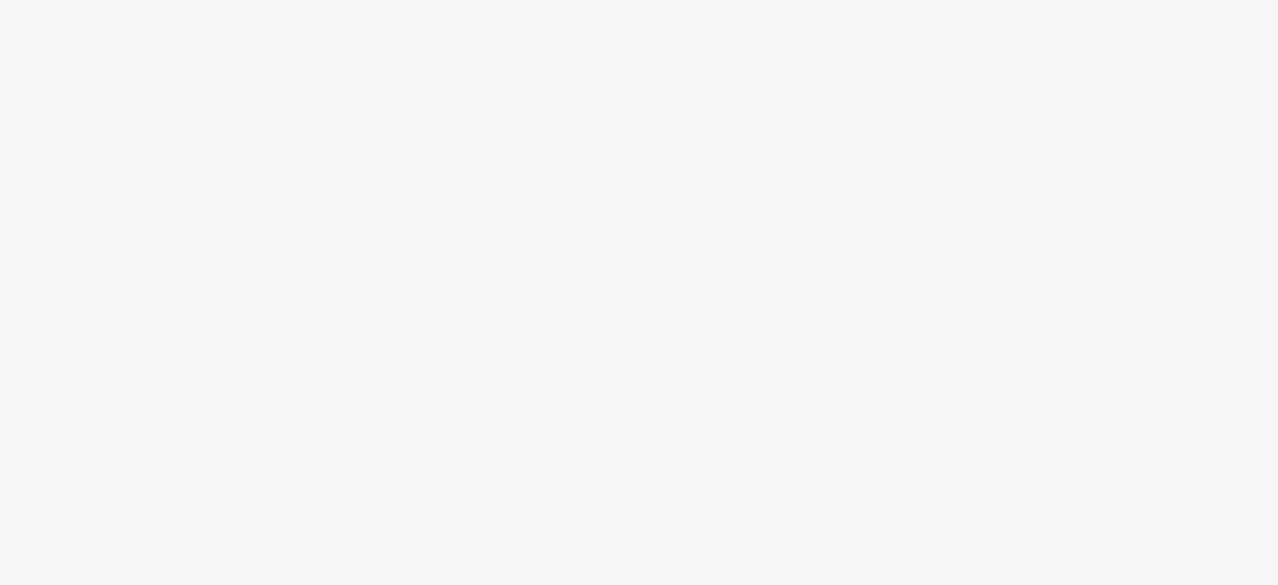 scroll, scrollTop: 0, scrollLeft: 0, axis: both 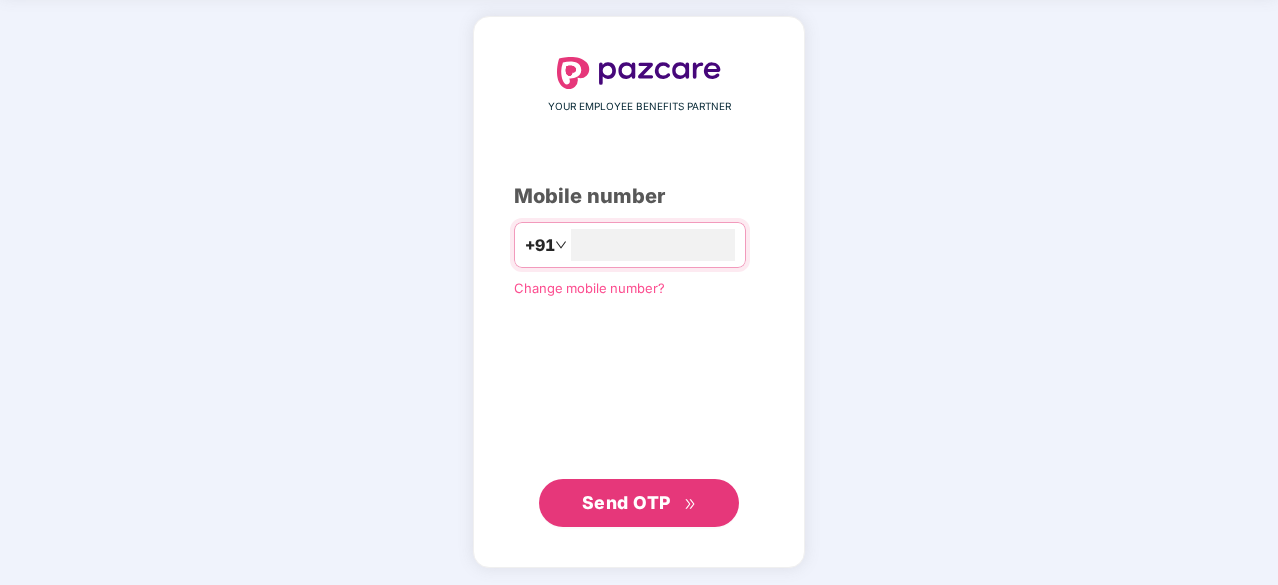 type on "**********" 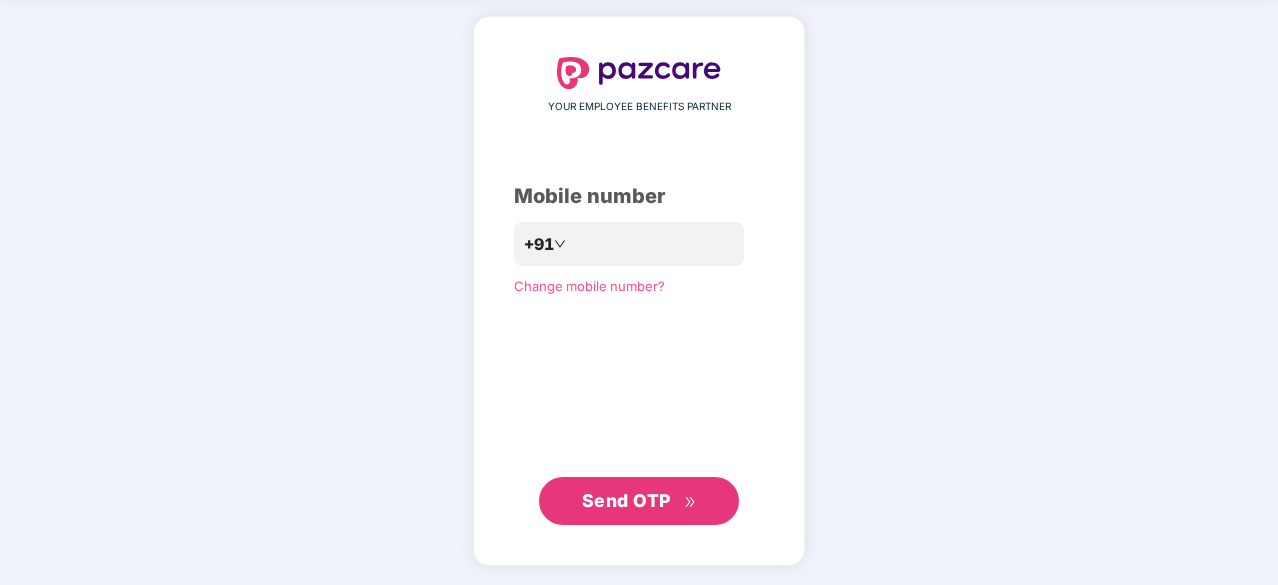 scroll, scrollTop: 75, scrollLeft: 0, axis: vertical 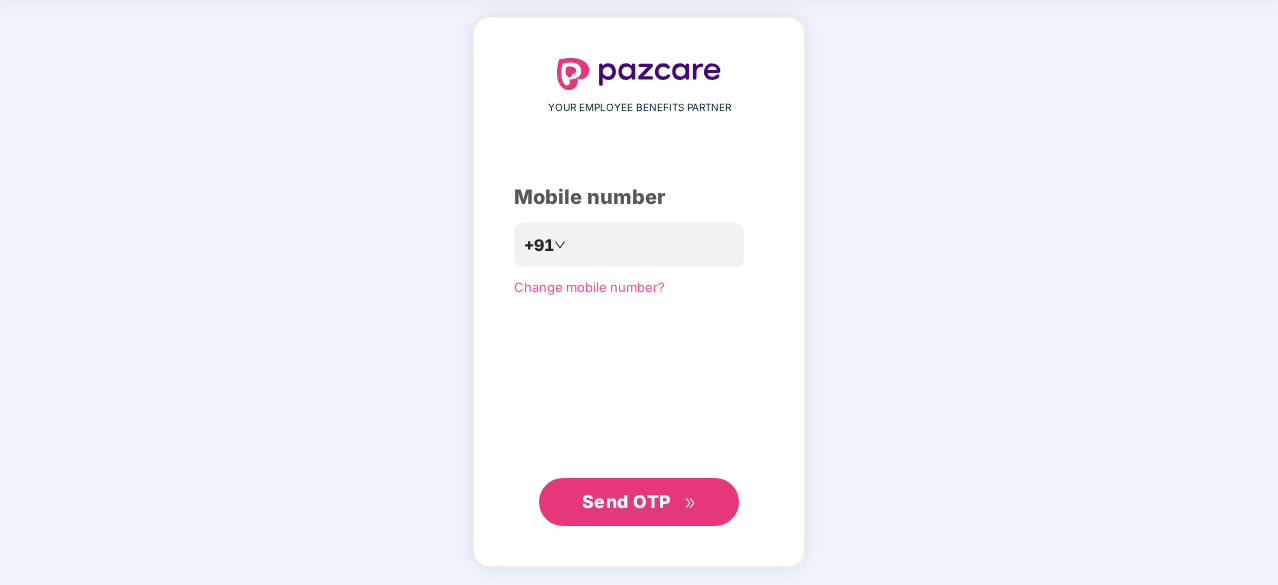 click on "Send OTP" at bounding box center (626, 501) 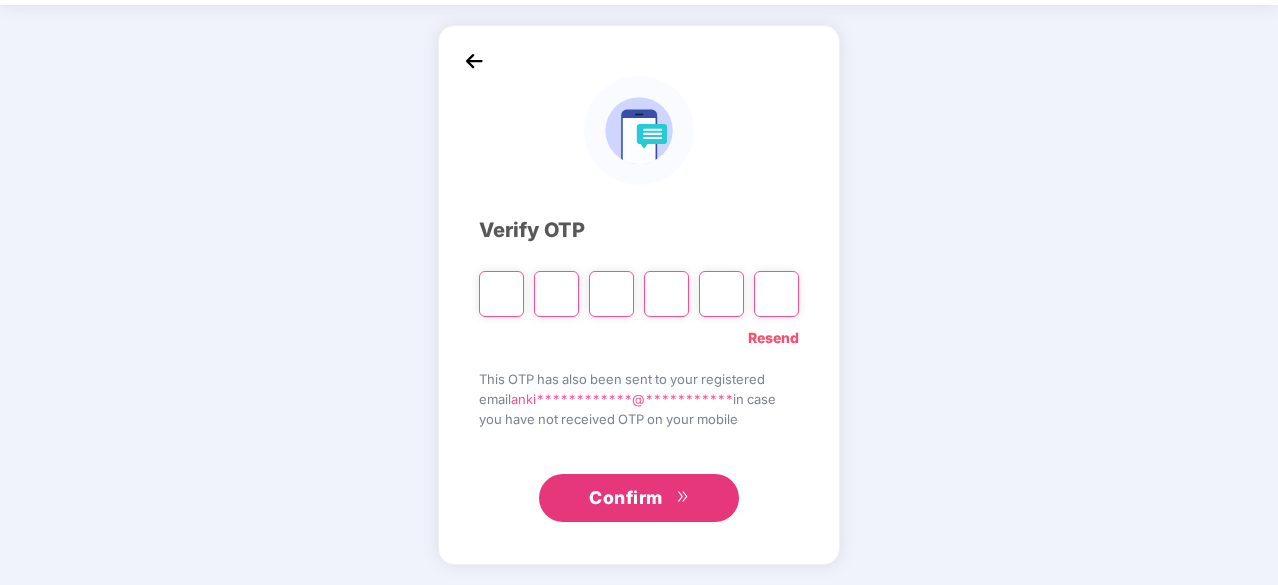 scroll, scrollTop: 66, scrollLeft: 0, axis: vertical 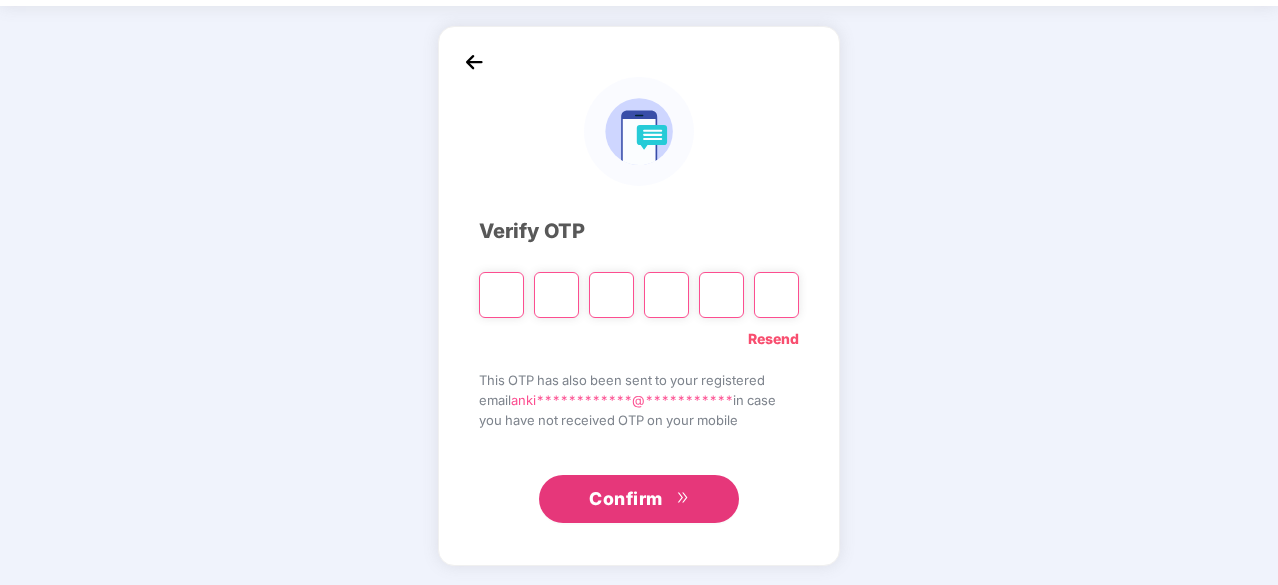type on "*" 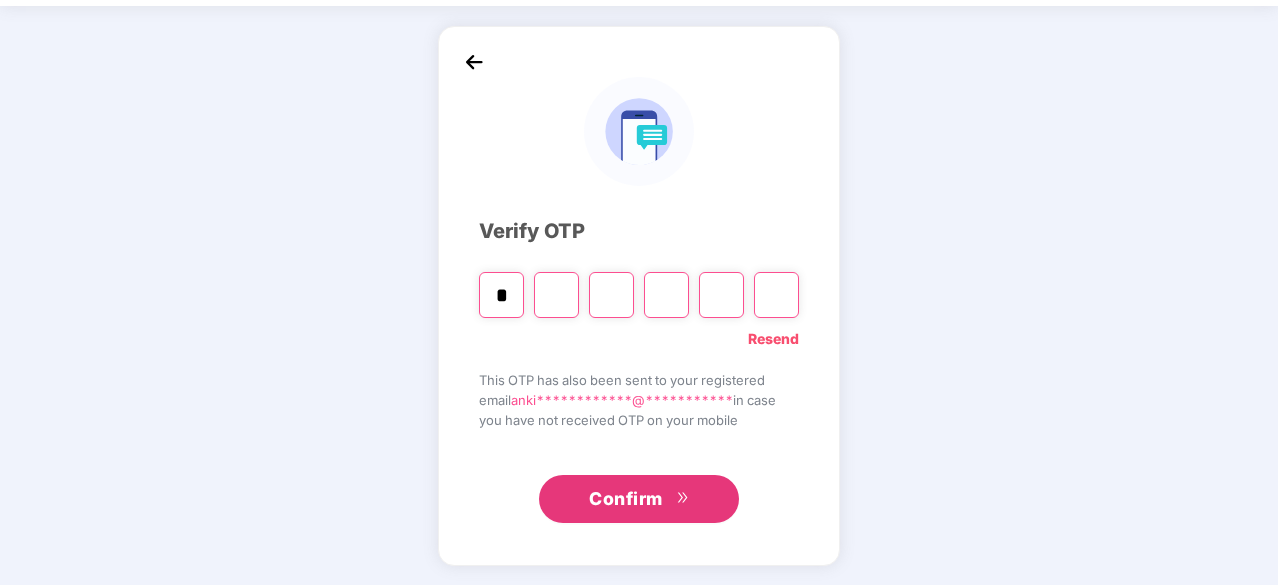 type on "*" 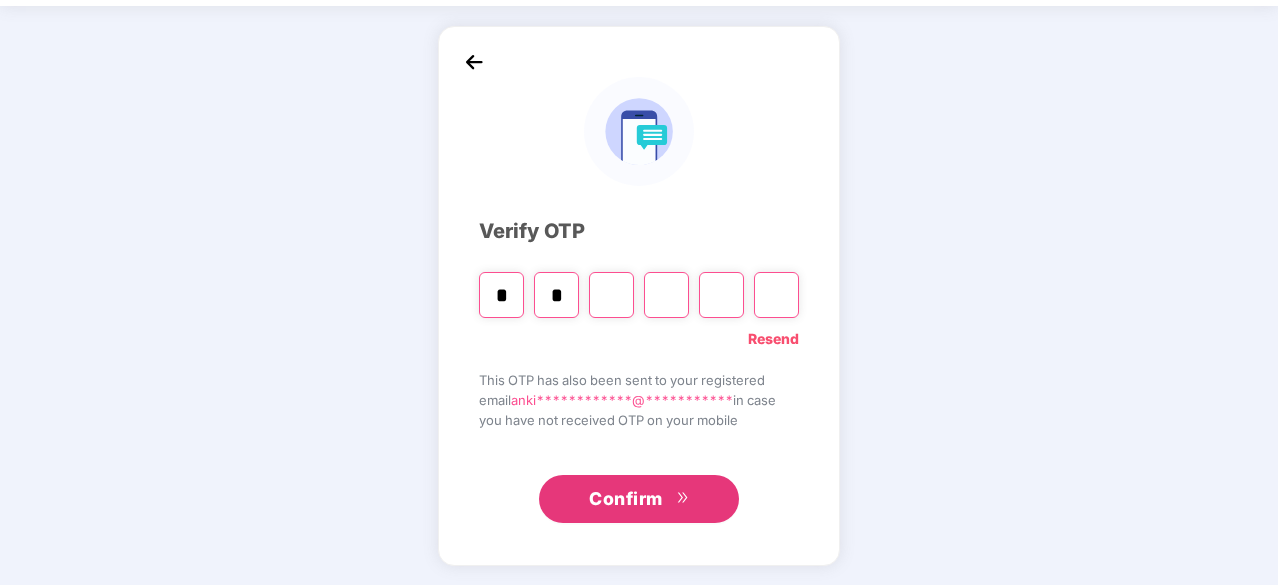 type on "*" 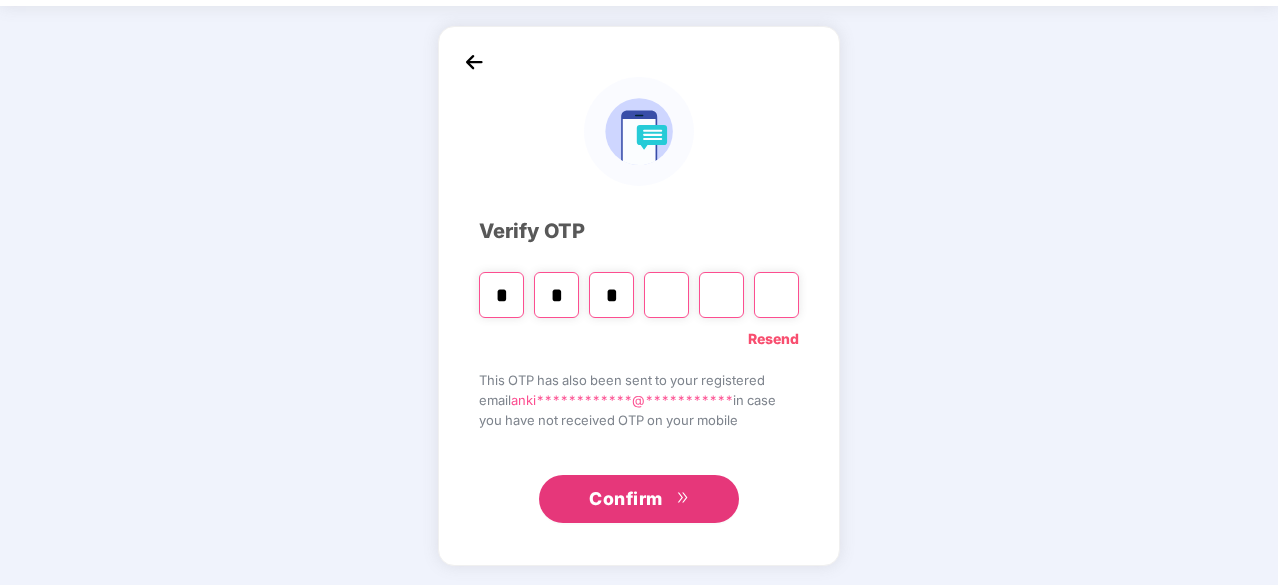 type on "*" 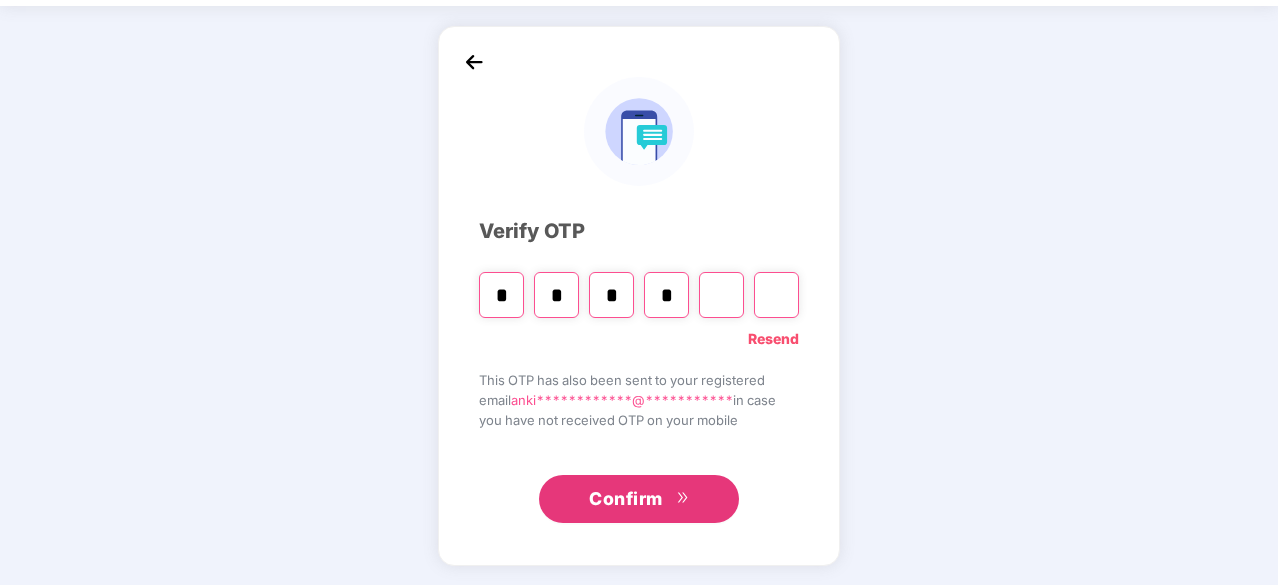 type on "*" 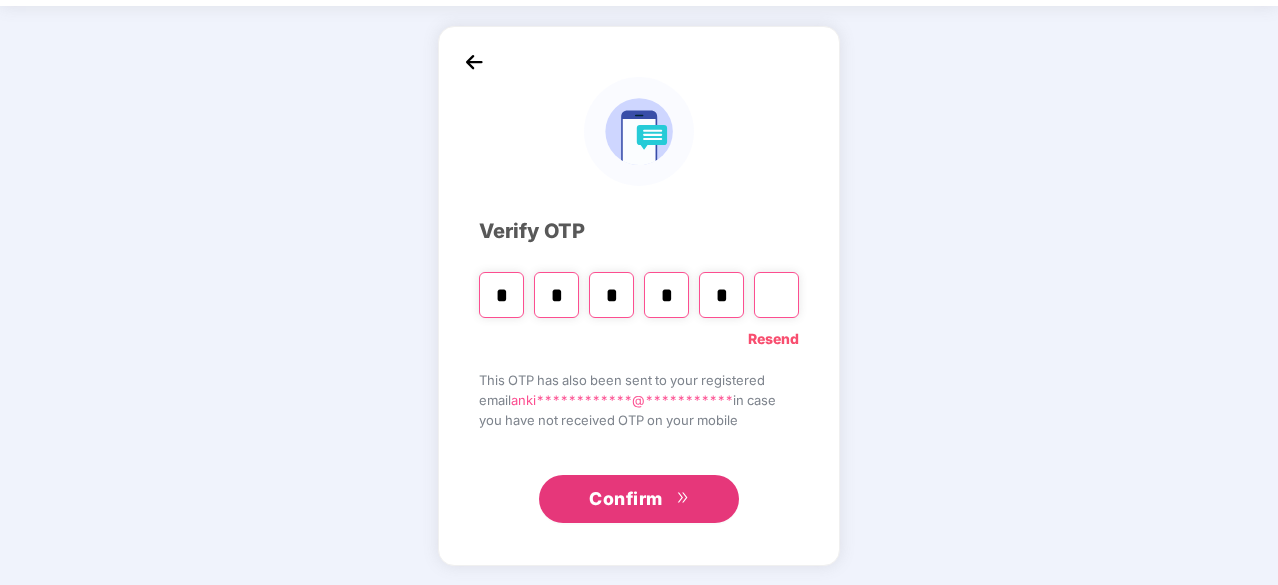 type on "*" 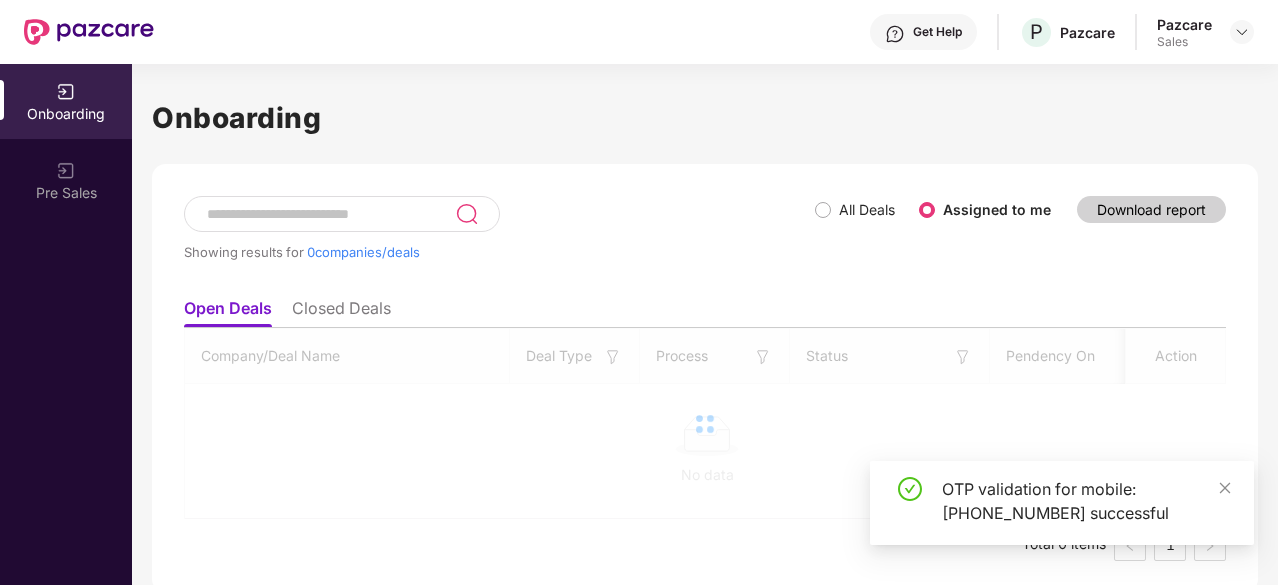 scroll, scrollTop: 0, scrollLeft: 0, axis: both 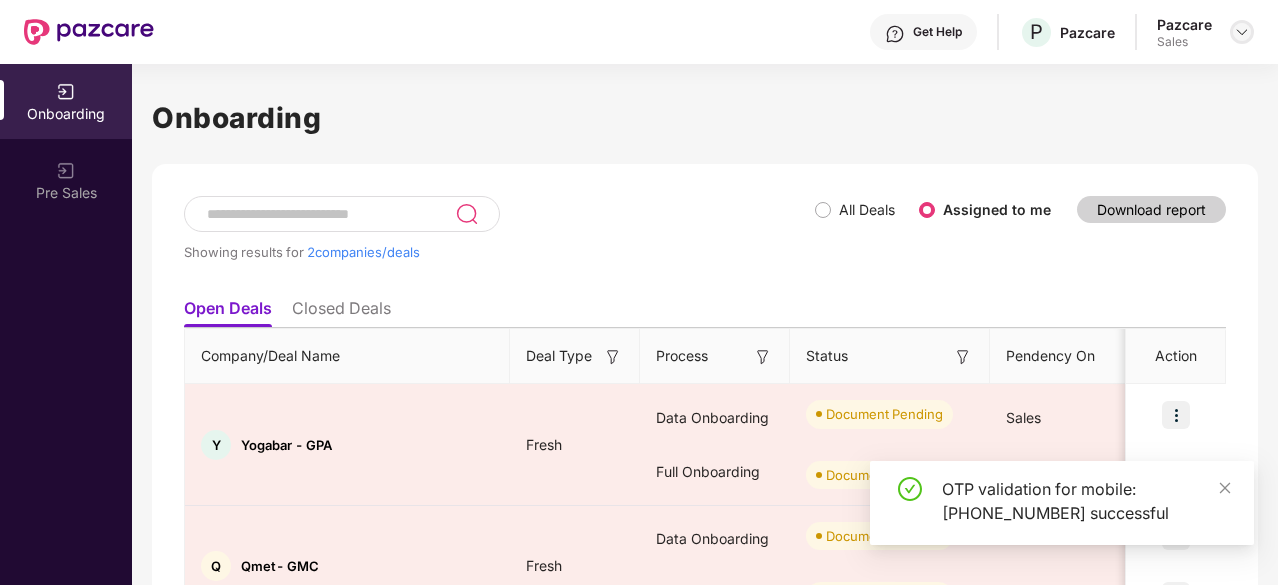 click at bounding box center [1242, 32] 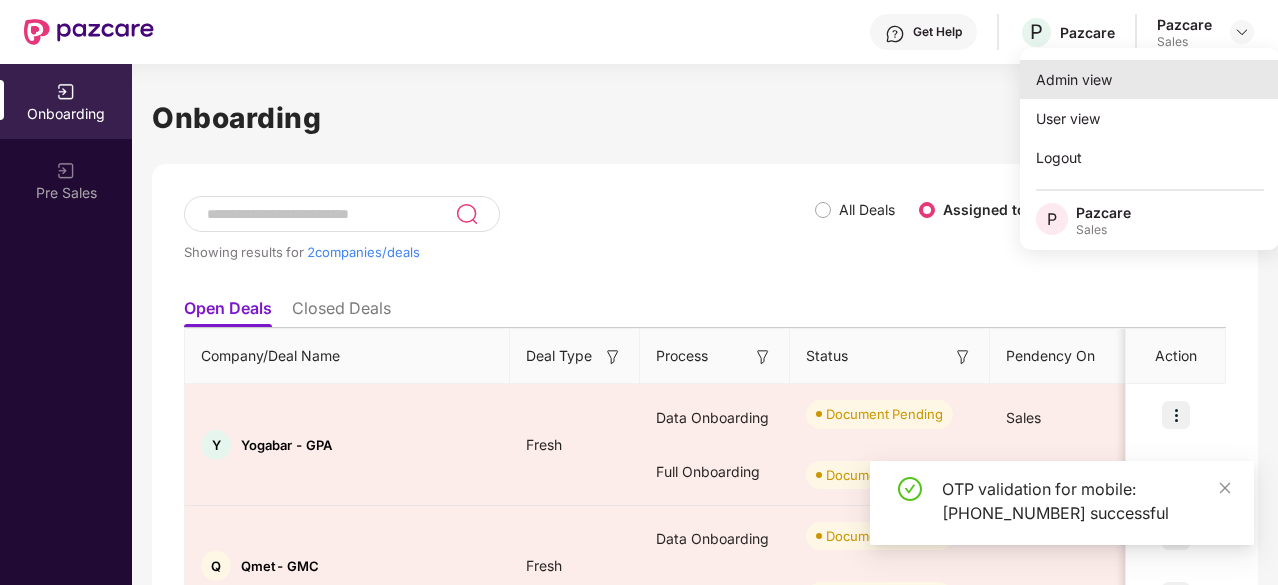 click on "Admin view" at bounding box center (1150, 79) 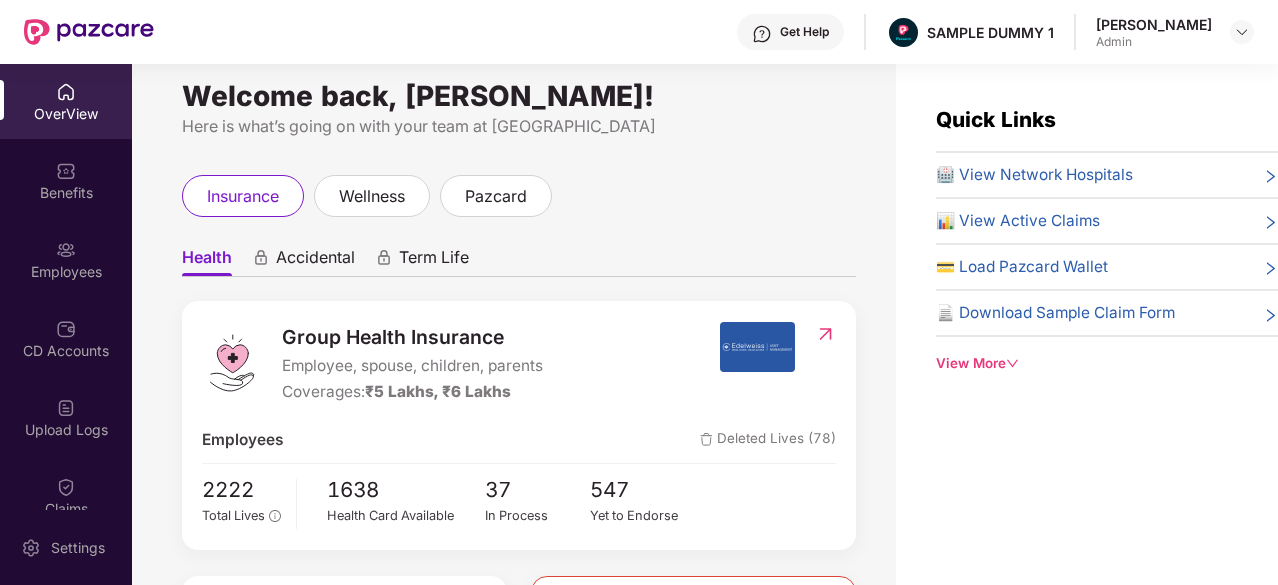 scroll, scrollTop: 0, scrollLeft: 0, axis: both 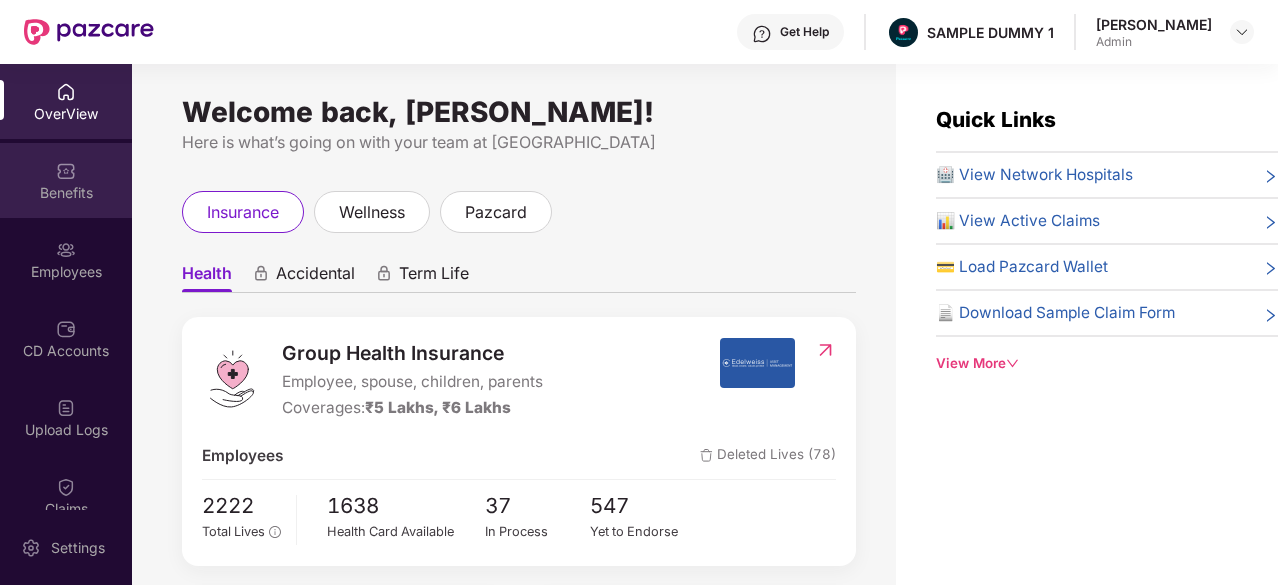 click on "Benefits" at bounding box center [66, 193] 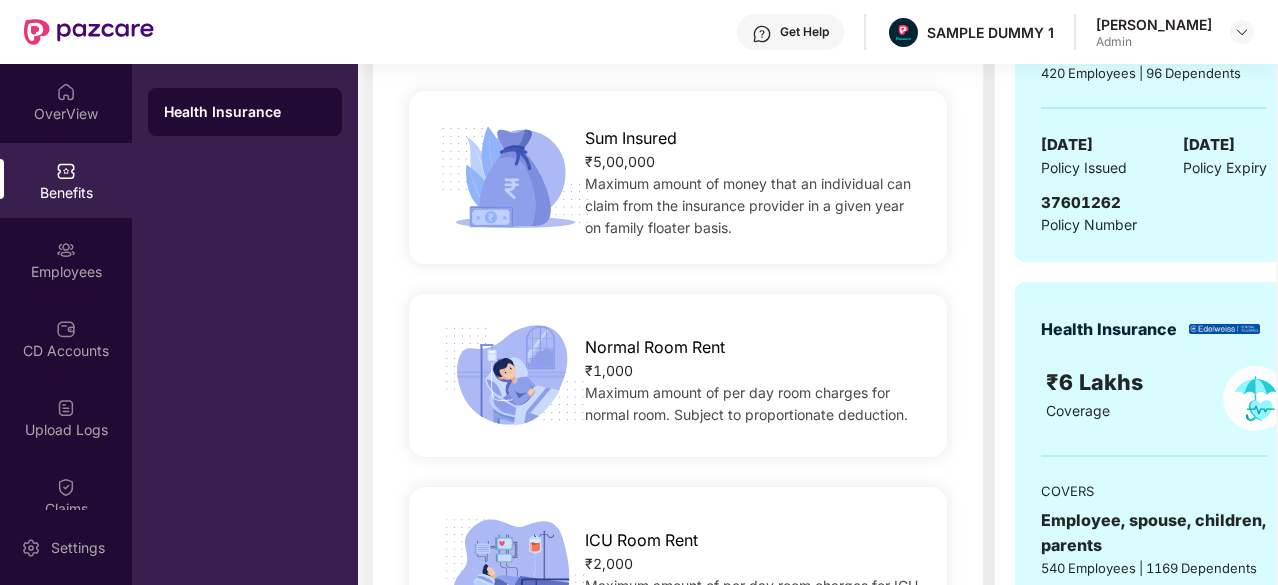 scroll, scrollTop: 133, scrollLeft: 0, axis: vertical 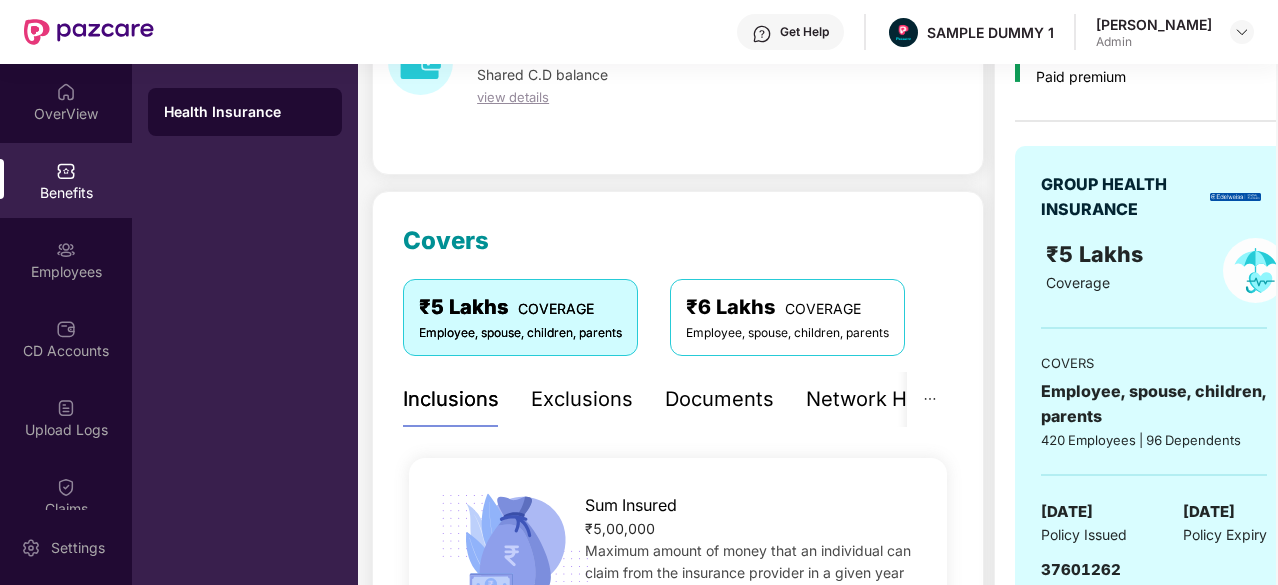 click on "Exclusions" at bounding box center [582, 399] 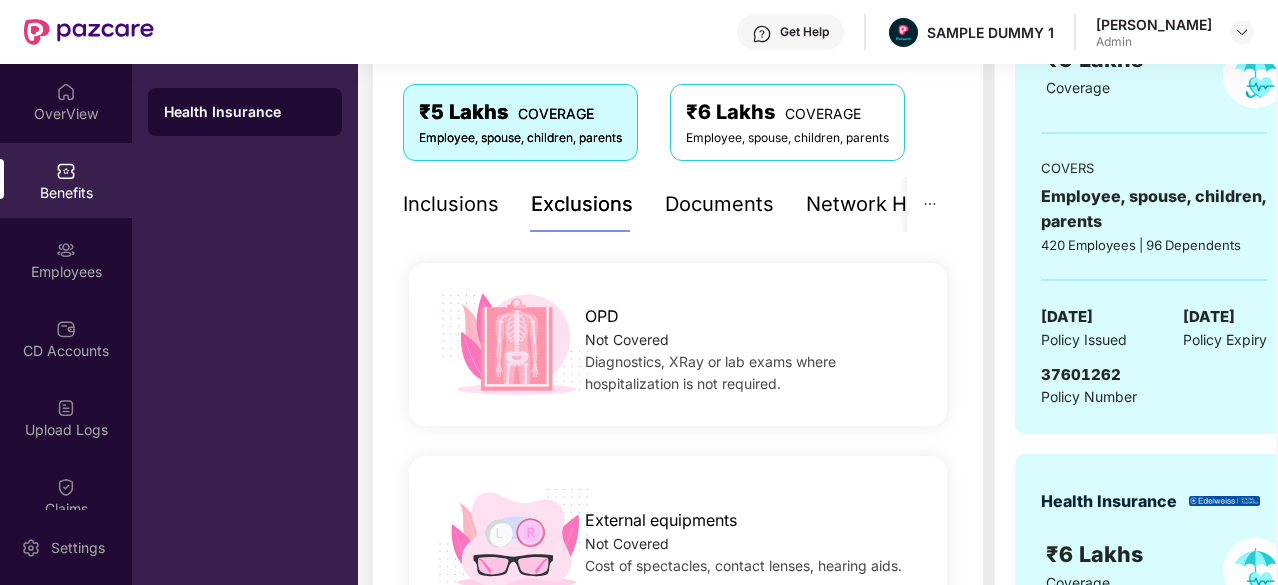 scroll, scrollTop: 327, scrollLeft: 0, axis: vertical 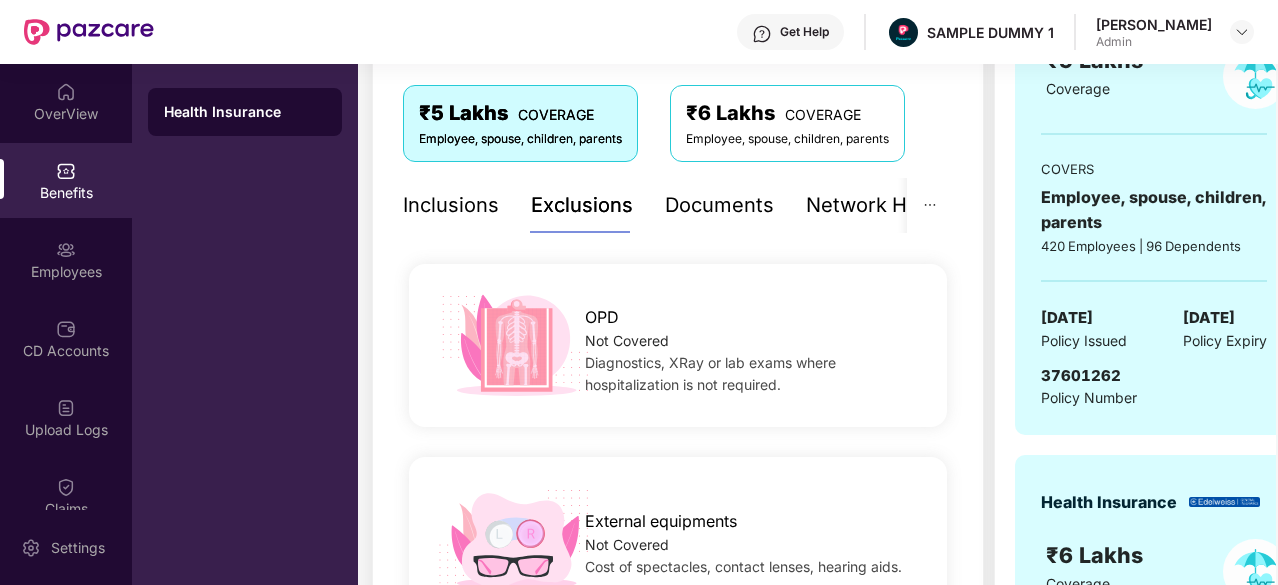 click on "Documents" at bounding box center (719, 205) 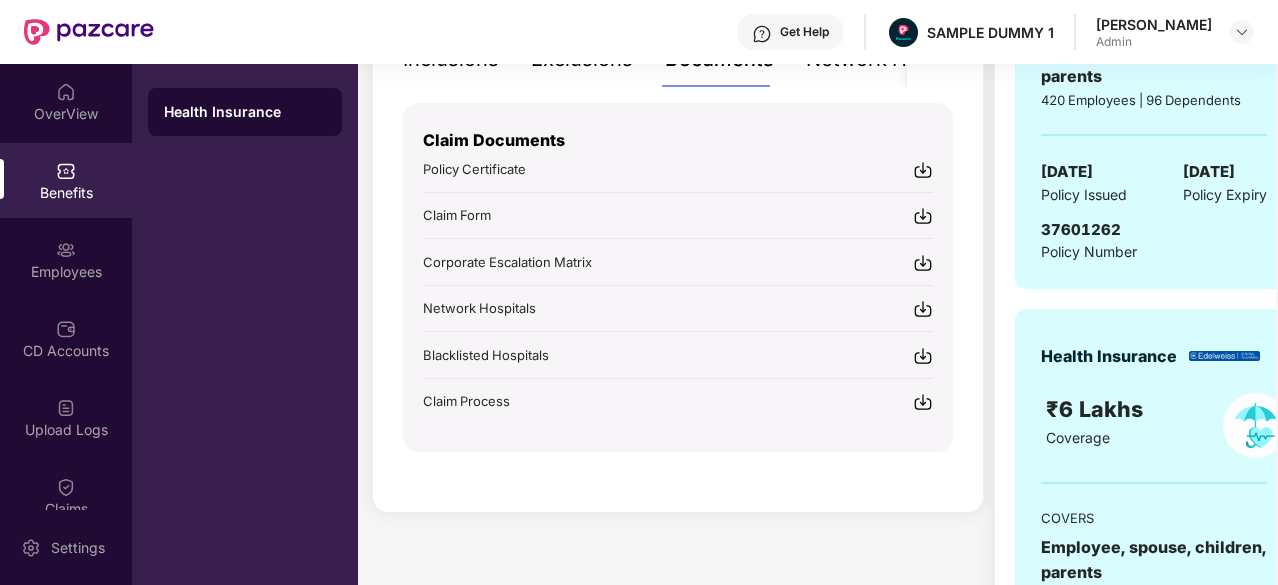 scroll, scrollTop: 278, scrollLeft: 0, axis: vertical 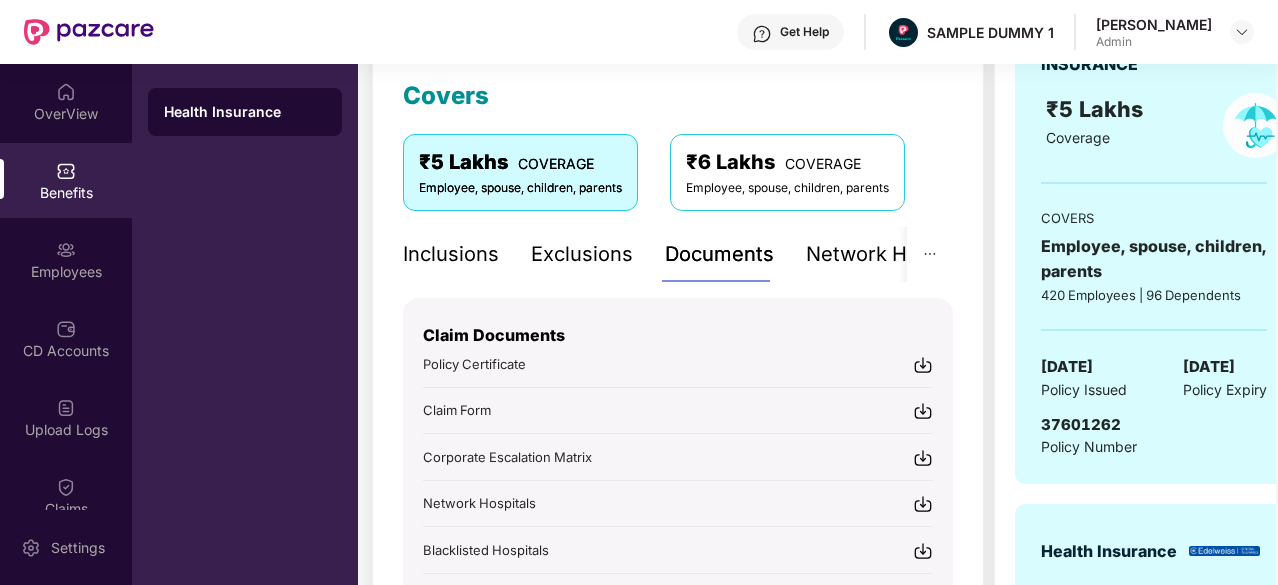 click on "Network Hospitals" at bounding box center [893, 254] 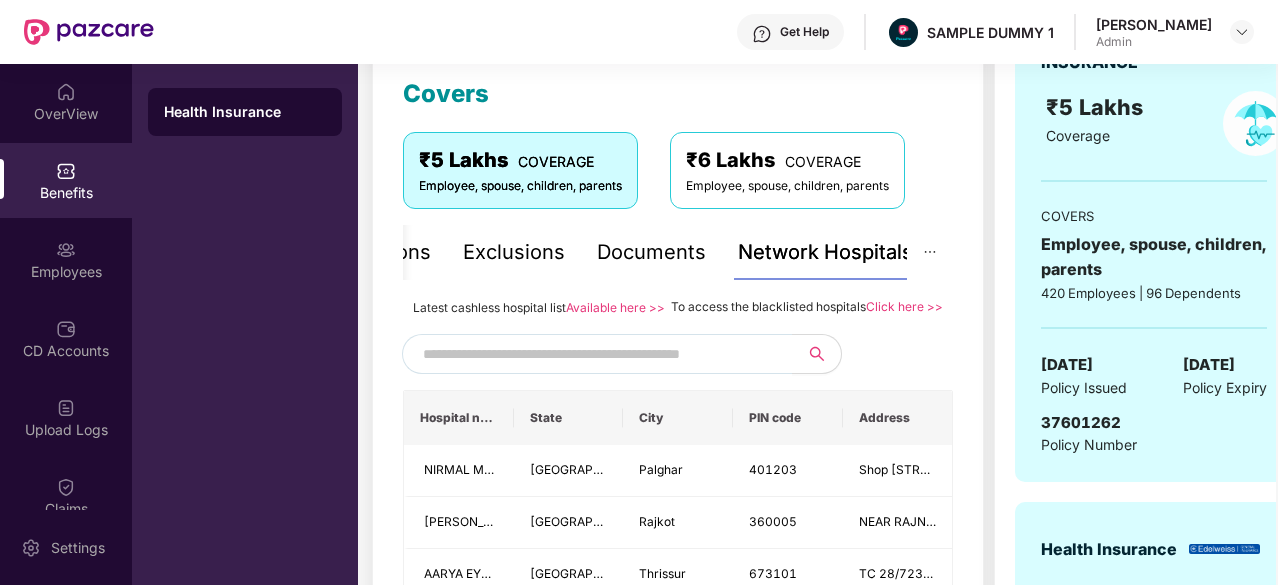 scroll, scrollTop: 279, scrollLeft: 0, axis: vertical 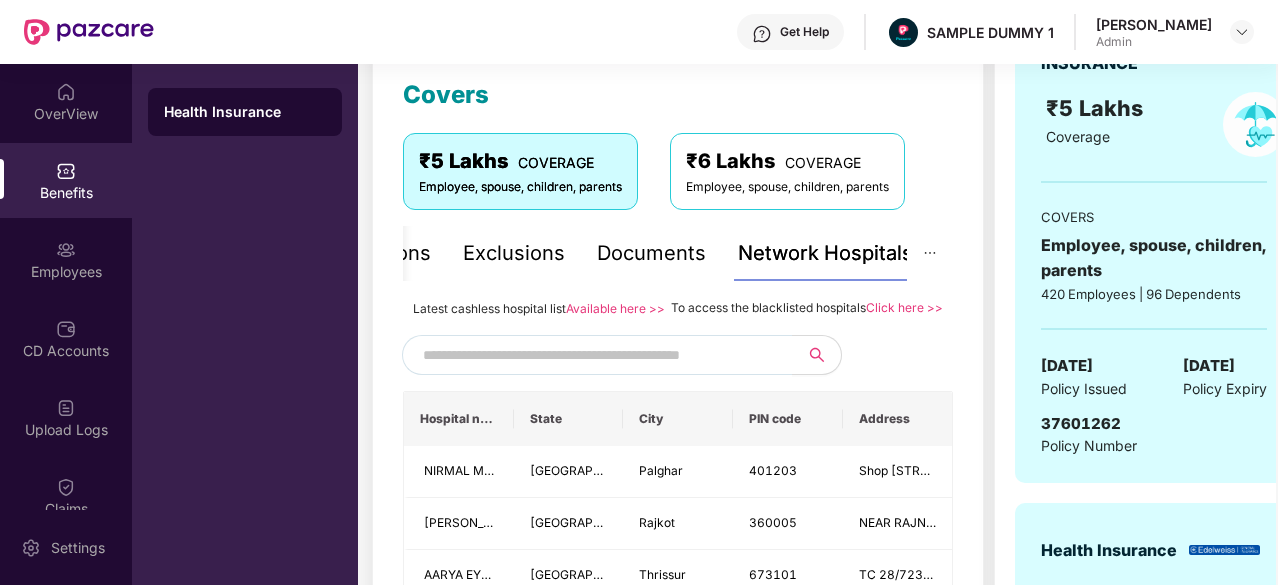 click on "Get Help" at bounding box center (804, 32) 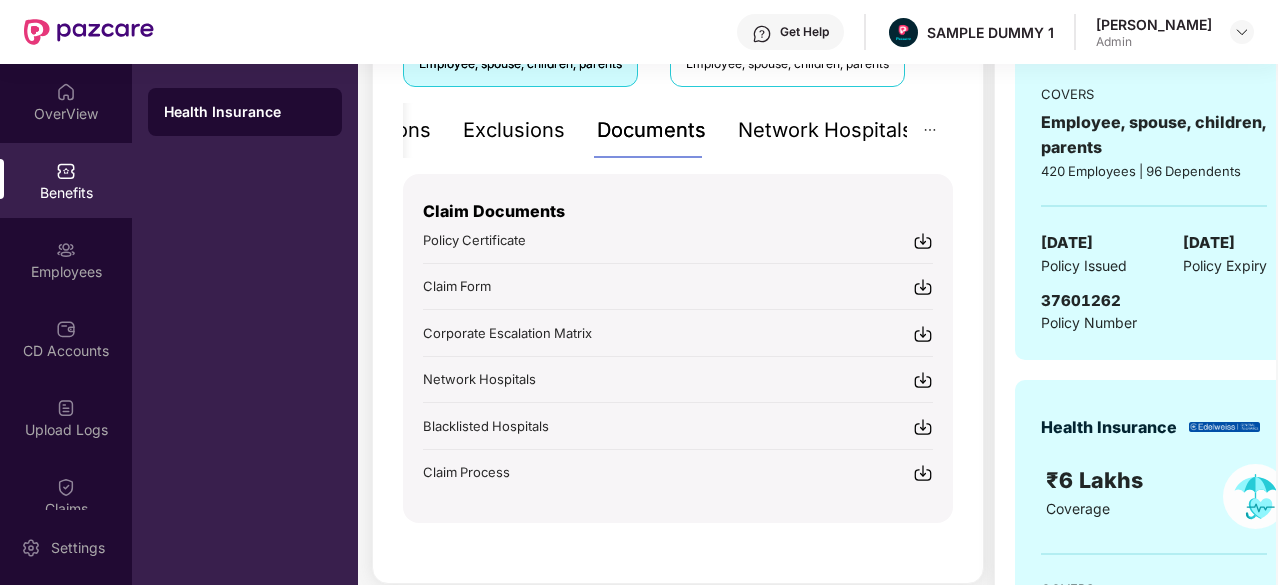 scroll, scrollTop: 403, scrollLeft: 0, axis: vertical 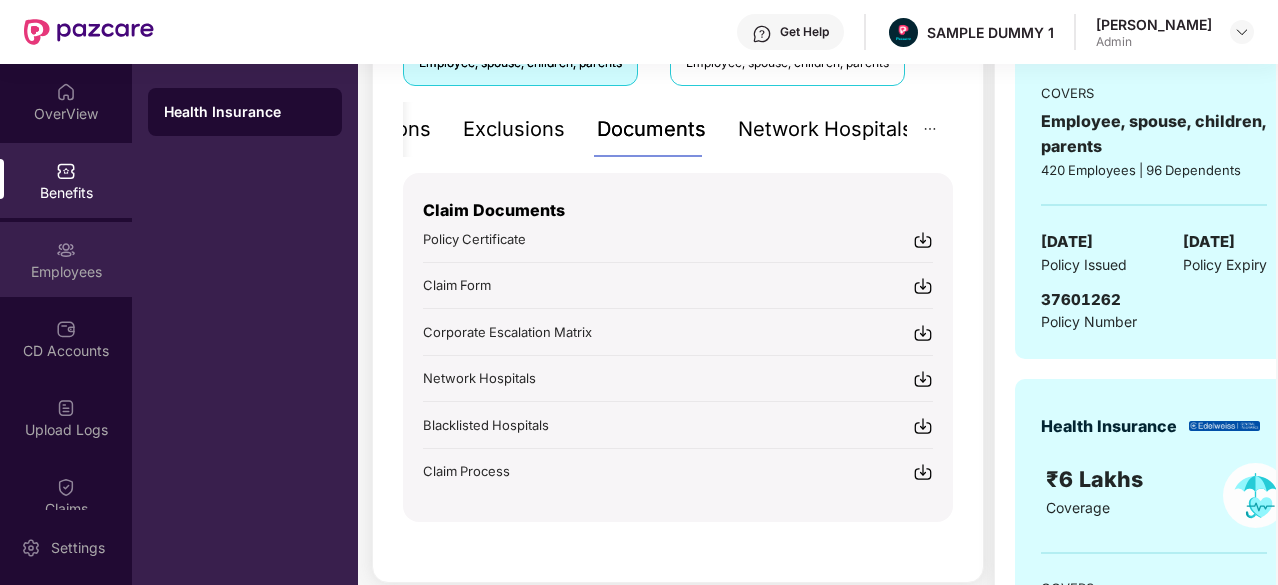 click at bounding box center [66, 250] 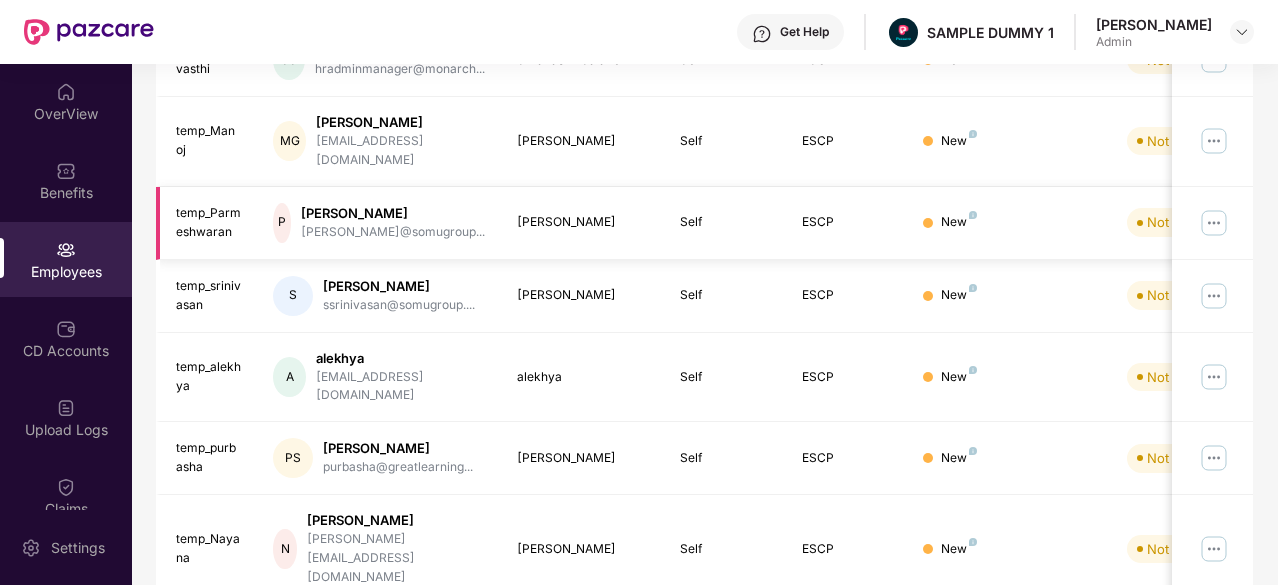 scroll, scrollTop: 0, scrollLeft: 0, axis: both 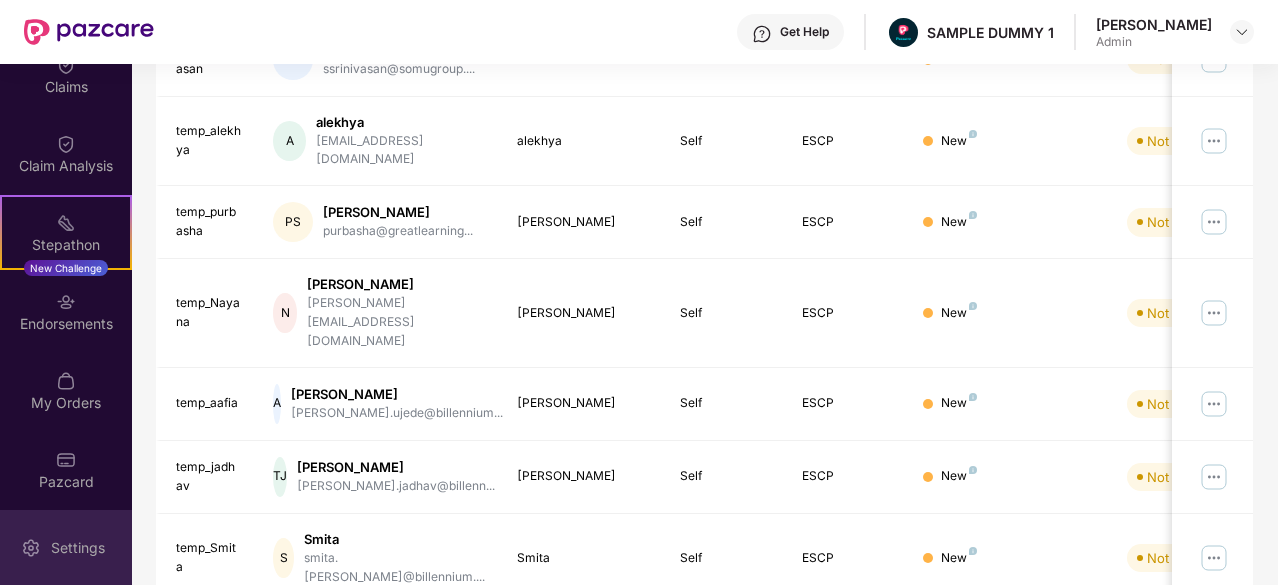 click on "Settings" at bounding box center [78, 548] 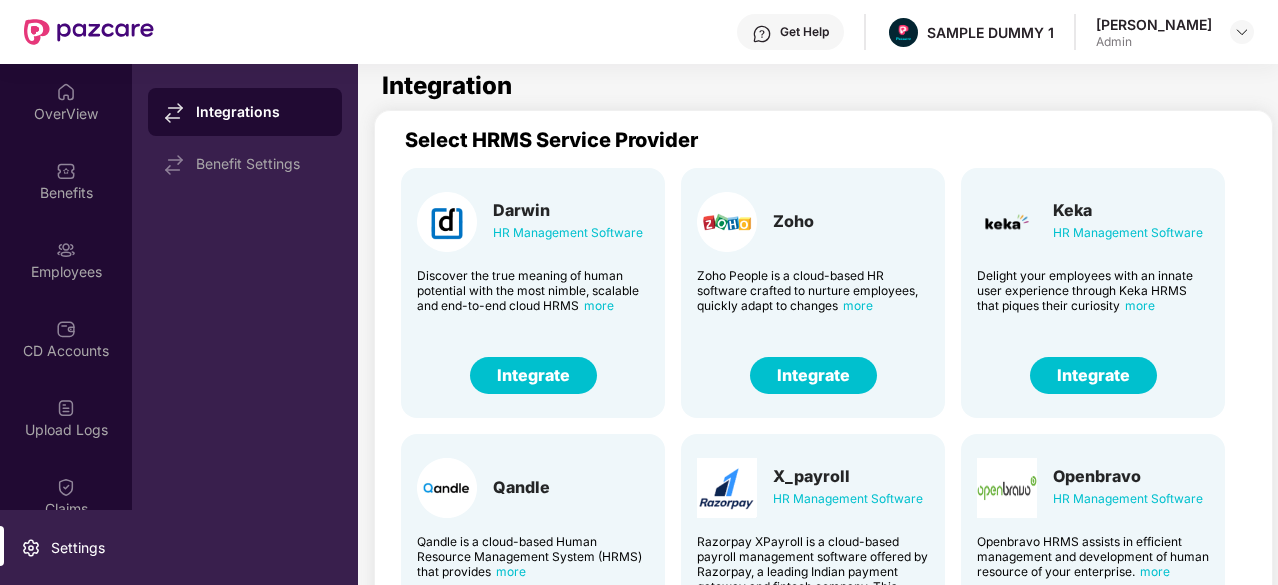 scroll, scrollTop: 0, scrollLeft: 0, axis: both 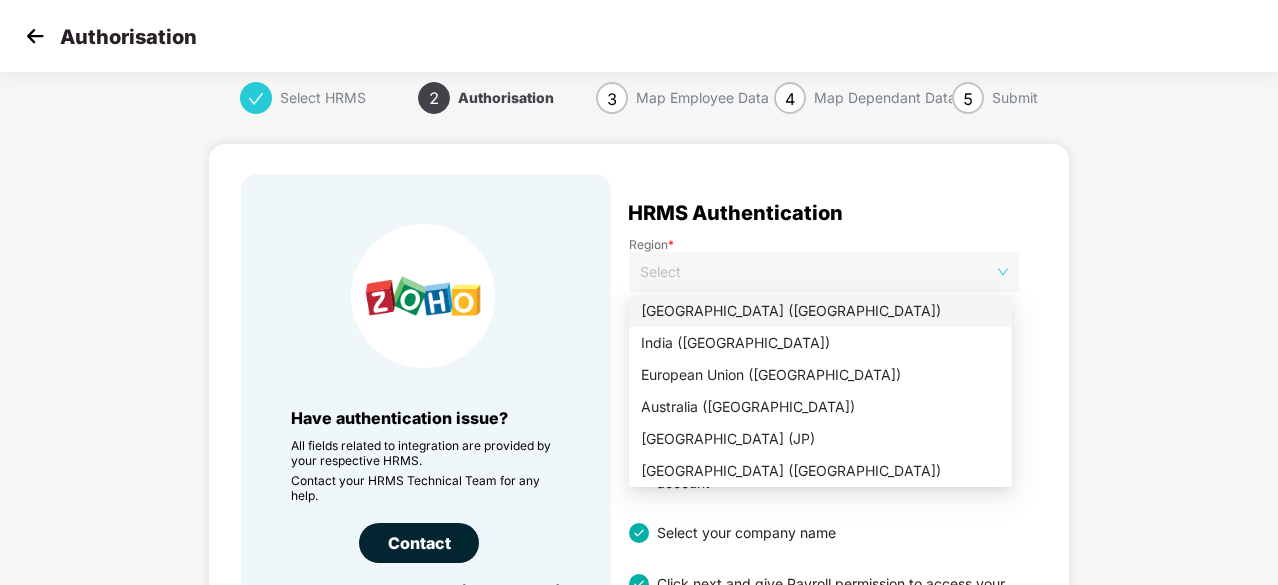 click on "Select" at bounding box center [824, 272] 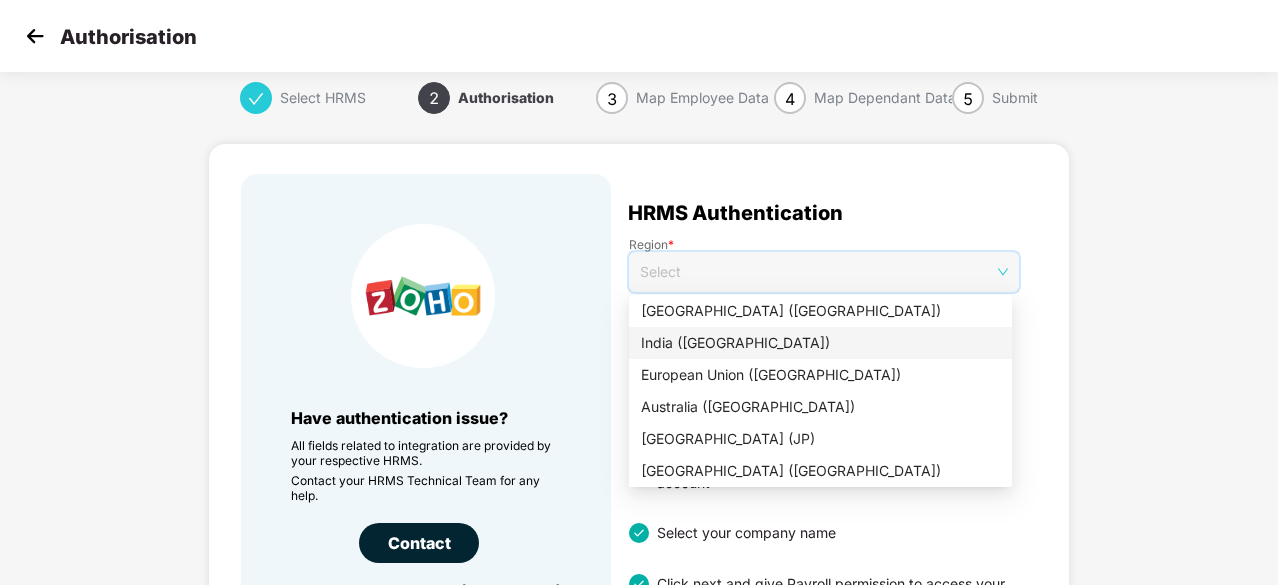 click on "India (IN)" at bounding box center (820, 343) 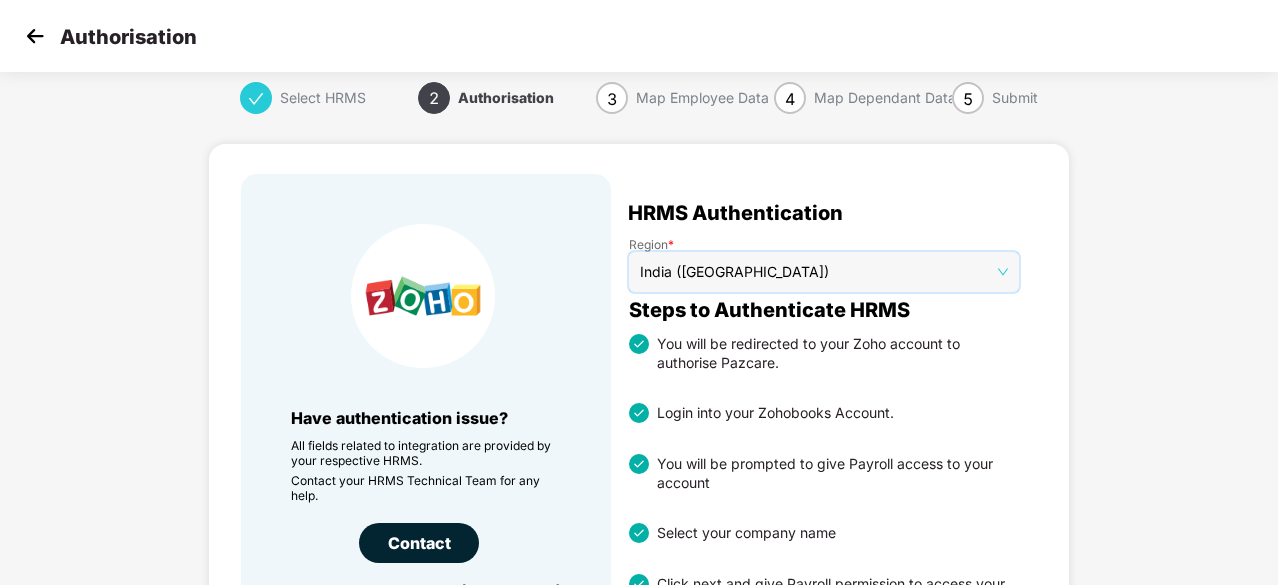 scroll, scrollTop: 210, scrollLeft: 0, axis: vertical 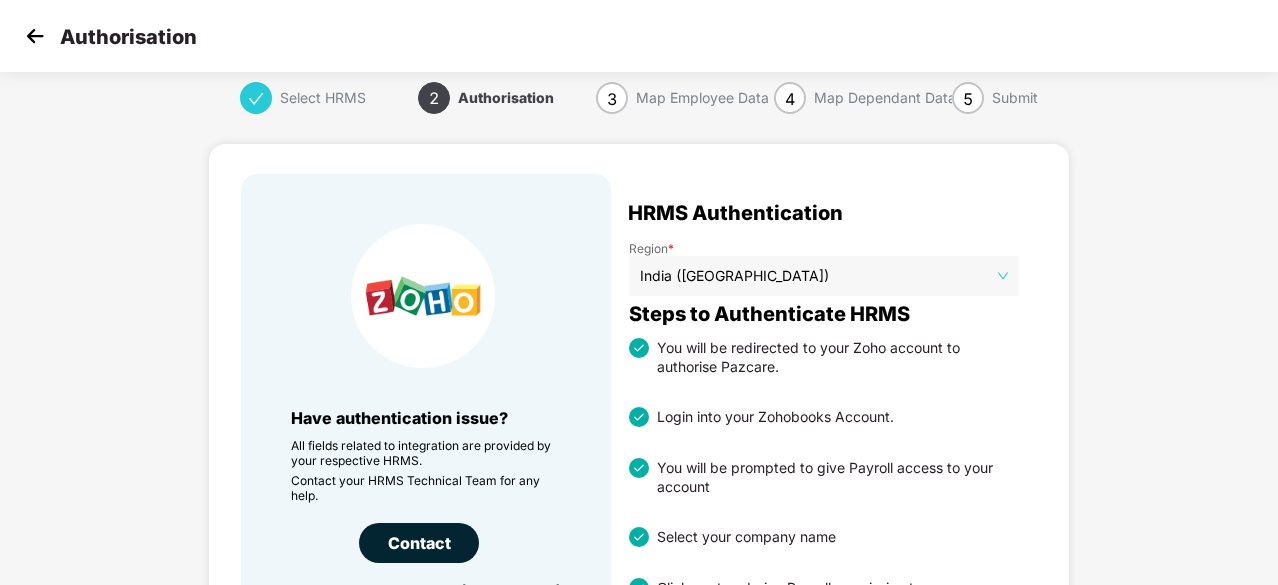 click at bounding box center (35, 36) 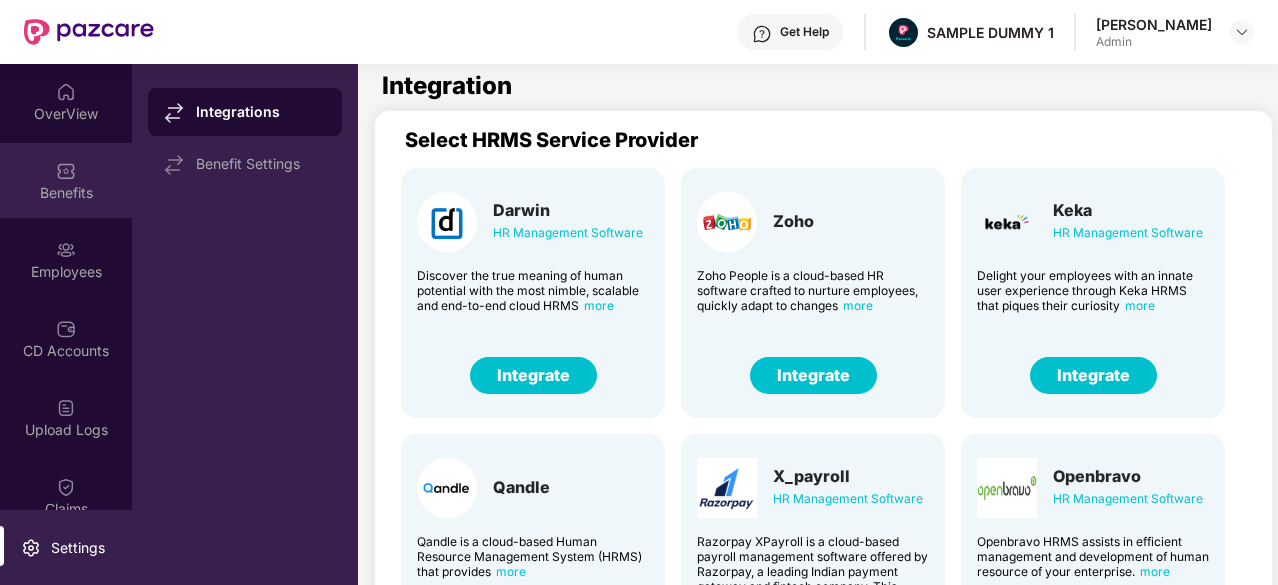 click on "Benefits" at bounding box center [66, 193] 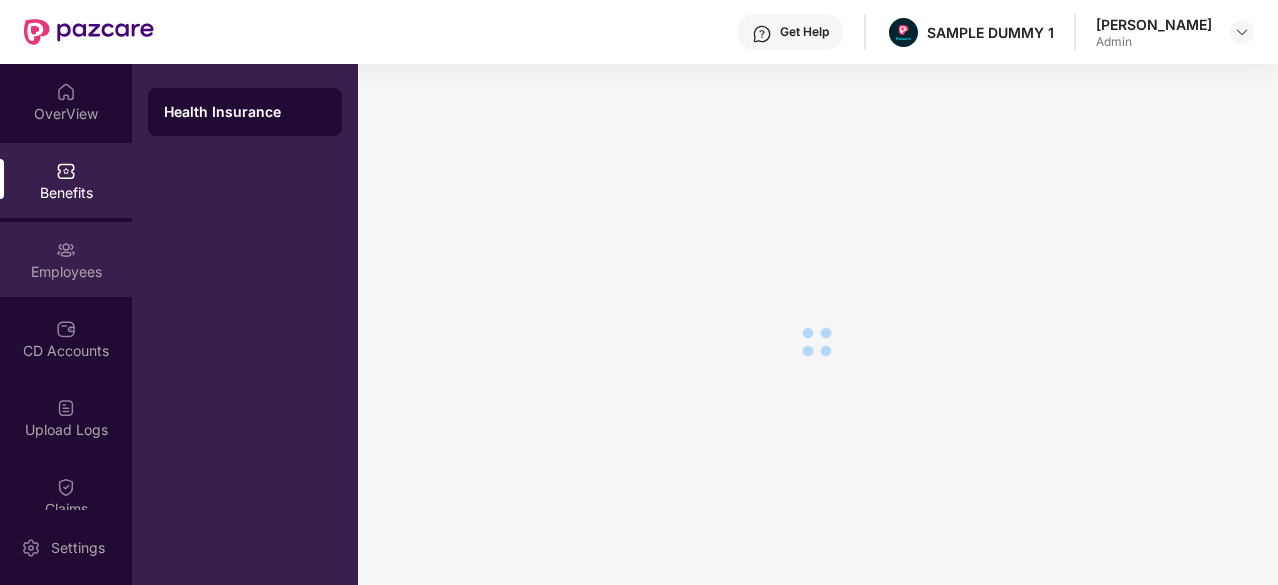 click on "Employees" at bounding box center (66, 272) 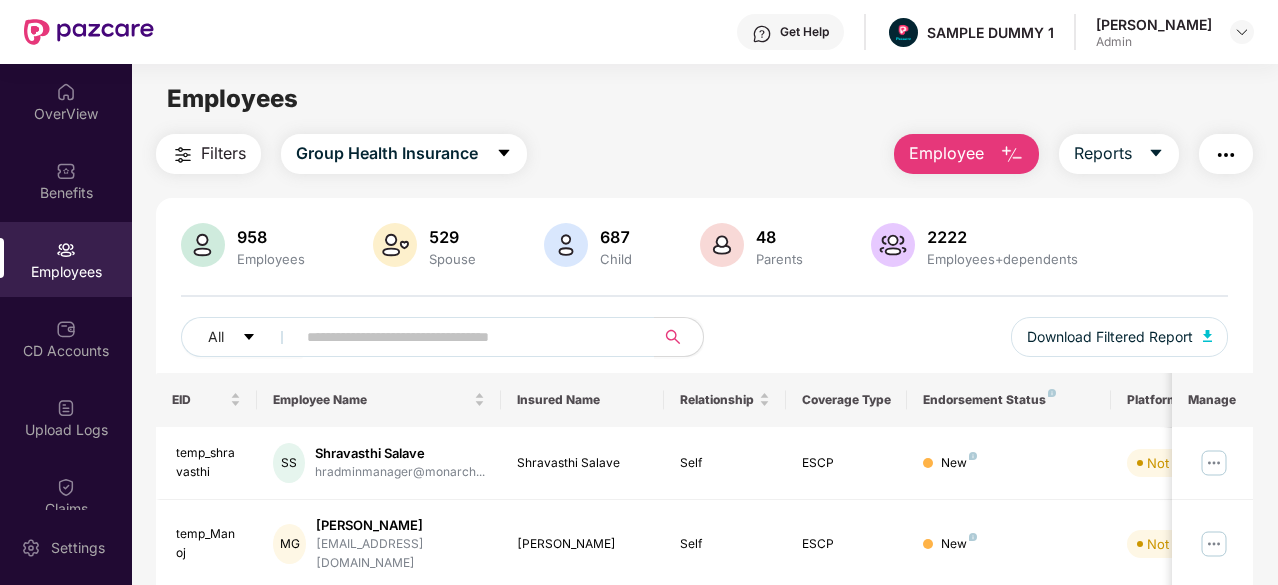 click at bounding box center (1012, 155) 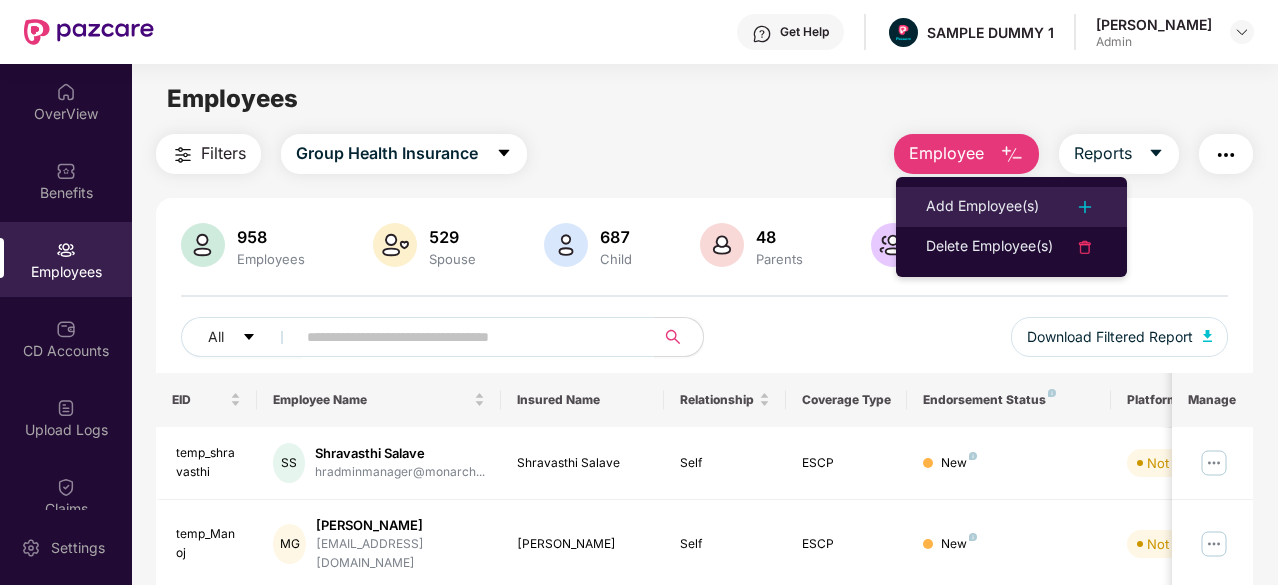 click on "Add Employee(s)" at bounding box center (982, 207) 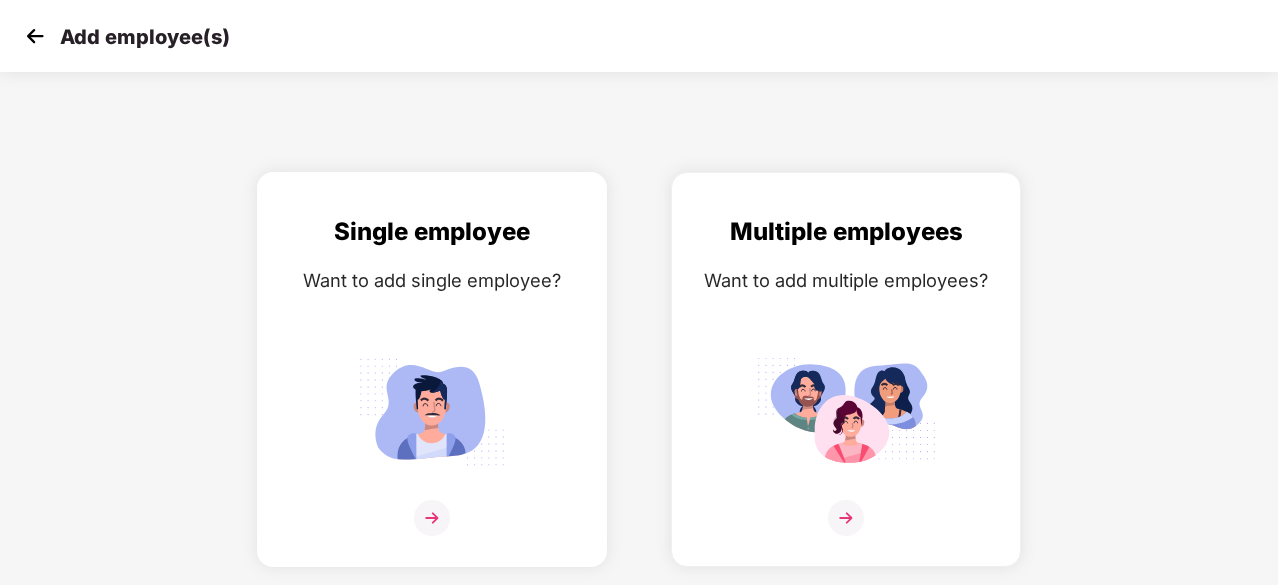 click on "Single employee Want to add single employee?" at bounding box center (432, 387) 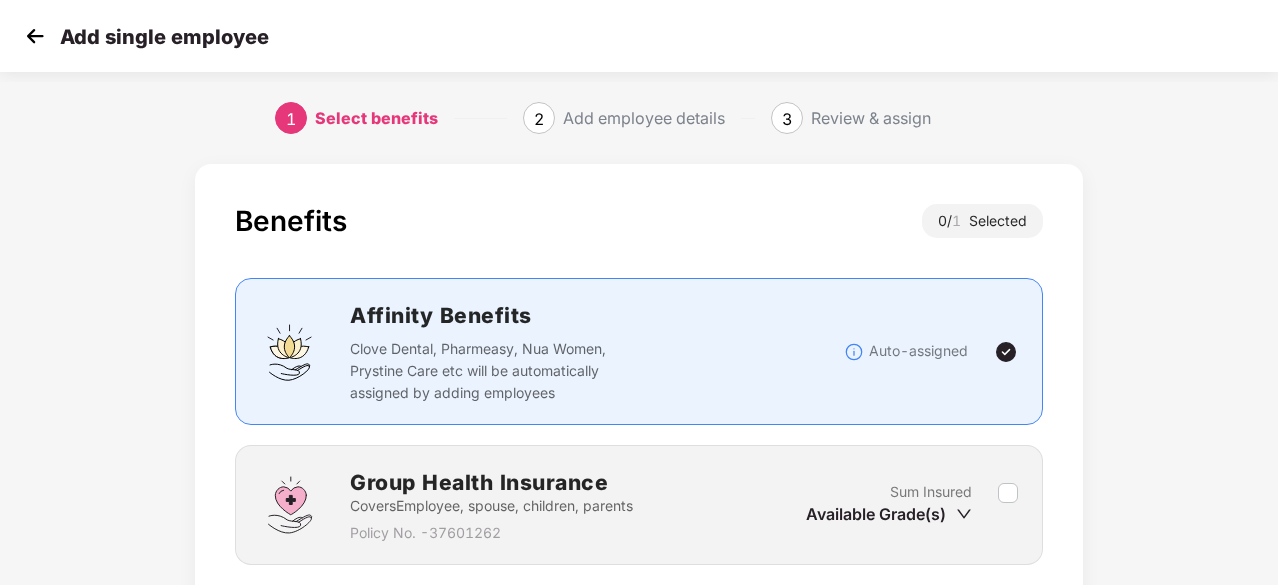 scroll, scrollTop: 152, scrollLeft: 0, axis: vertical 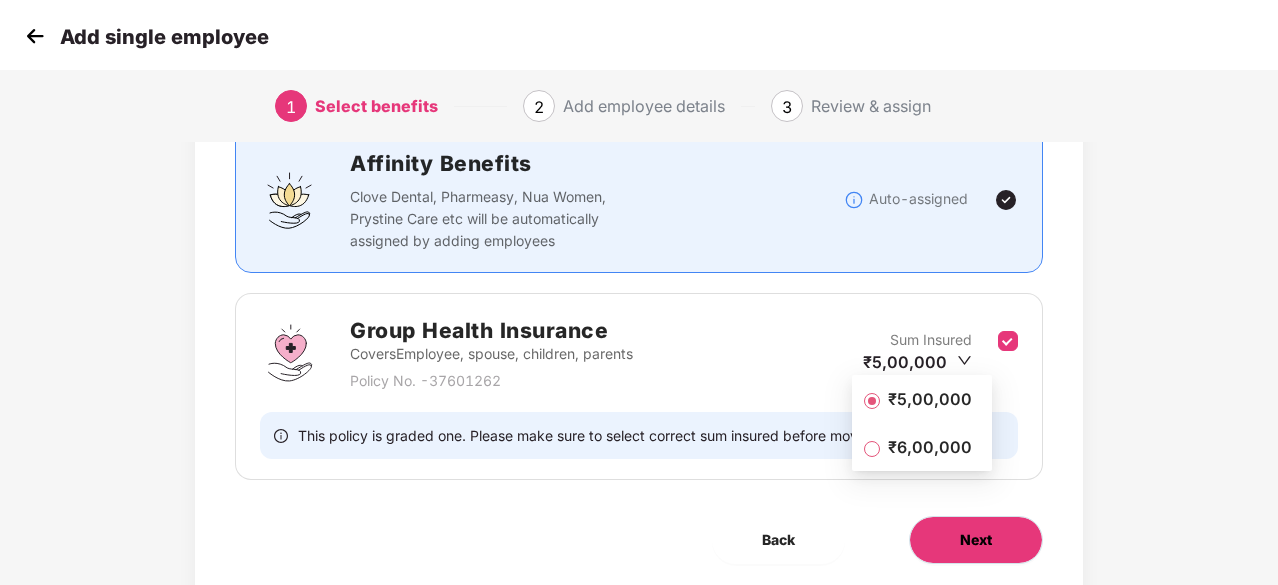 click on "Next" at bounding box center [976, 540] 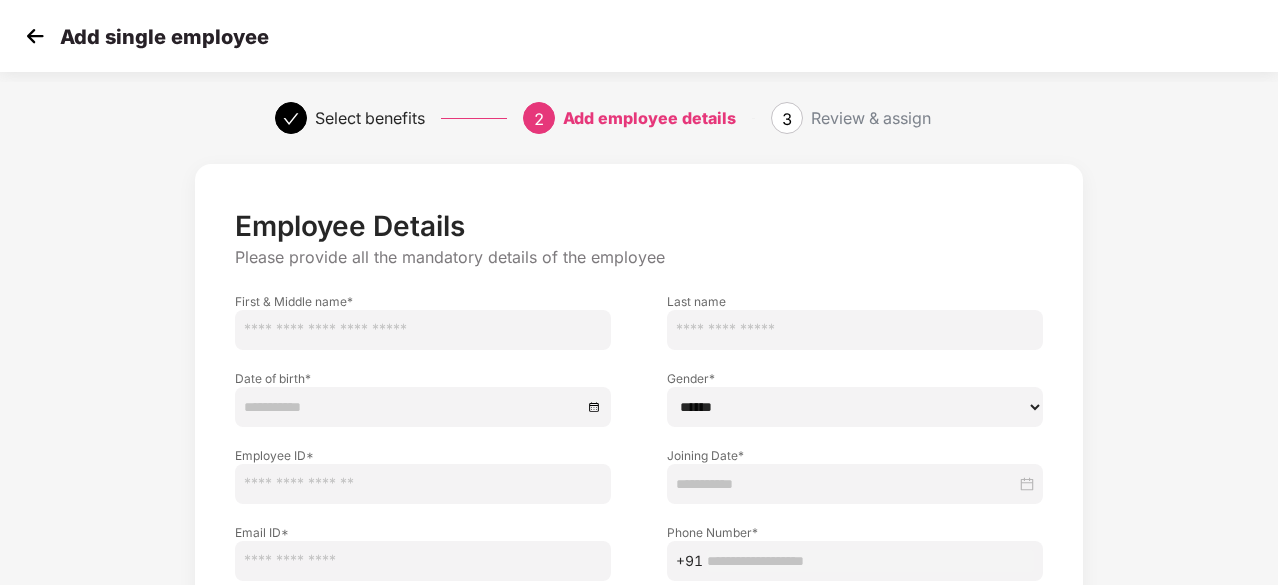 scroll, scrollTop: 176, scrollLeft: 0, axis: vertical 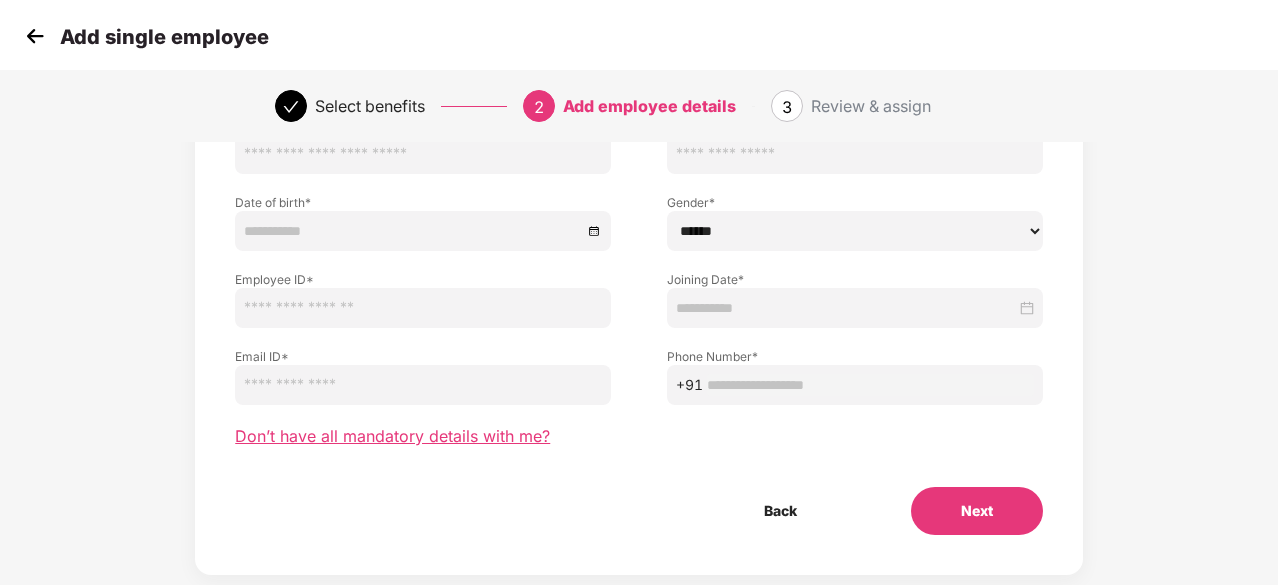 click on "Don’t have all mandatory details with me?" at bounding box center (392, 436) 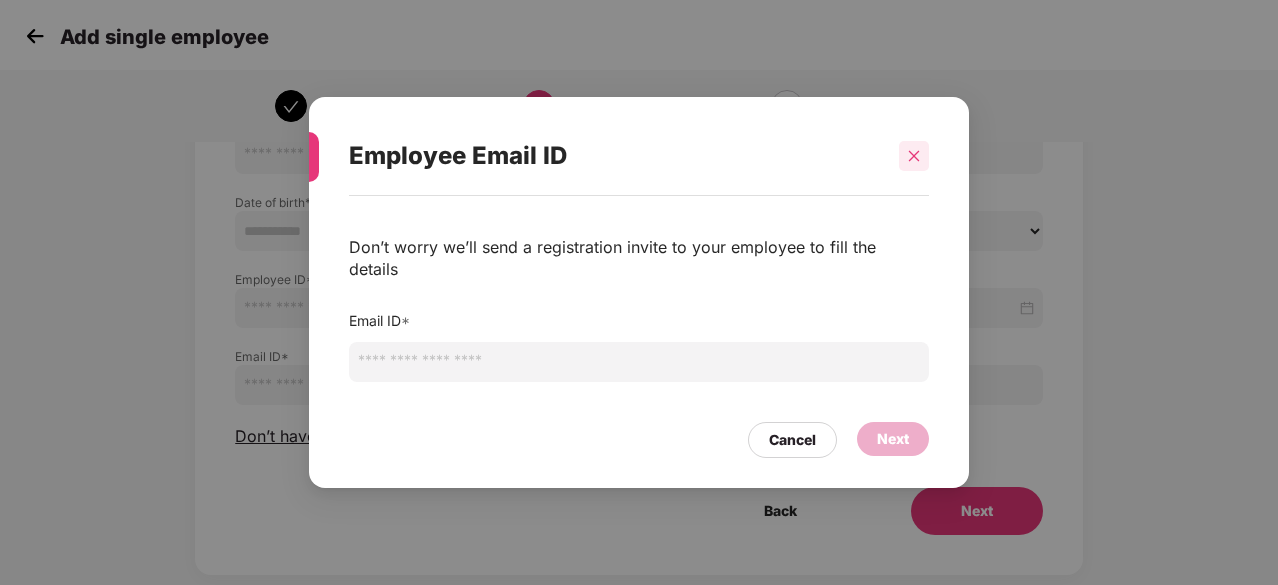 click at bounding box center (914, 156) 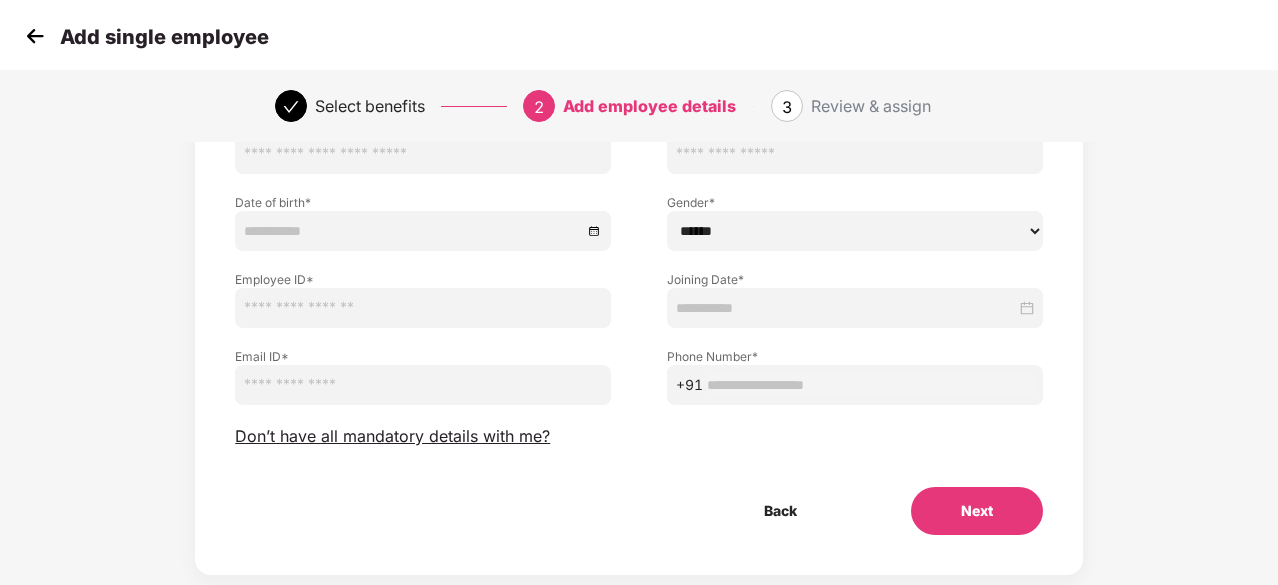 click at bounding box center (35, 36) 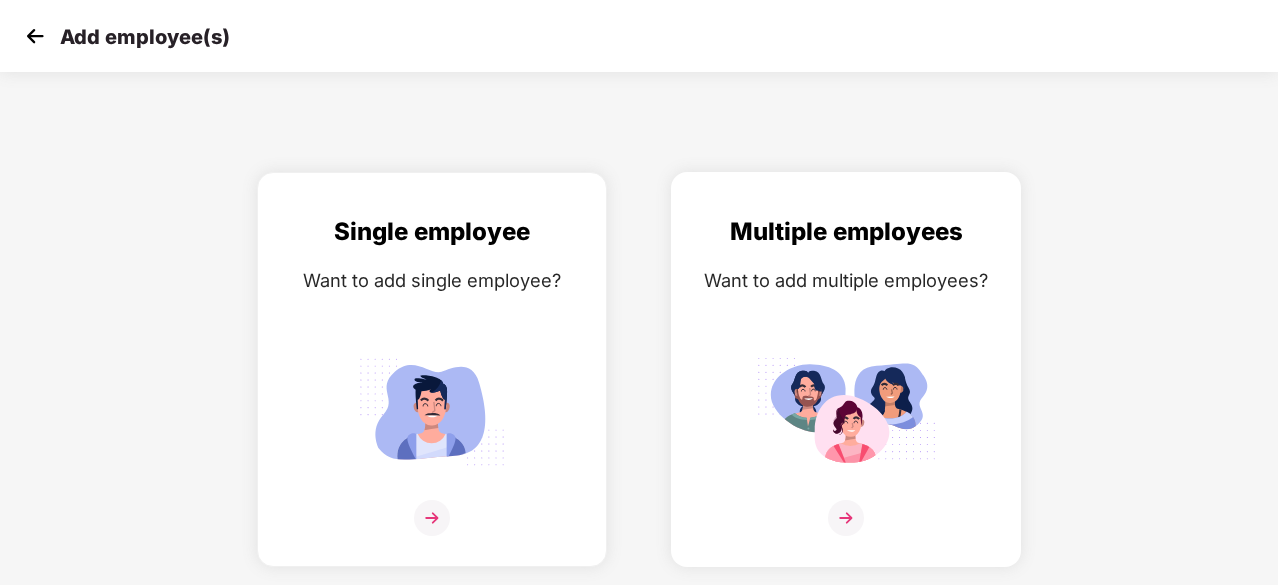 click at bounding box center [846, 530] 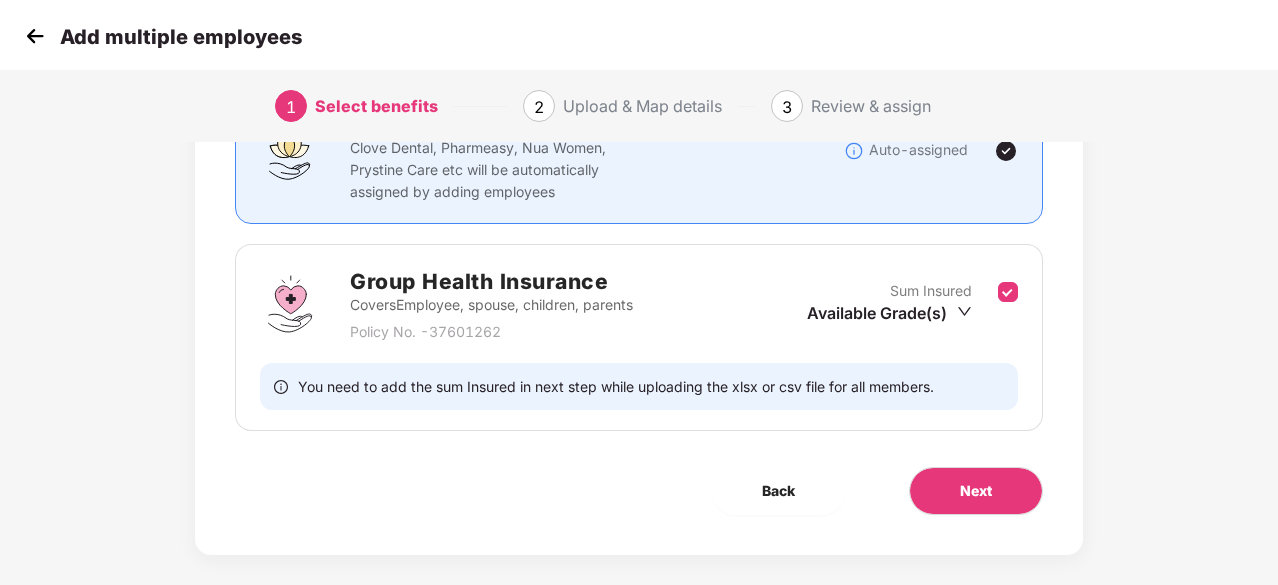 scroll, scrollTop: 219, scrollLeft: 0, axis: vertical 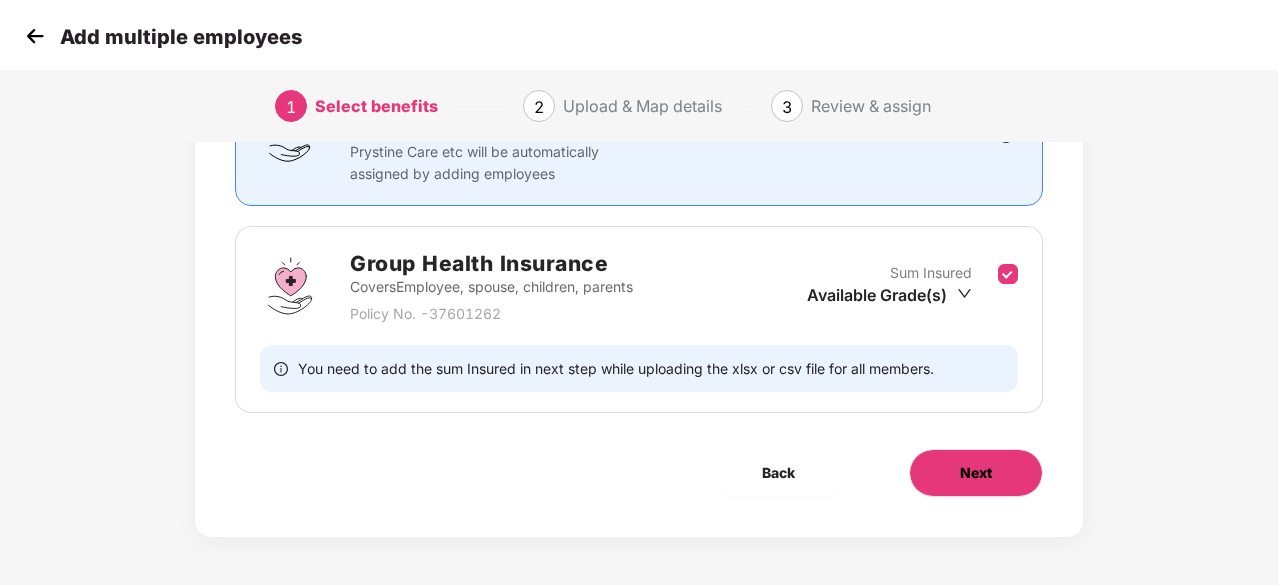 click on "Next" at bounding box center [976, 473] 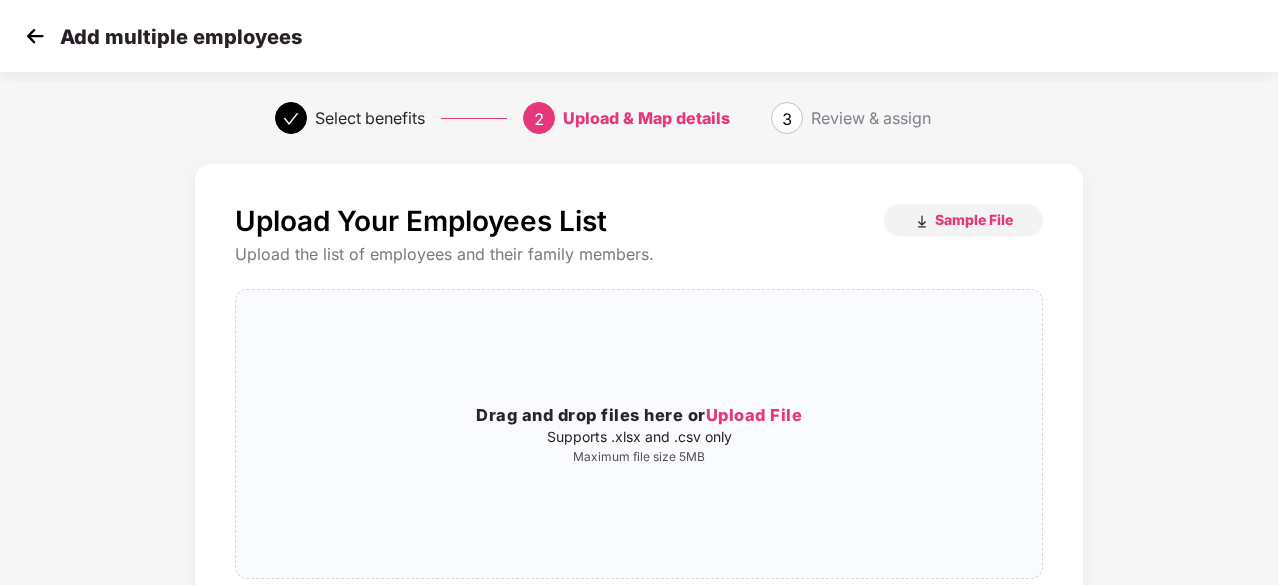 scroll, scrollTop: 34, scrollLeft: 0, axis: vertical 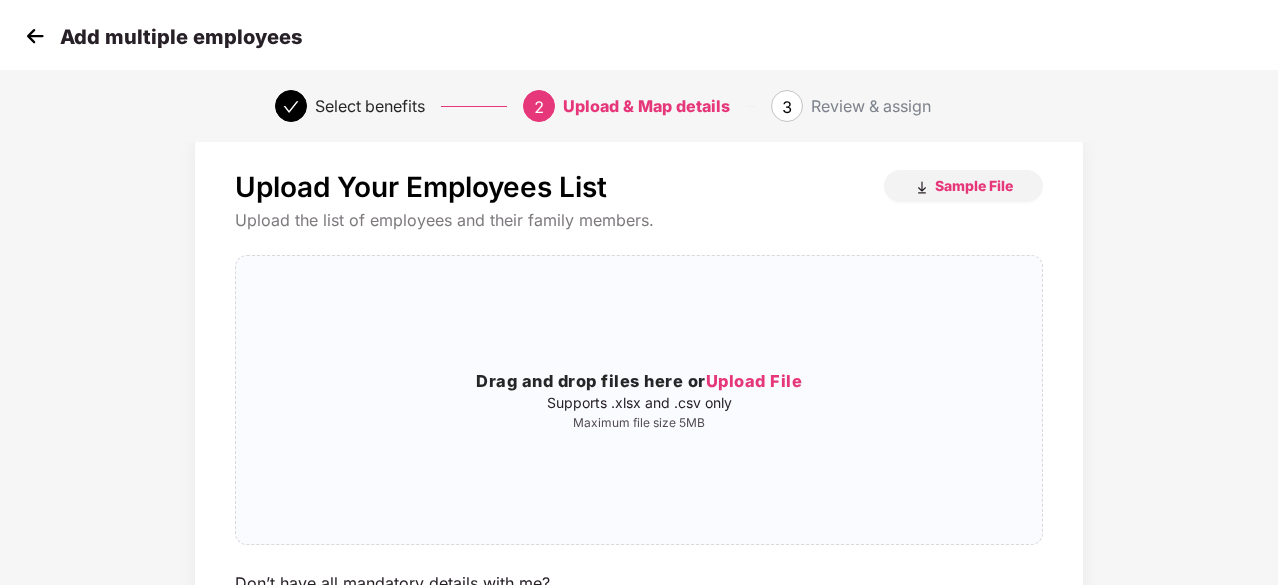 click at bounding box center [35, 36] 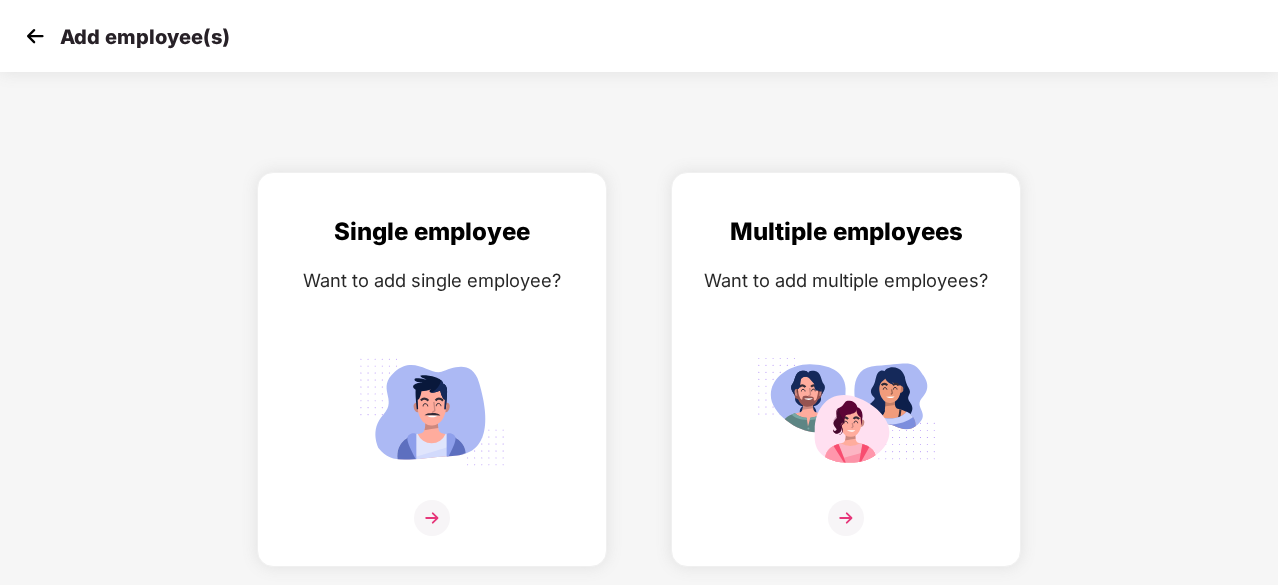click at bounding box center (35, 36) 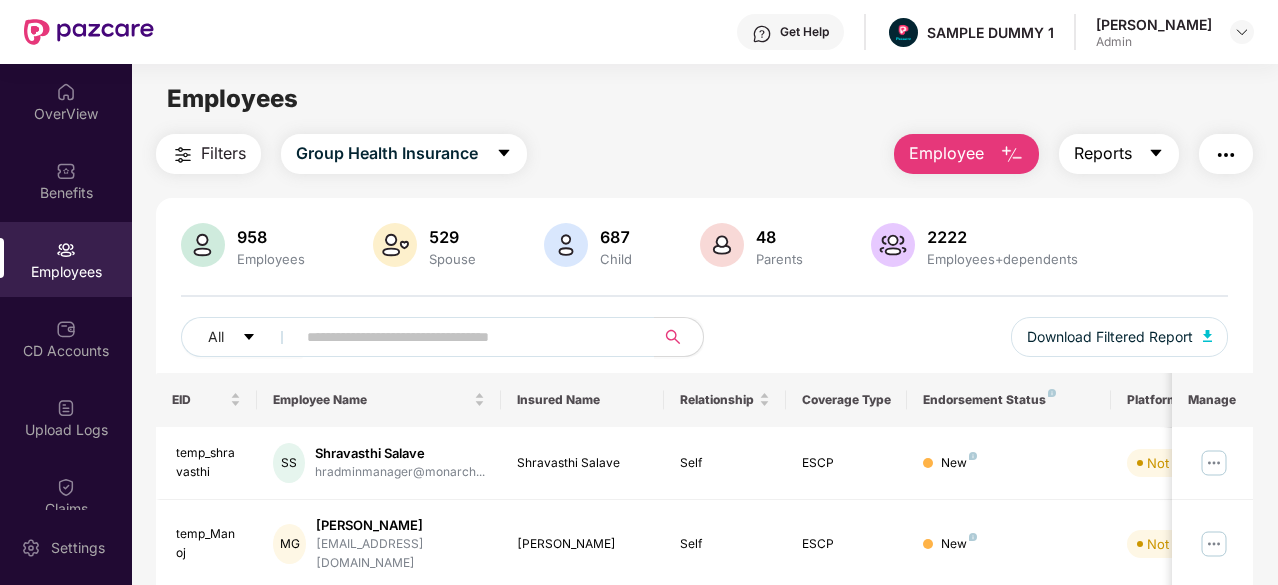 click on "Reports" at bounding box center (1103, 153) 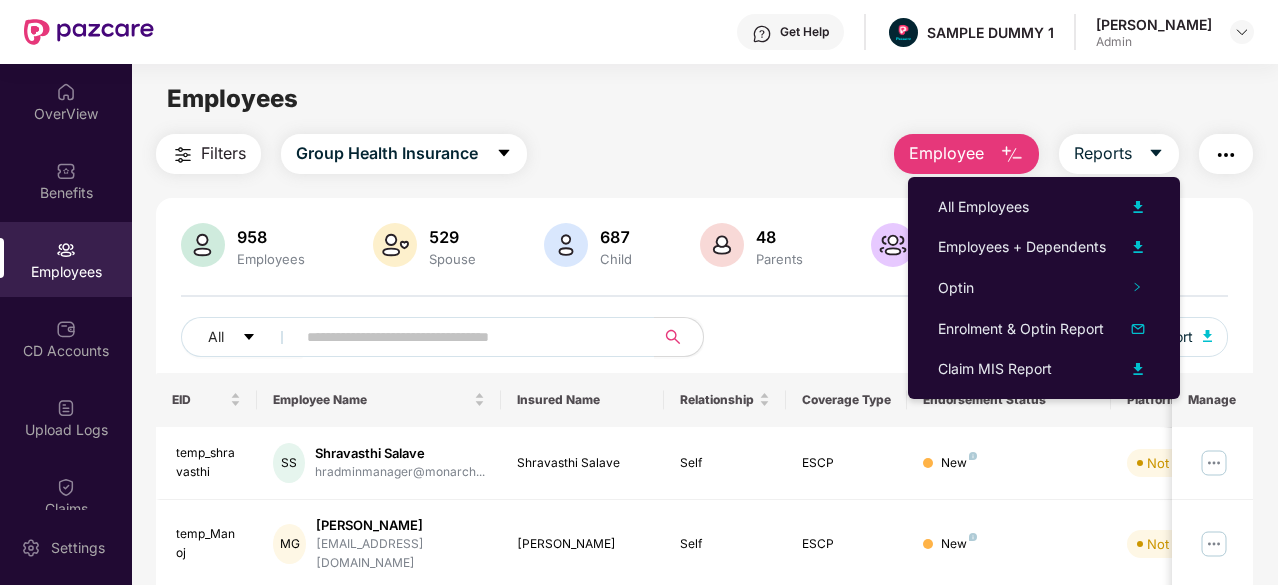 click at bounding box center (1226, 154) 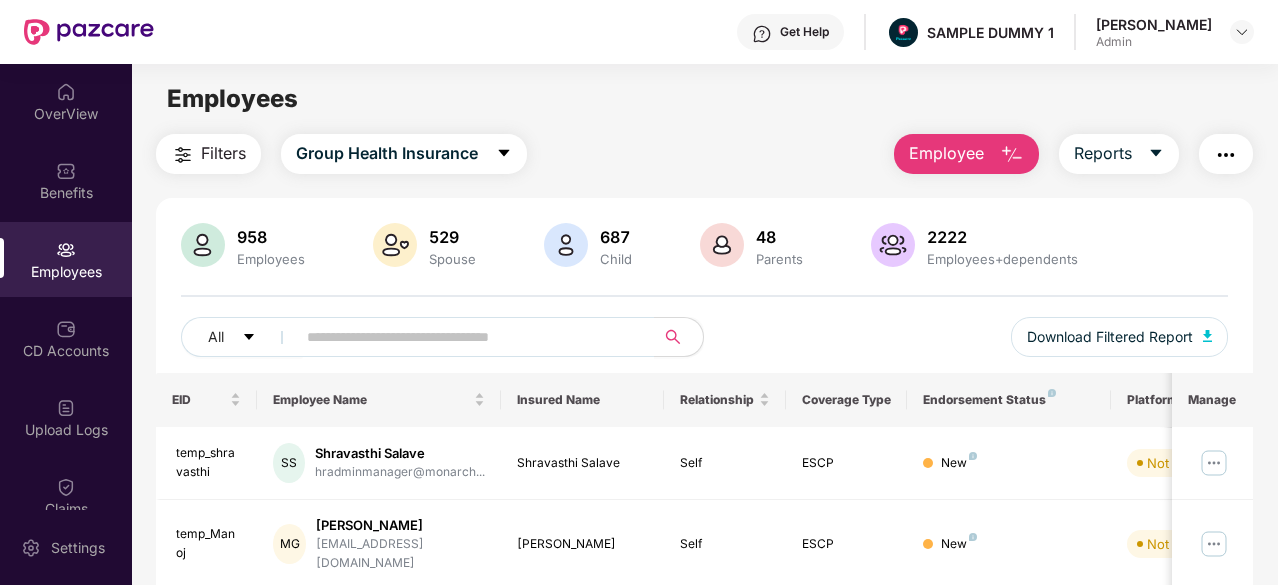 click on "Employees" at bounding box center (704, 99) 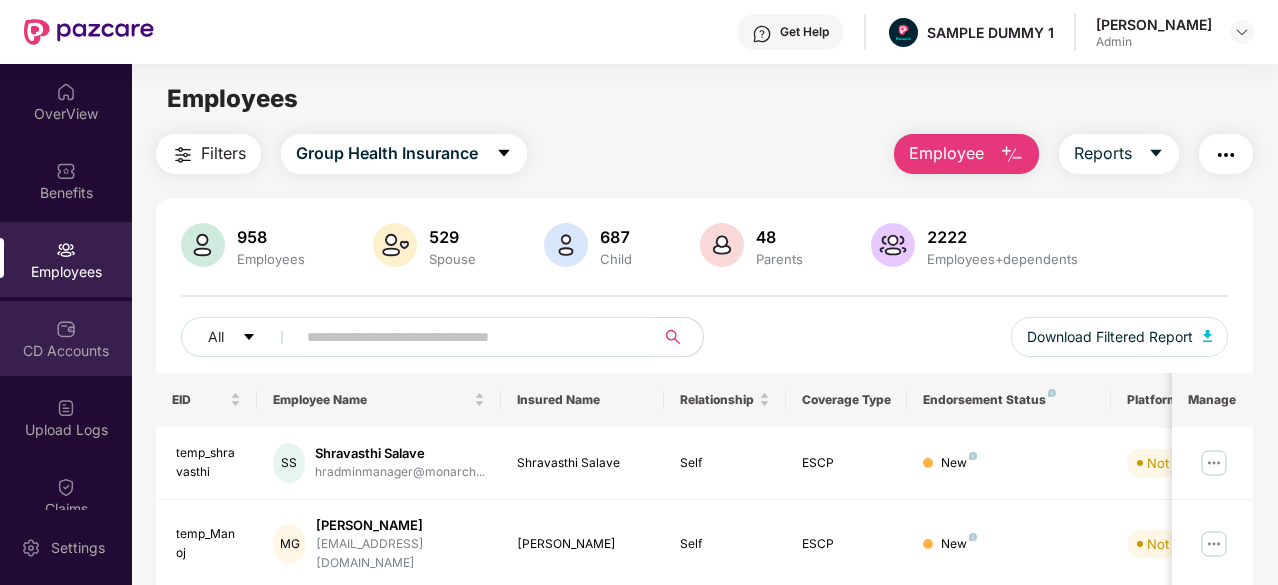 click at bounding box center [66, 329] 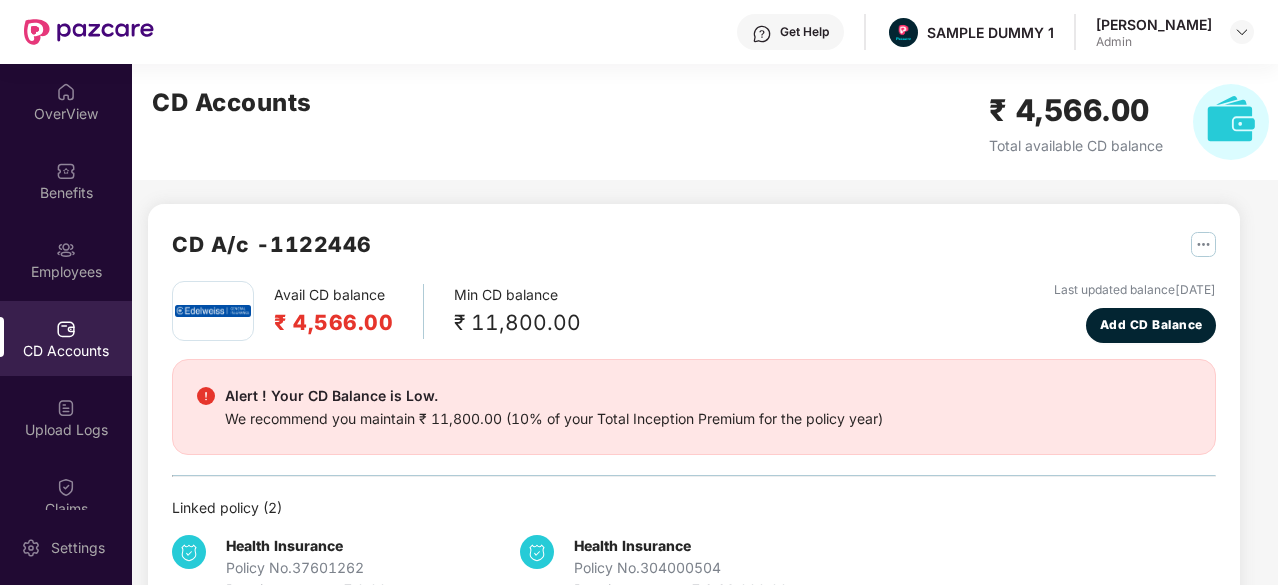 scroll, scrollTop: 62, scrollLeft: 0, axis: vertical 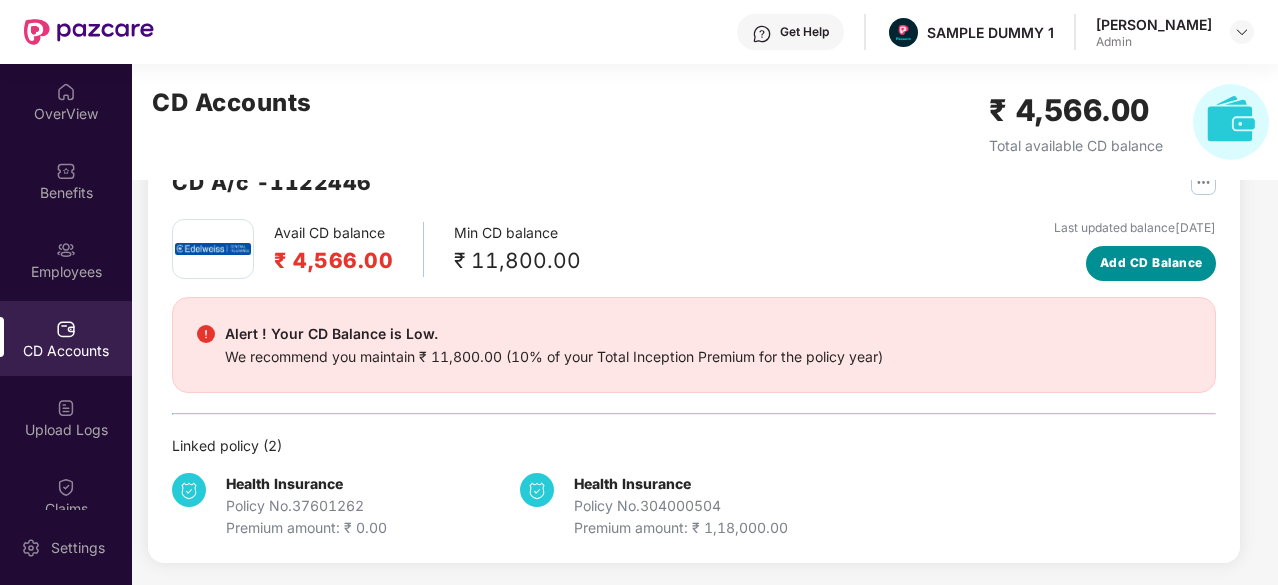 click on "Add CD Balance" at bounding box center [1151, 263] 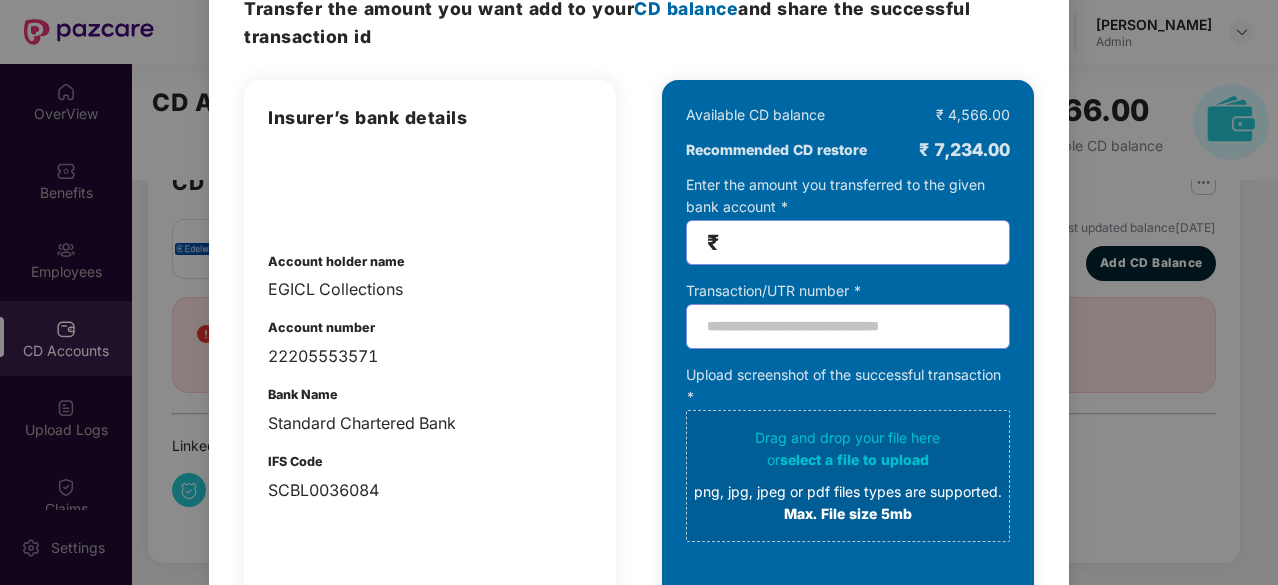 scroll, scrollTop: 0, scrollLeft: 0, axis: both 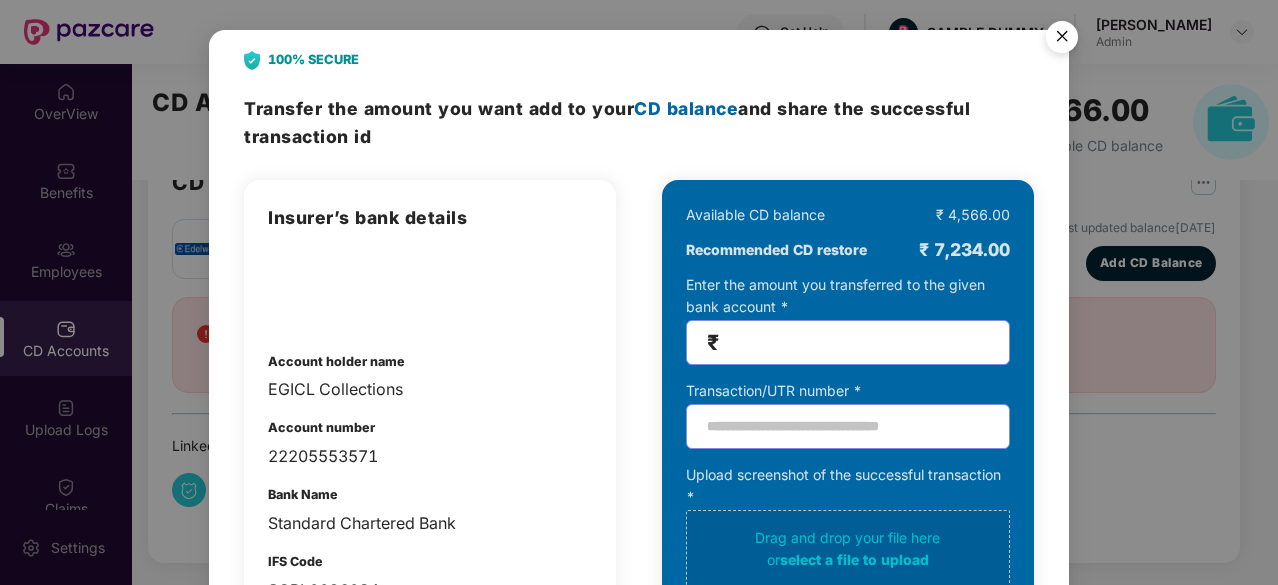 click at bounding box center [1062, 40] 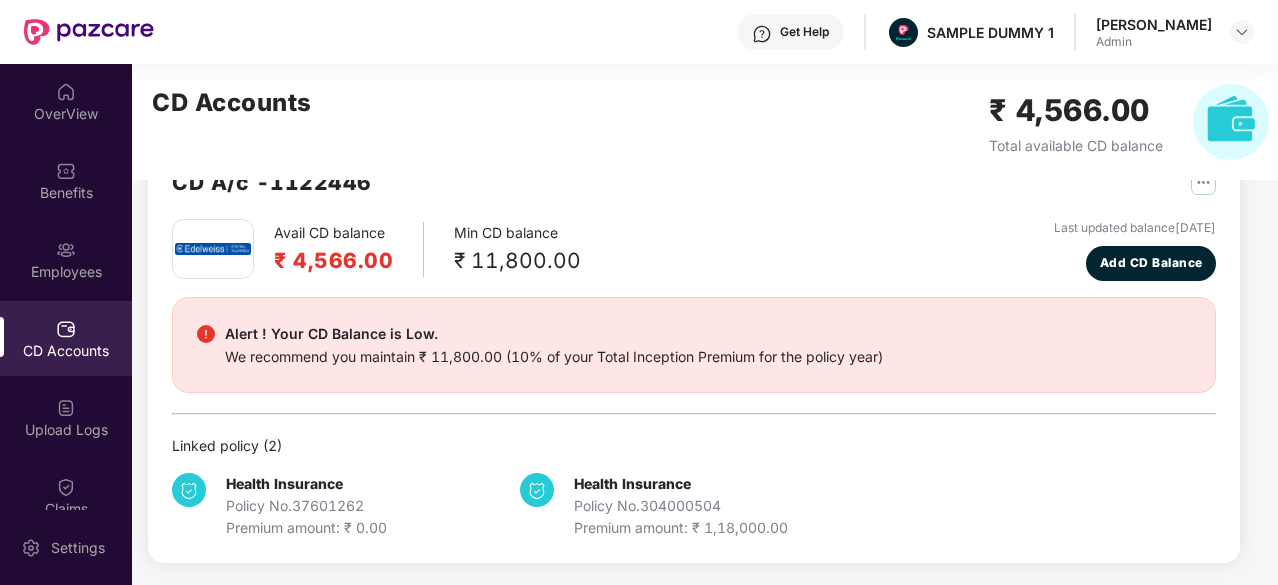 click on "Avail CD balance ₹ 4,566.00 Min CD balance ₹ 11,800.00 Last updated balance  23 Oct 2024 Add CD Balance" at bounding box center [694, 250] 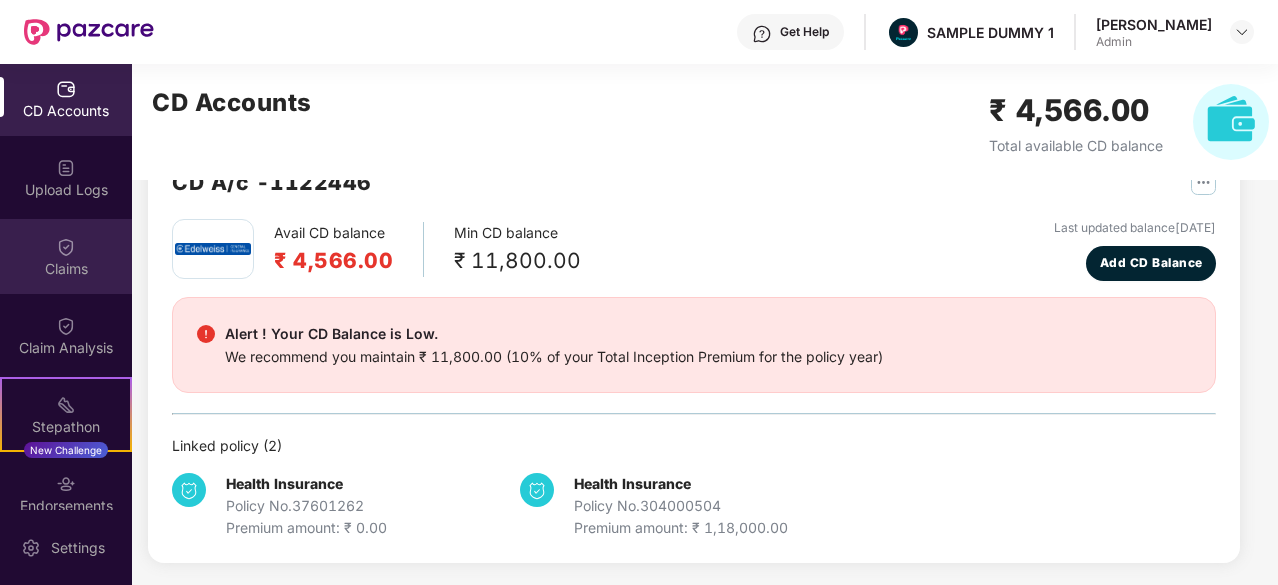 click on "Claims" at bounding box center [66, 269] 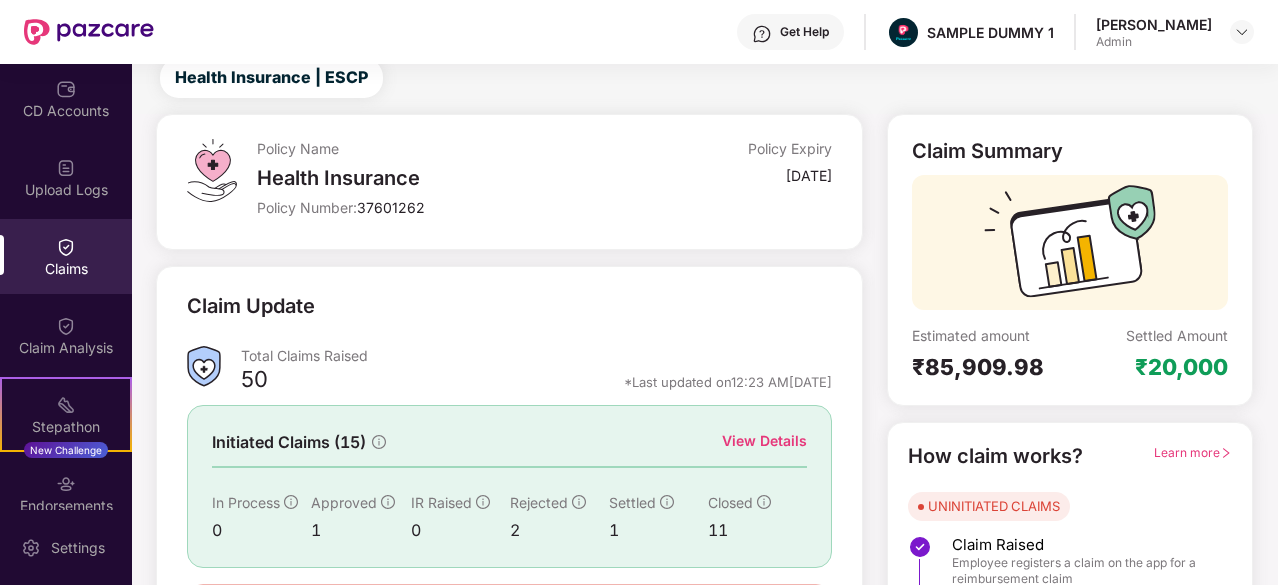 scroll, scrollTop: 196, scrollLeft: 0, axis: vertical 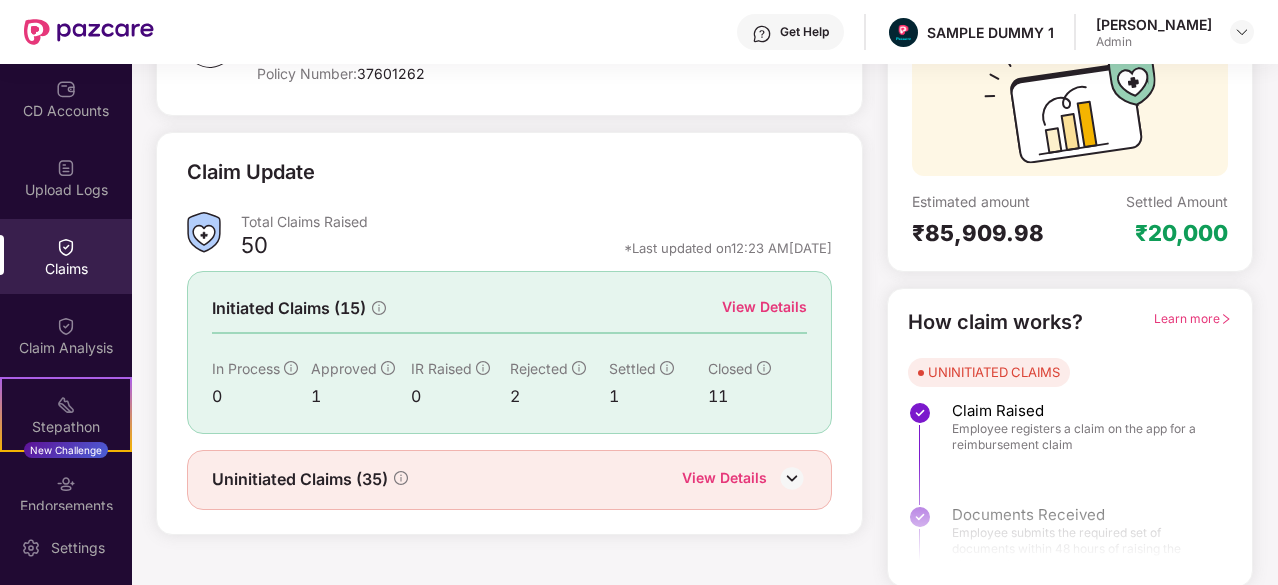 click on "View Details" at bounding box center (764, 307) 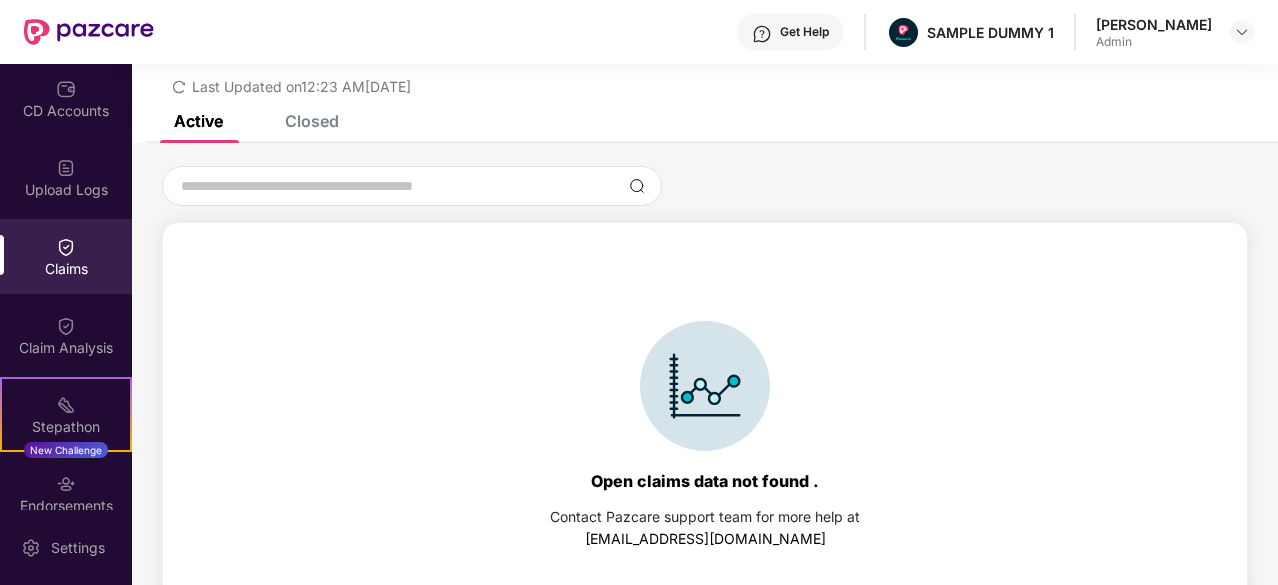 scroll, scrollTop: 86, scrollLeft: 0, axis: vertical 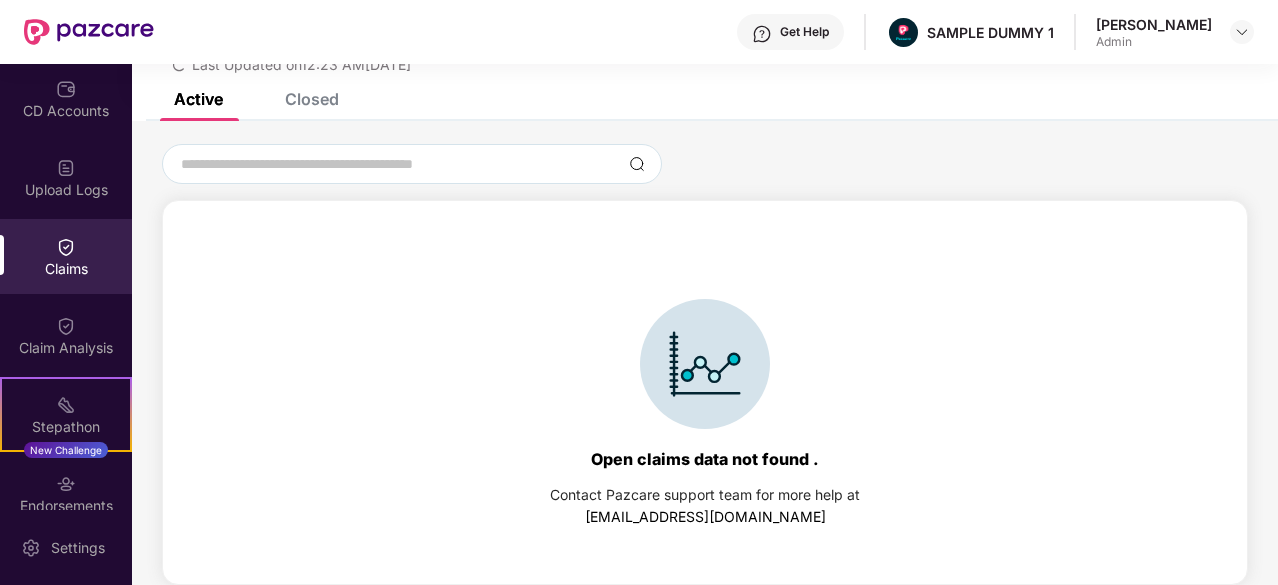 click on "List of Initiated Claims Last Updated on  12:23 AM, 14 Jul 2025" at bounding box center [705, 35] 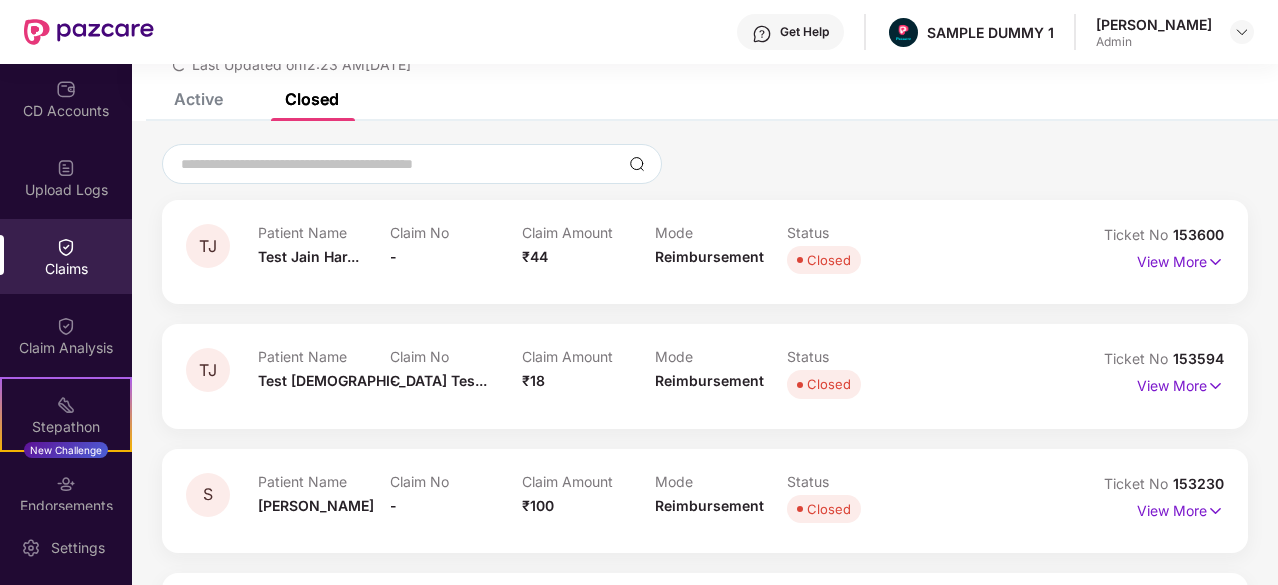 scroll, scrollTop: 163, scrollLeft: 0, axis: vertical 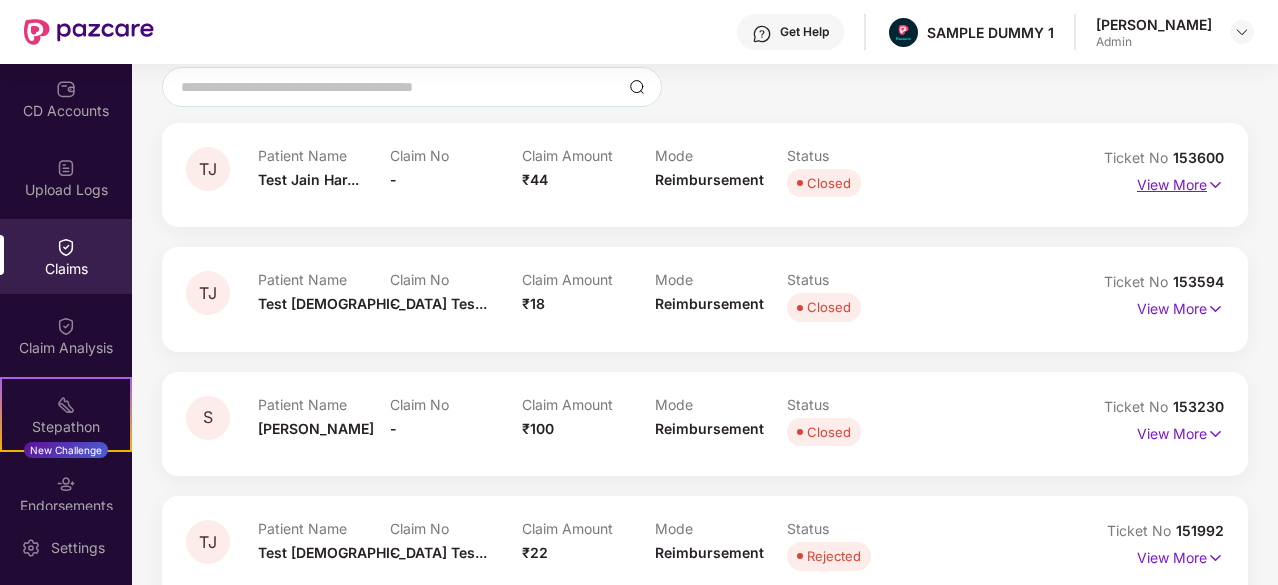 click on "View More" at bounding box center (1180, 182) 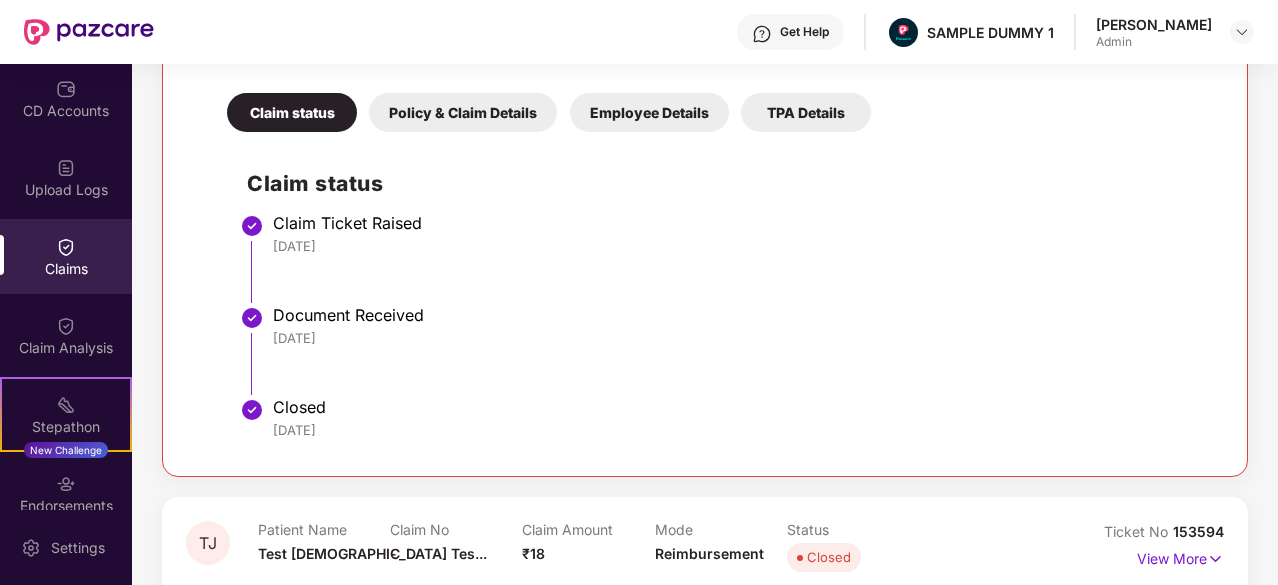scroll, scrollTop: 409, scrollLeft: 0, axis: vertical 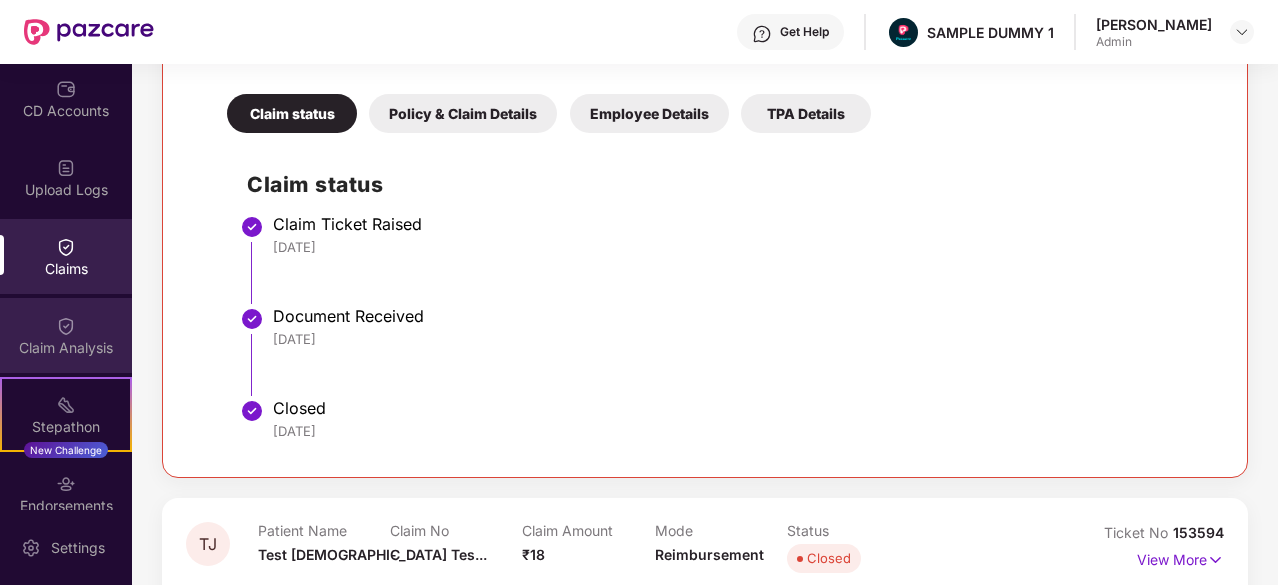 click on "Claim Analysis" at bounding box center (66, 335) 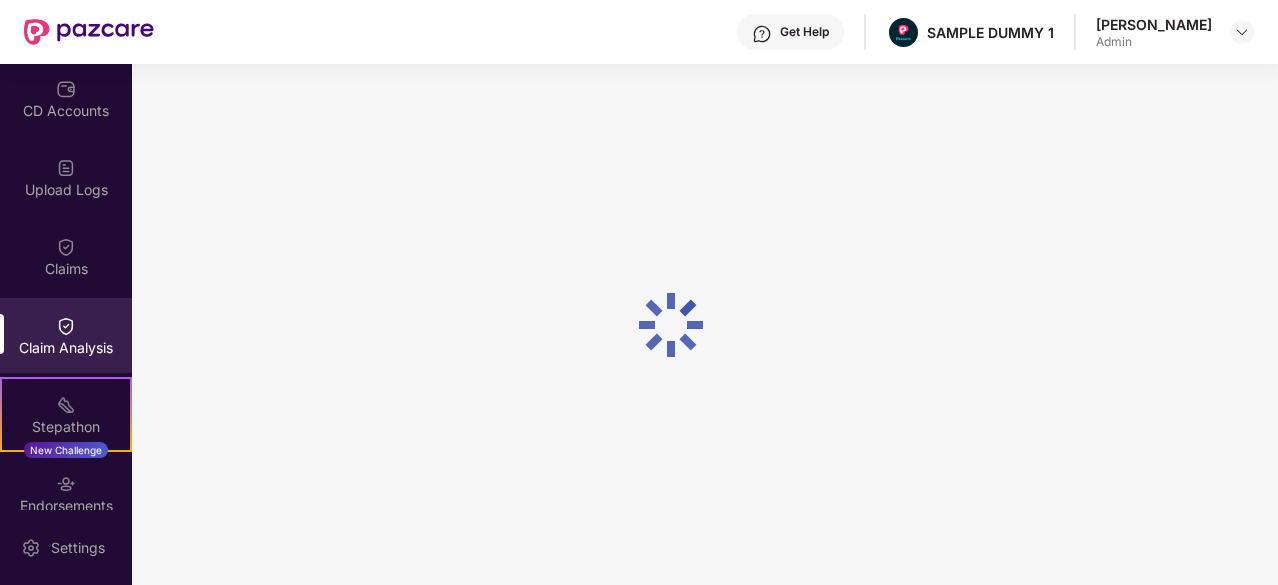 scroll, scrollTop: 0, scrollLeft: 0, axis: both 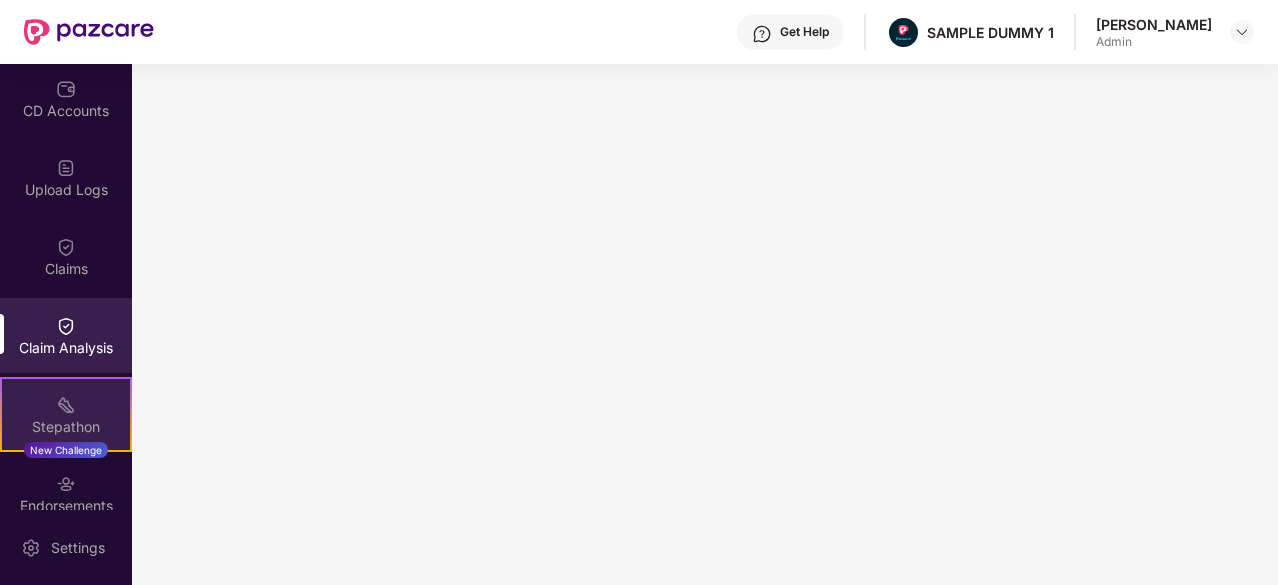 click on "Stepathon New Challenge" at bounding box center [66, 414] 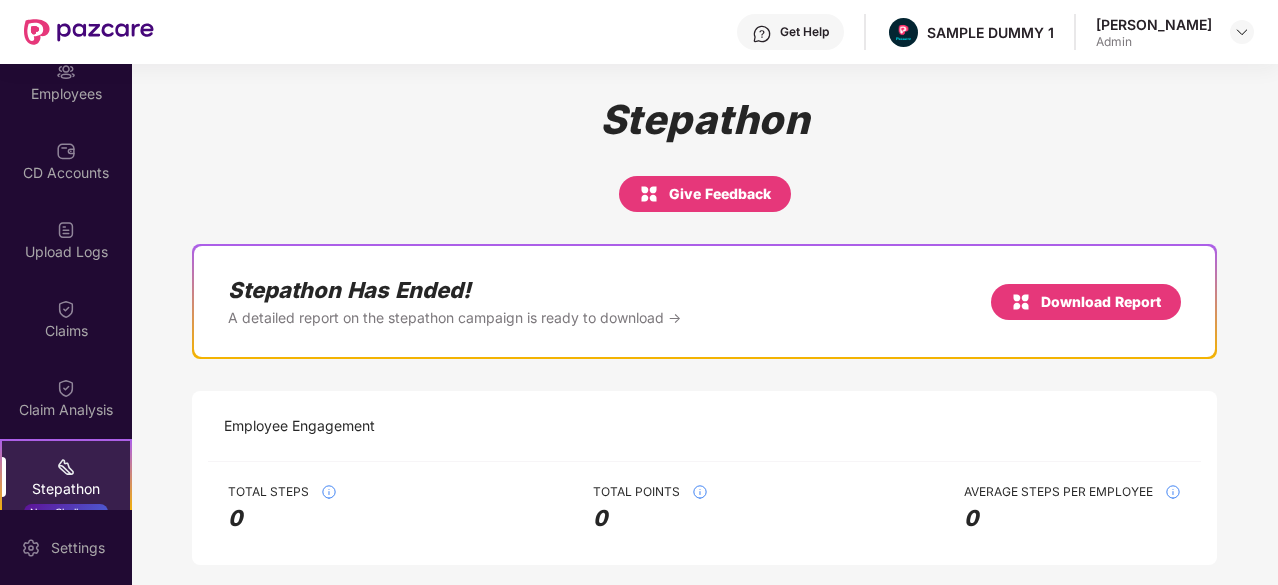 scroll, scrollTop: 176, scrollLeft: 0, axis: vertical 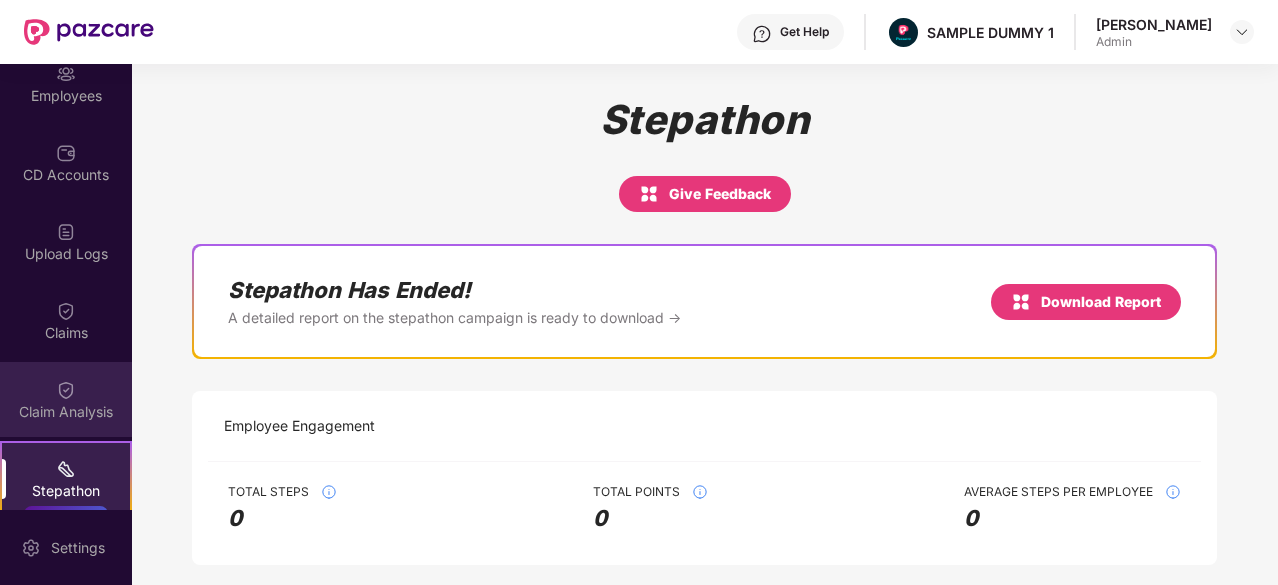 click on "Claim Analysis" at bounding box center [66, 412] 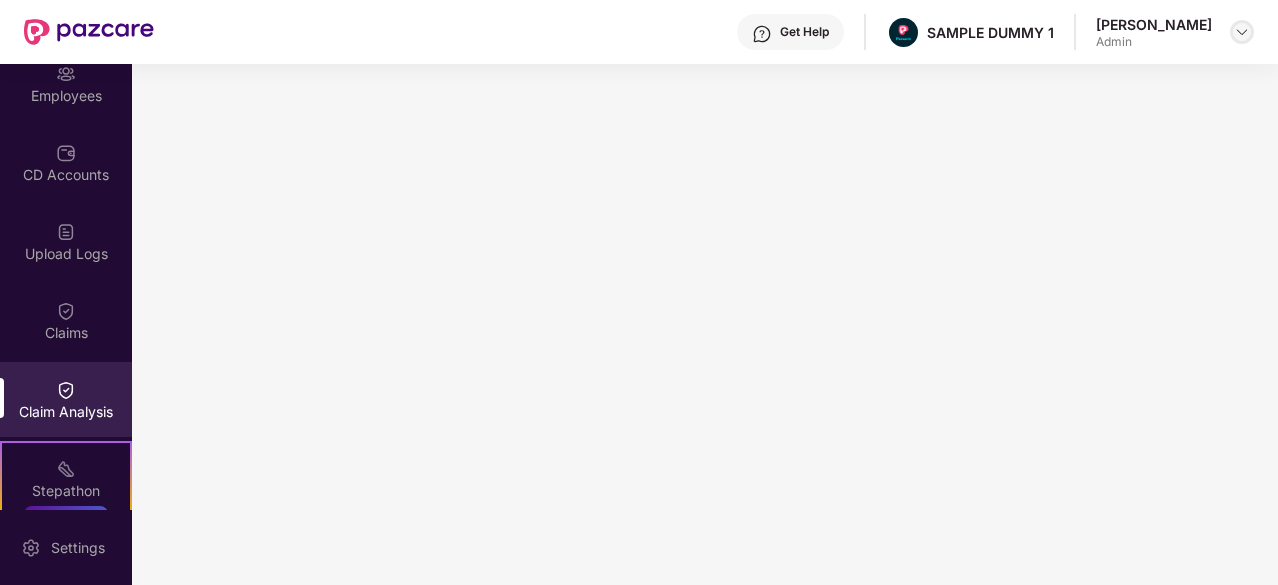 click at bounding box center (1242, 32) 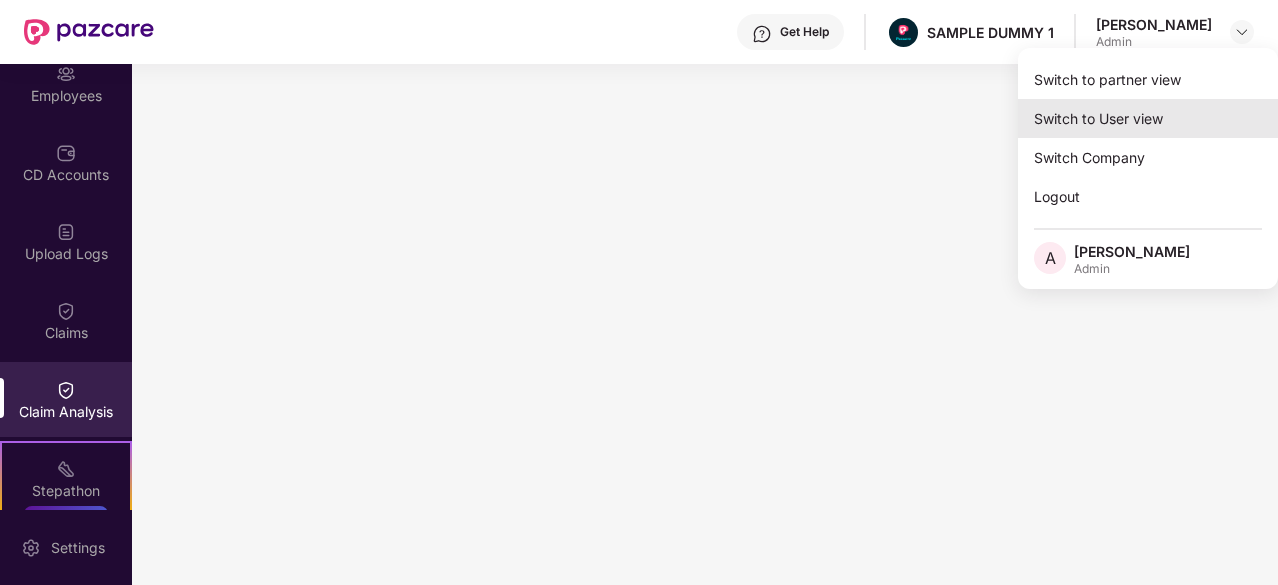 click on "Switch to User view" at bounding box center [1148, 118] 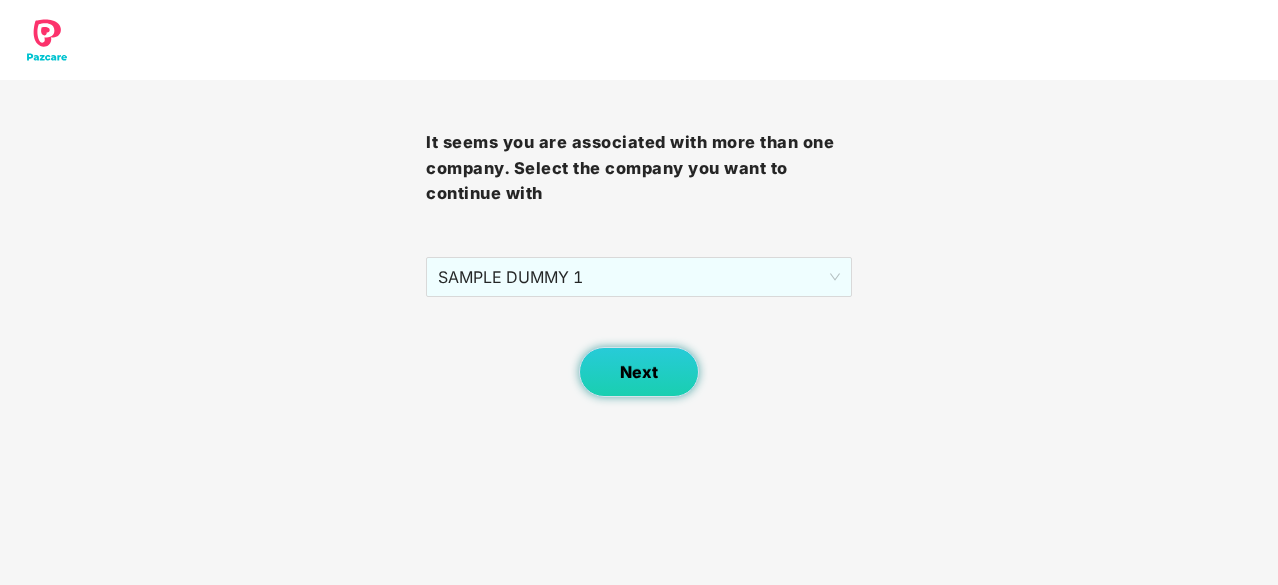 click on "Next" at bounding box center (639, 372) 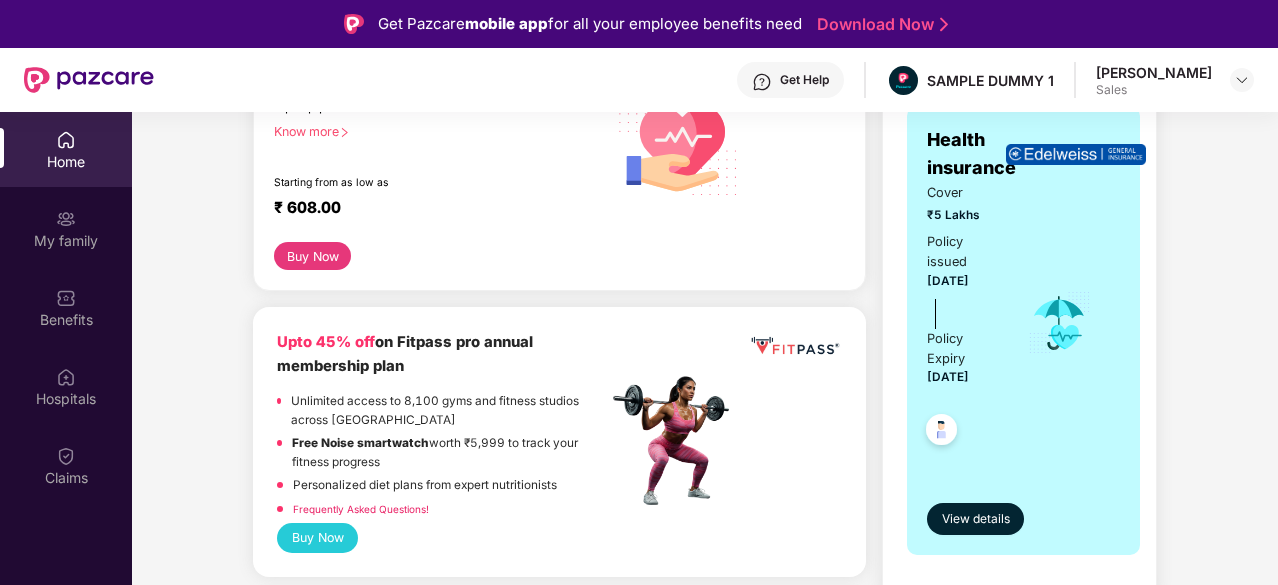 scroll, scrollTop: 0, scrollLeft: 0, axis: both 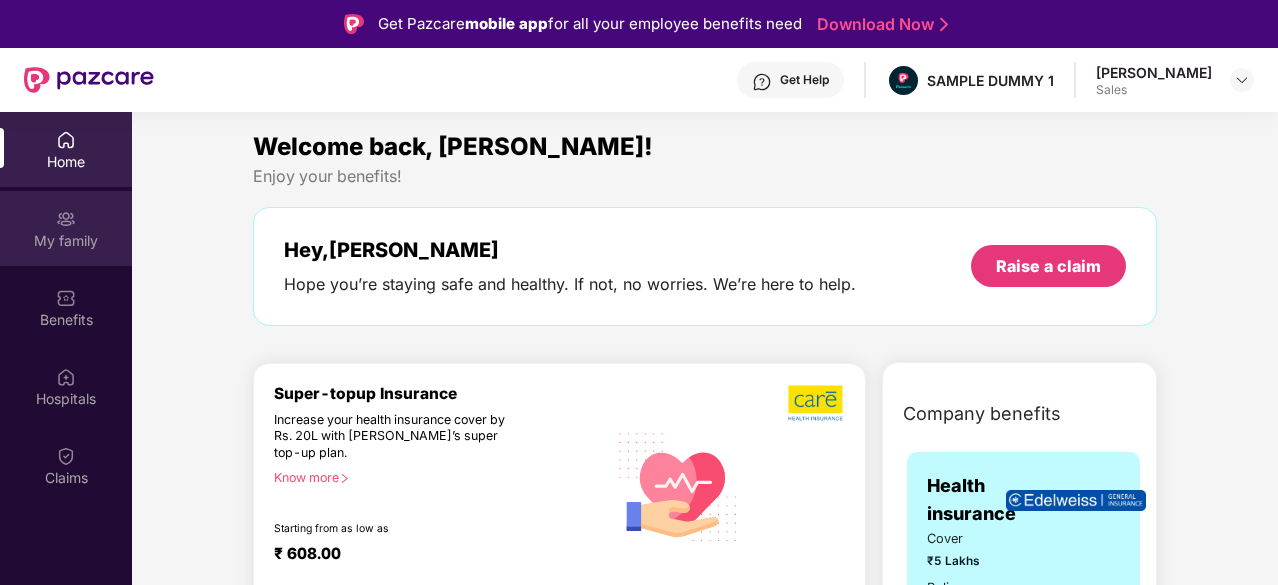 click on "My family" at bounding box center (66, 241) 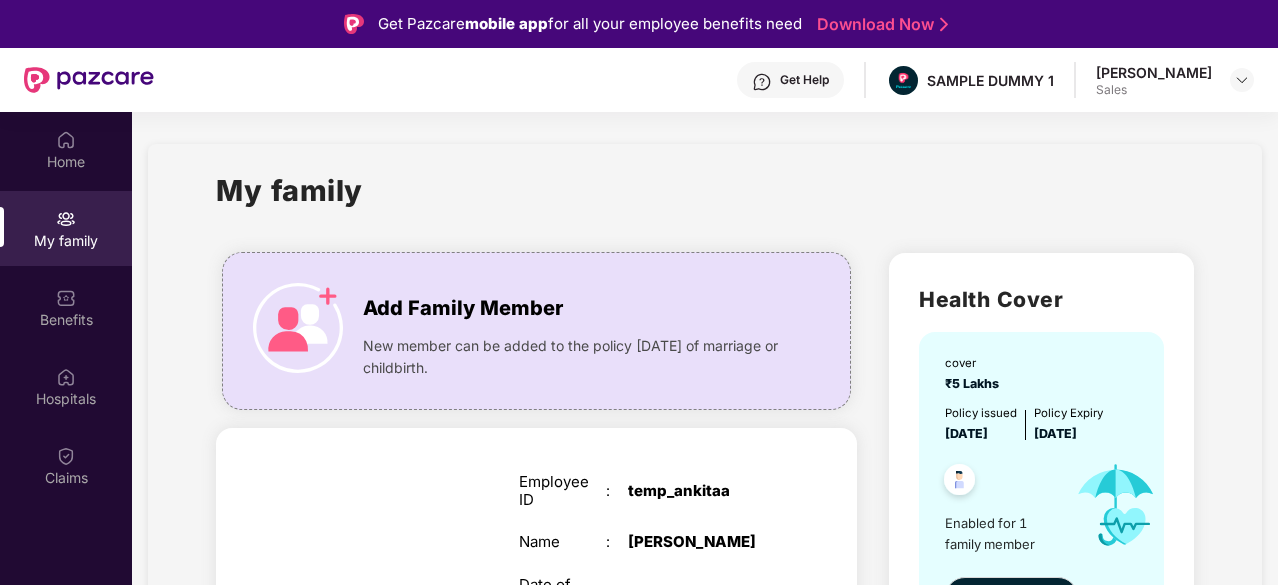 scroll, scrollTop: 267, scrollLeft: 0, axis: vertical 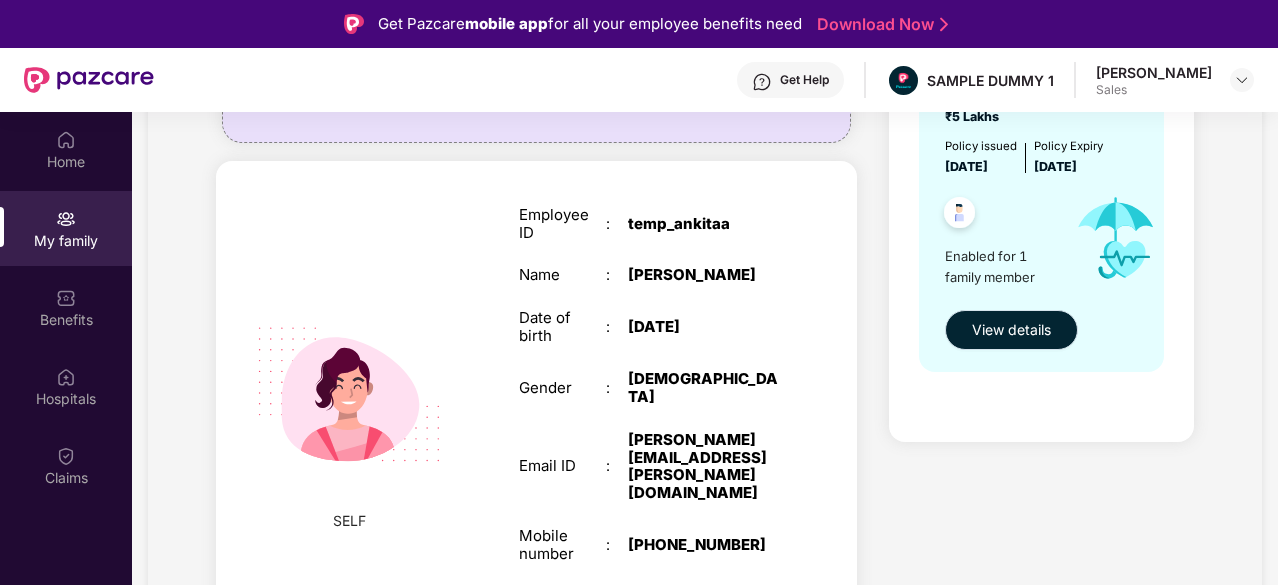 click on "View details" at bounding box center (1011, 330) 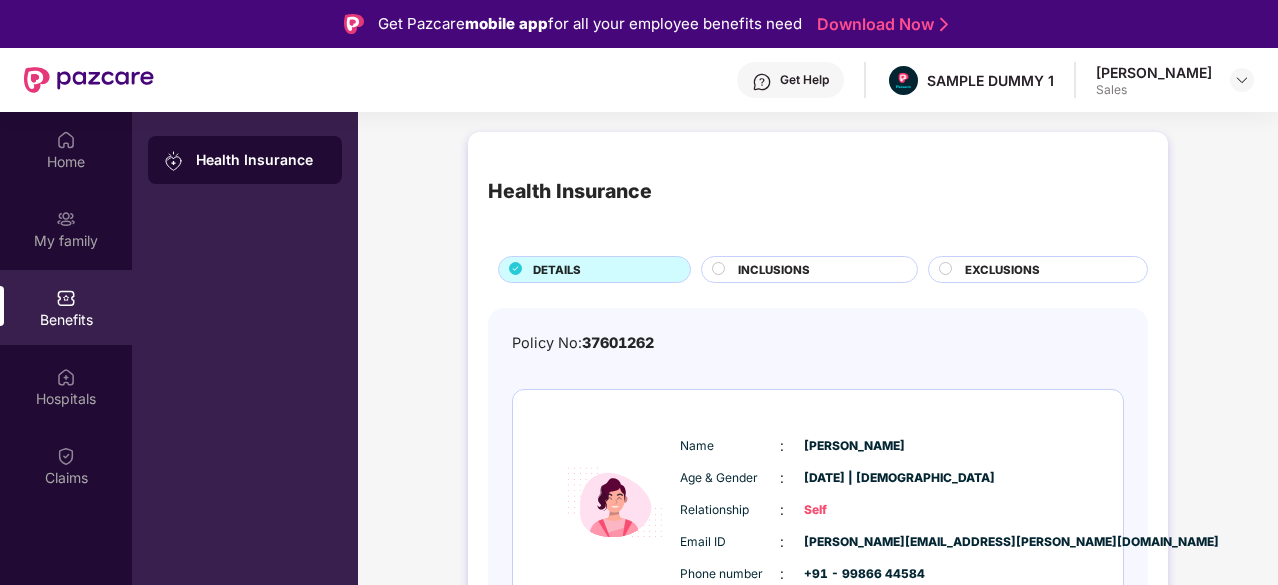scroll, scrollTop: 97, scrollLeft: 0, axis: vertical 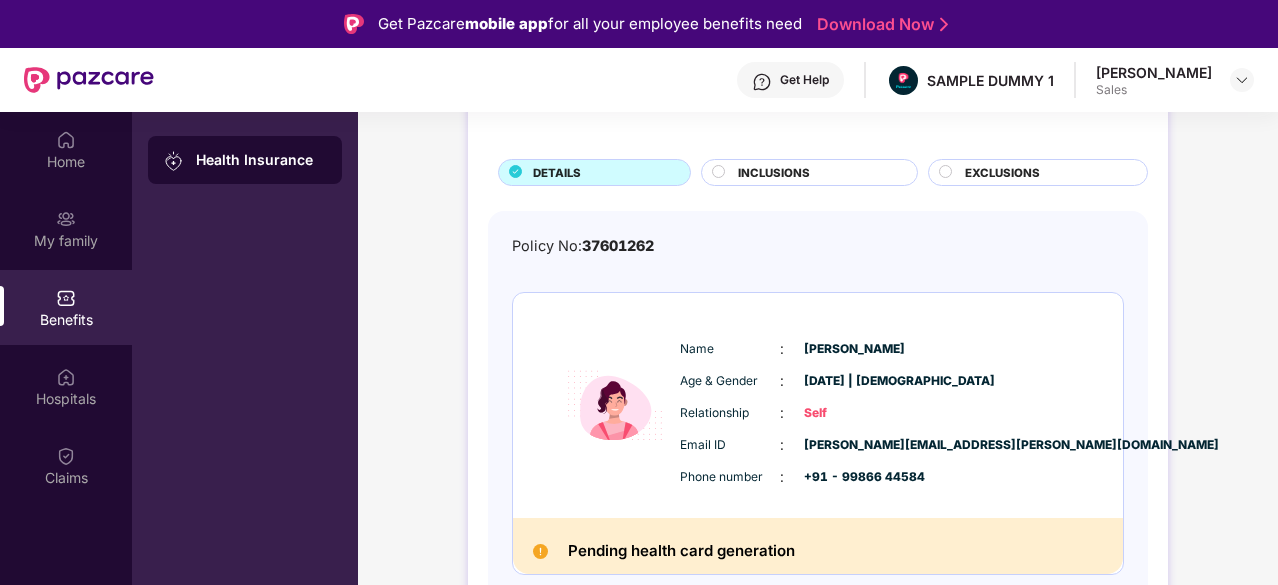 click on "INCLUSIONS" at bounding box center (774, 173) 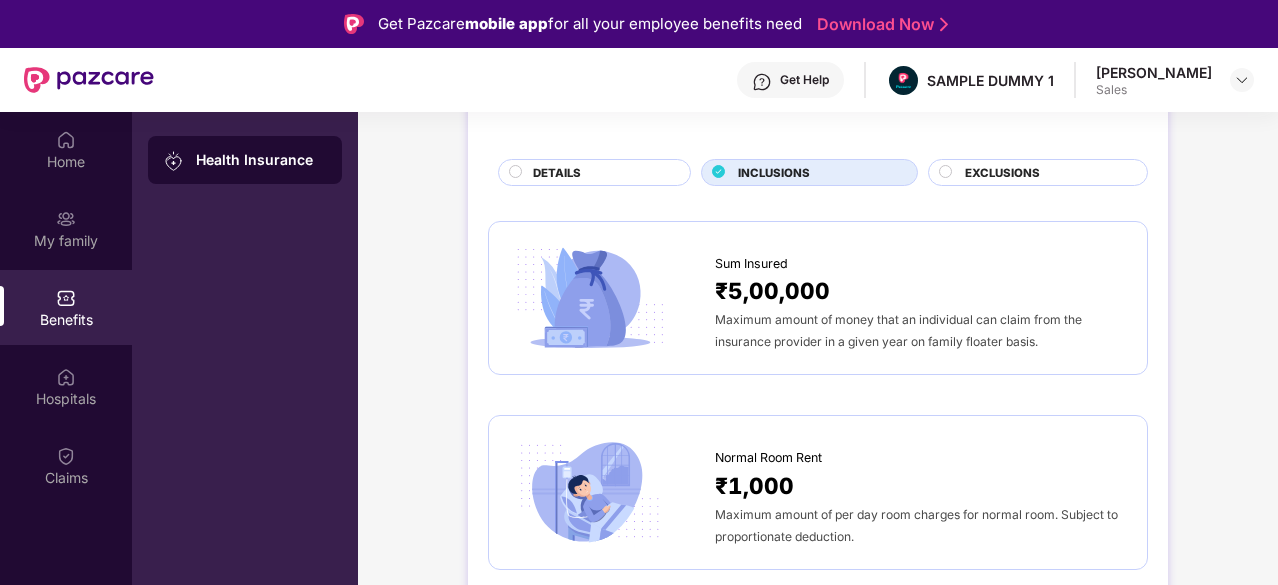 click on "EXCLUSIONS" at bounding box center (1002, 173) 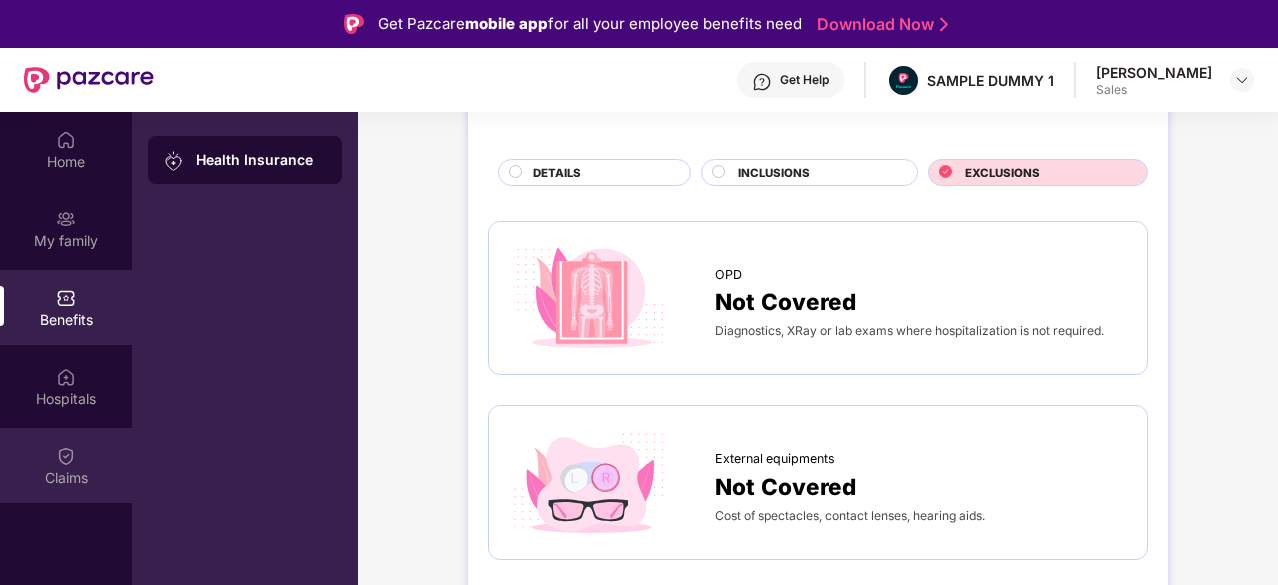 click on "Claims" at bounding box center [66, 465] 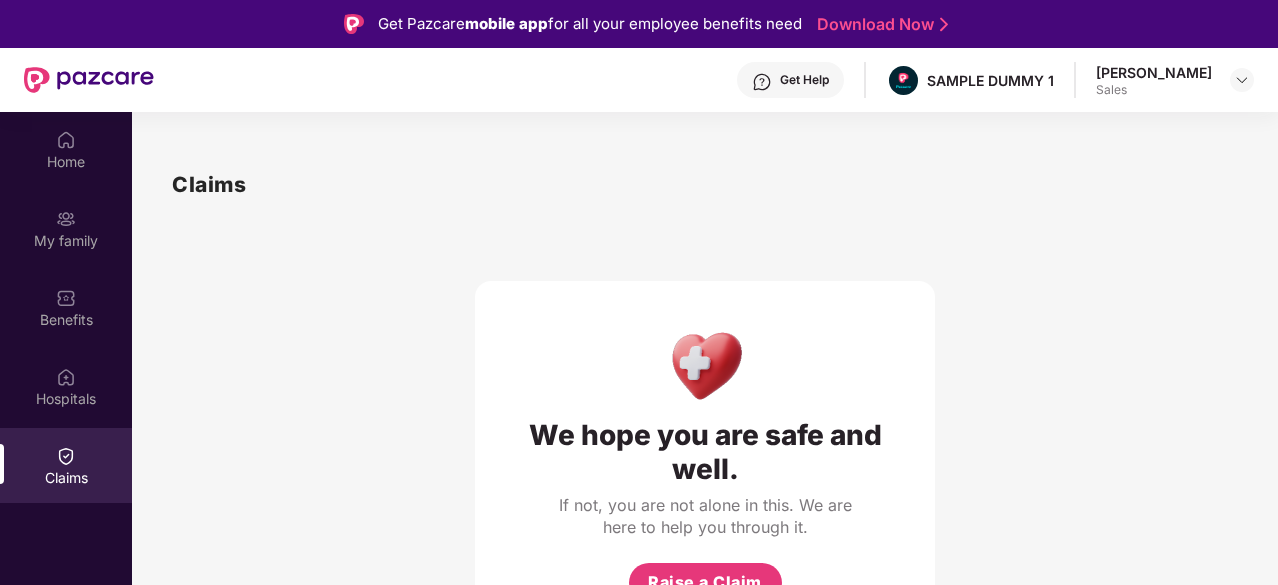 scroll, scrollTop: 112, scrollLeft: 0, axis: vertical 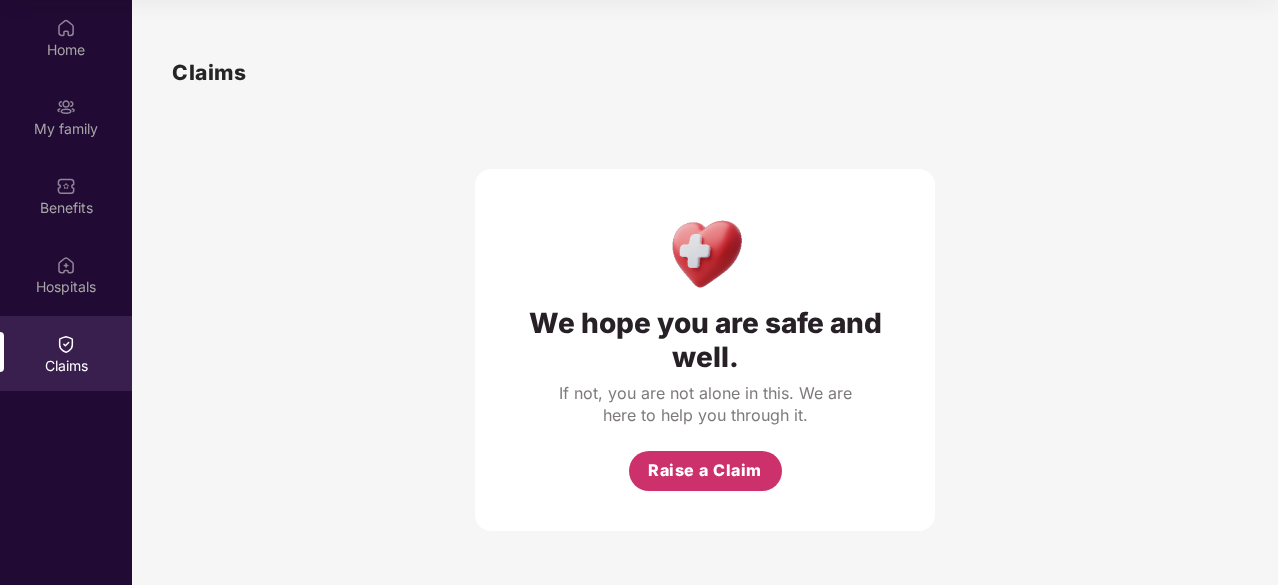 click on "Raise a Claim" at bounding box center [705, 471] 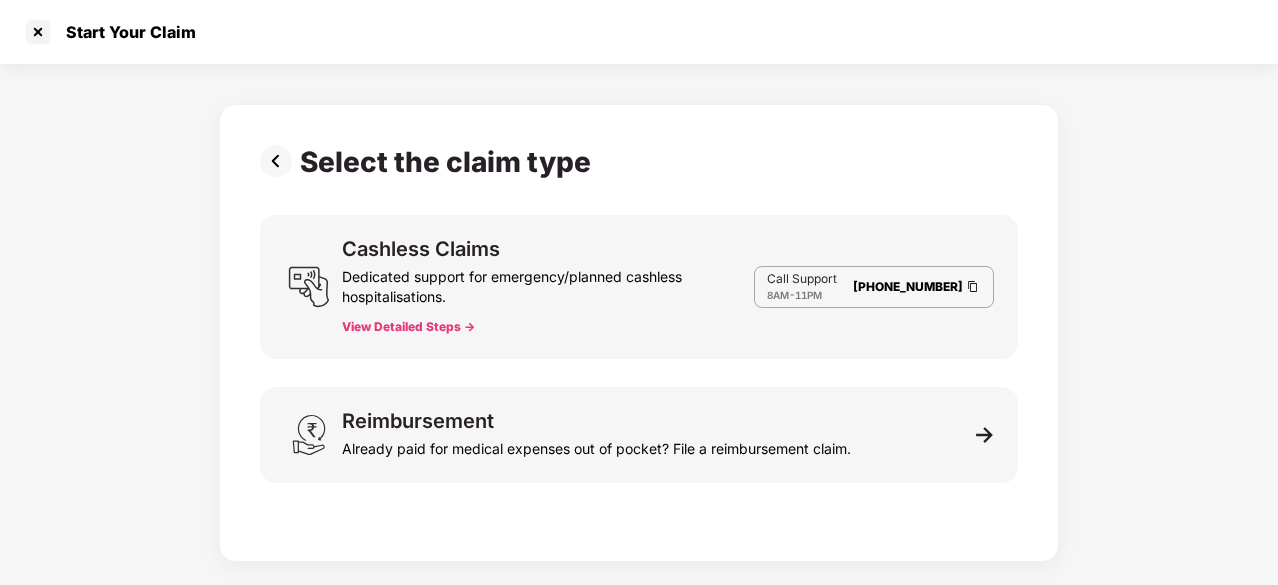 scroll, scrollTop: 48, scrollLeft: 0, axis: vertical 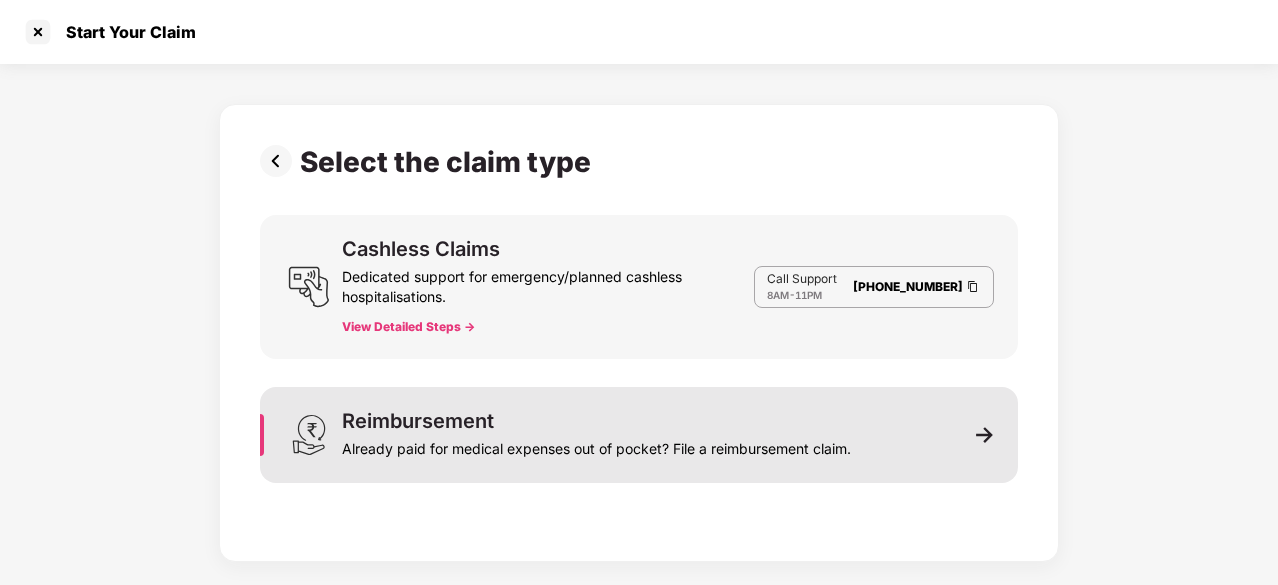 click on "Reimbursement Already paid for medical expenses out of pocket? File a reimbursement claim." at bounding box center (639, 435) 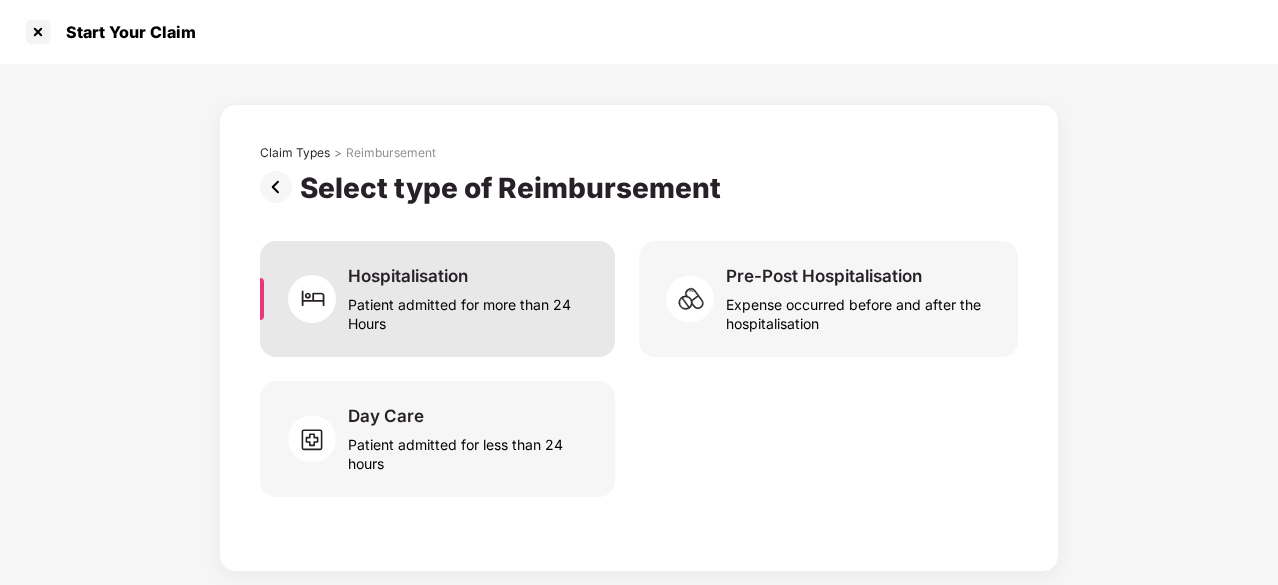 click on "Patient admitted for more than 24 Hours" at bounding box center [469, 310] 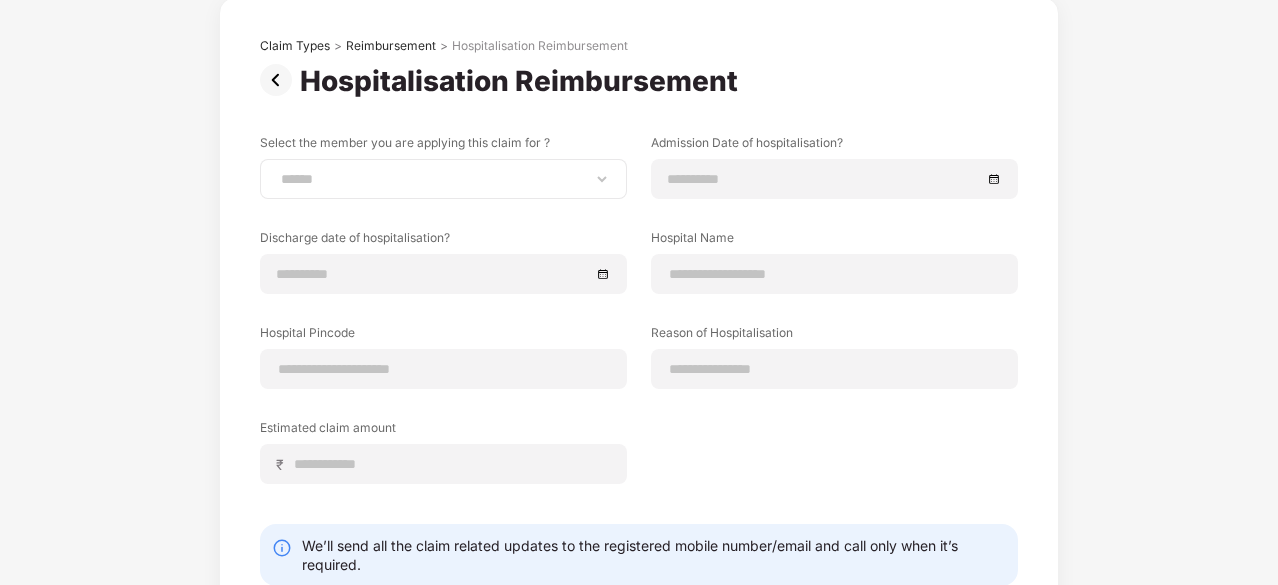 scroll, scrollTop: 108, scrollLeft: 0, axis: vertical 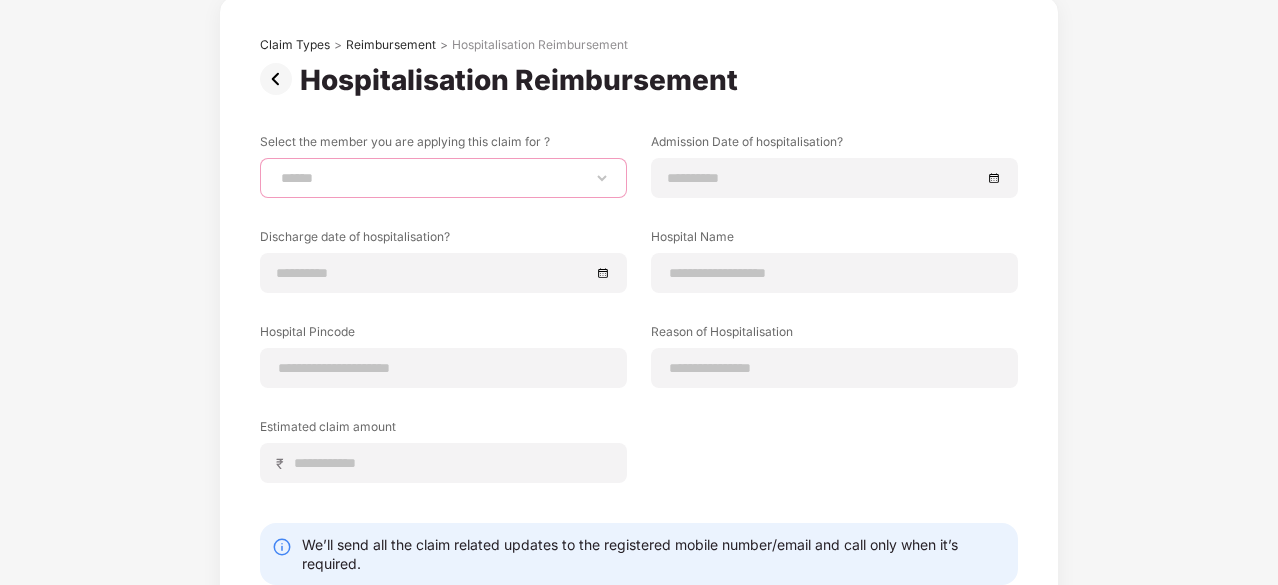 click on "**********" at bounding box center [443, 178] 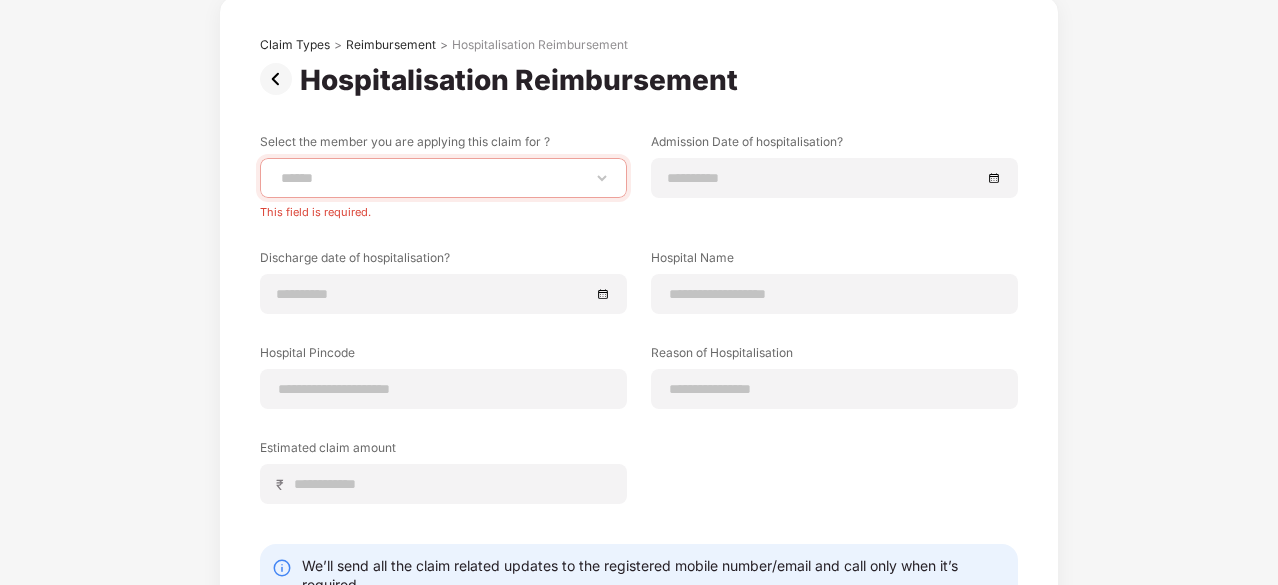 click on "**********" at bounding box center (639, 357) 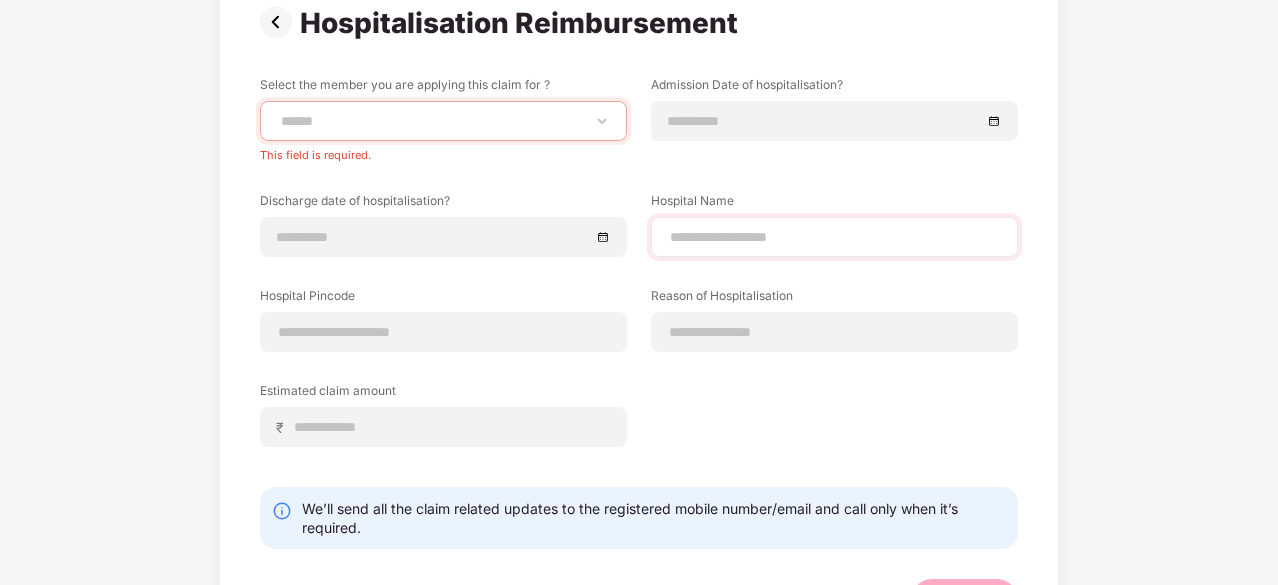 scroll, scrollTop: 119, scrollLeft: 0, axis: vertical 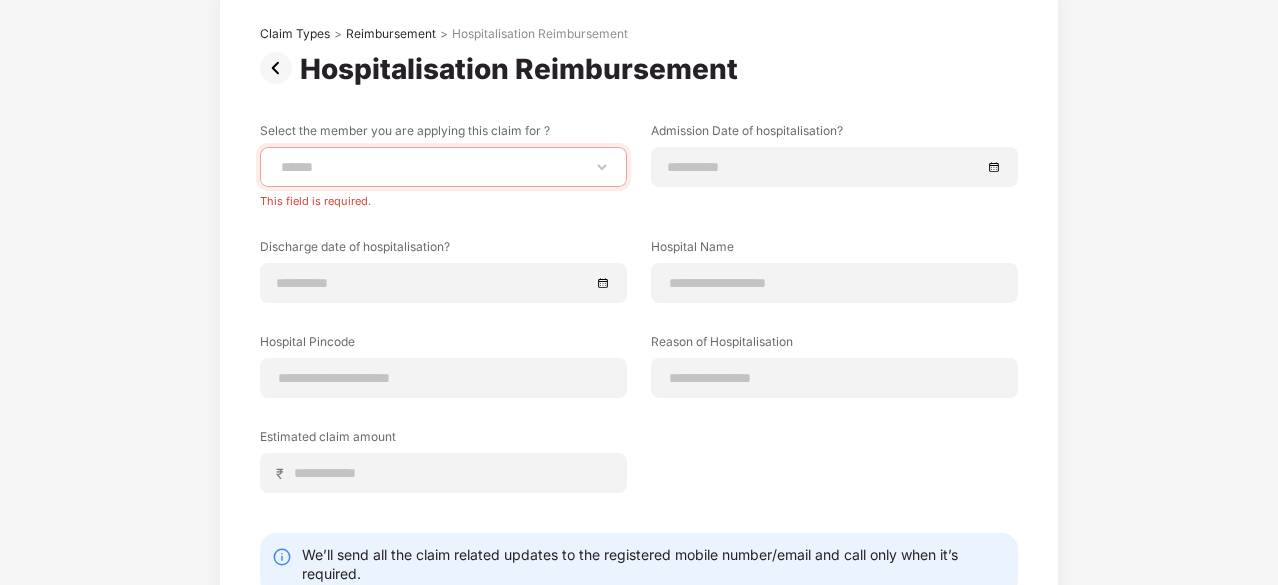 click at bounding box center (280, 68) 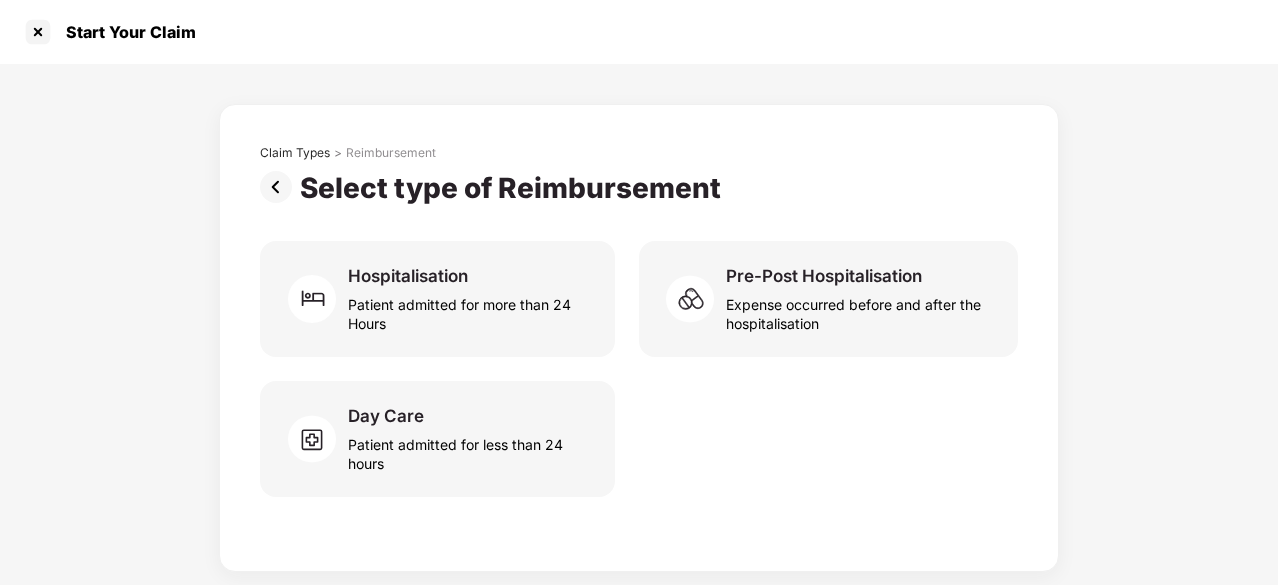 scroll, scrollTop: 0, scrollLeft: 0, axis: both 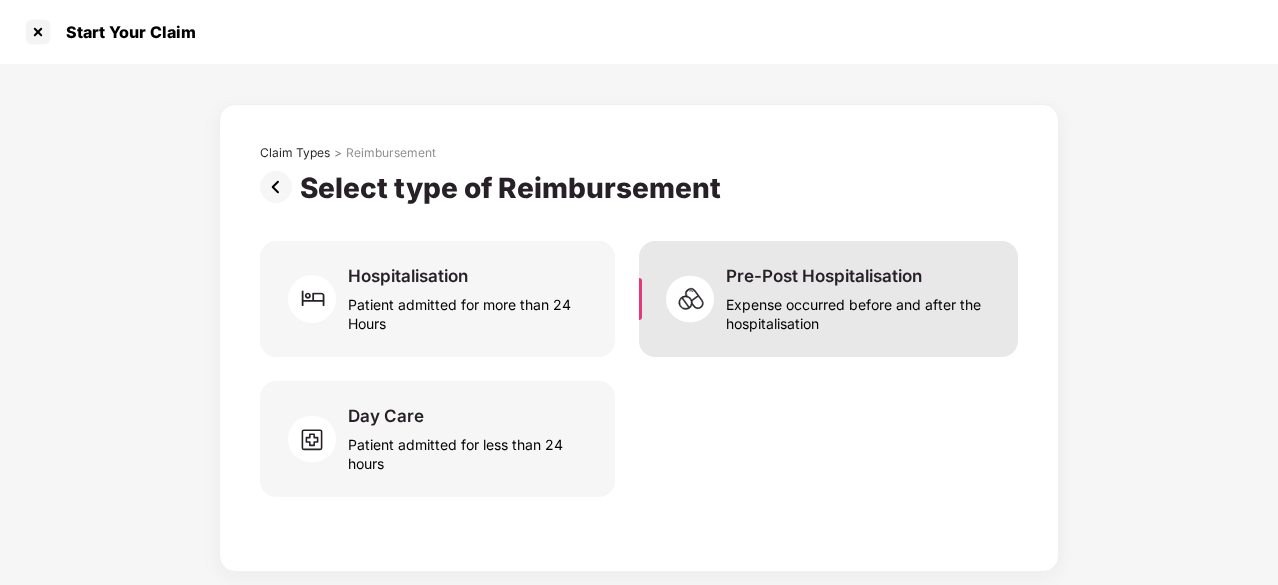 click on "Expense occurred before and after the hospitalisation" at bounding box center (860, 310) 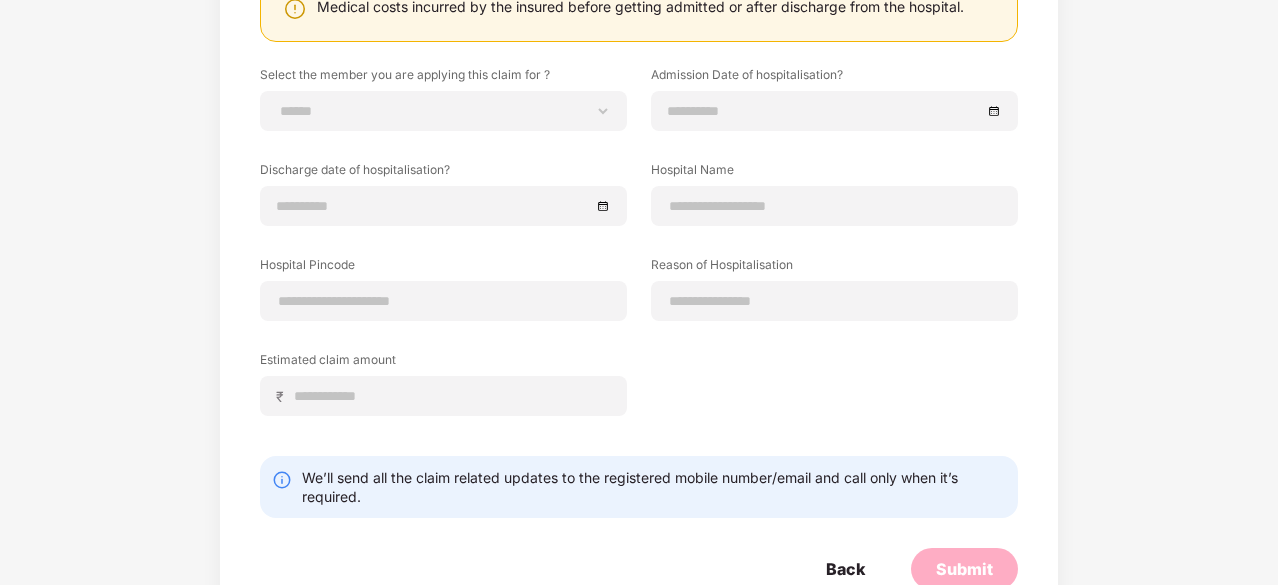scroll, scrollTop: 0, scrollLeft: 0, axis: both 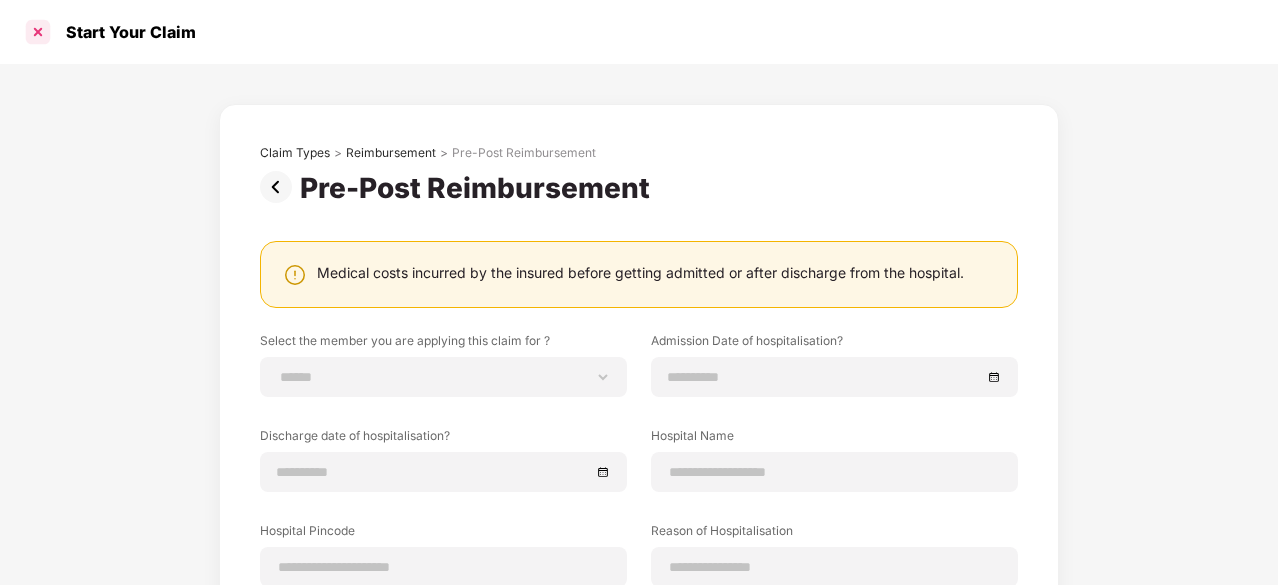 click at bounding box center (38, 32) 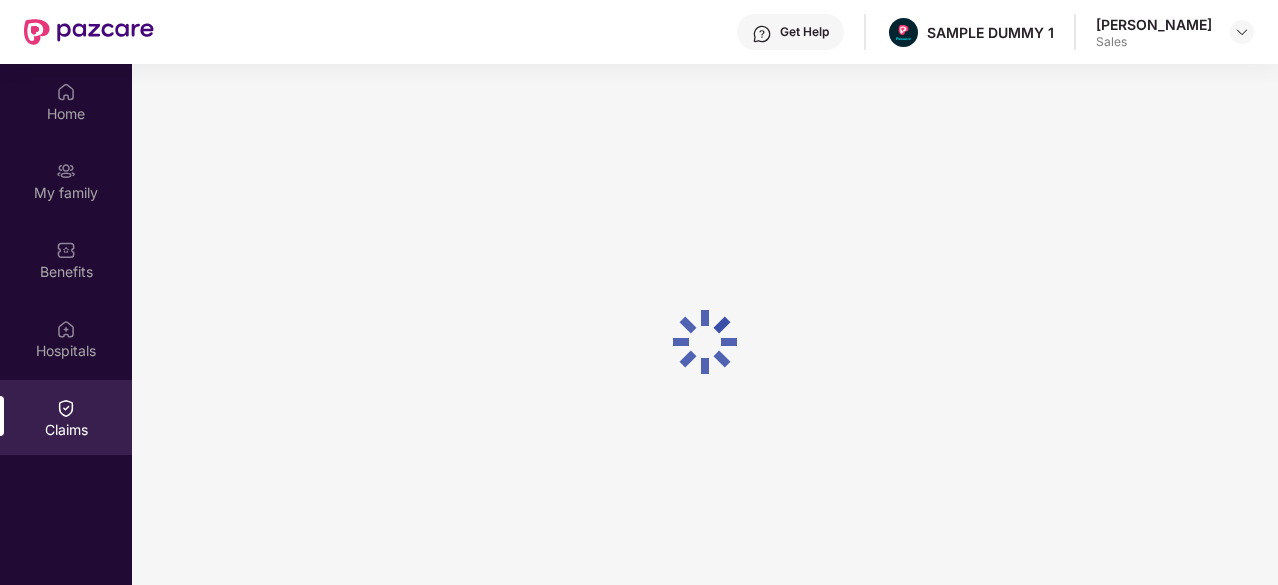 scroll, scrollTop: 112, scrollLeft: 0, axis: vertical 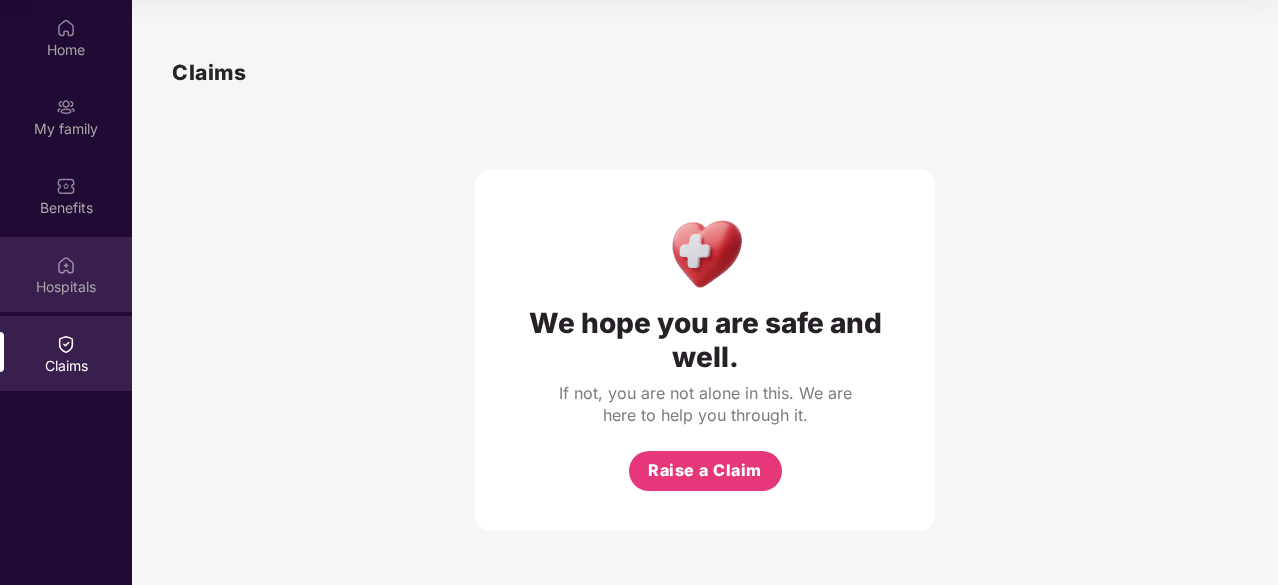 click on "Hospitals" at bounding box center [66, 274] 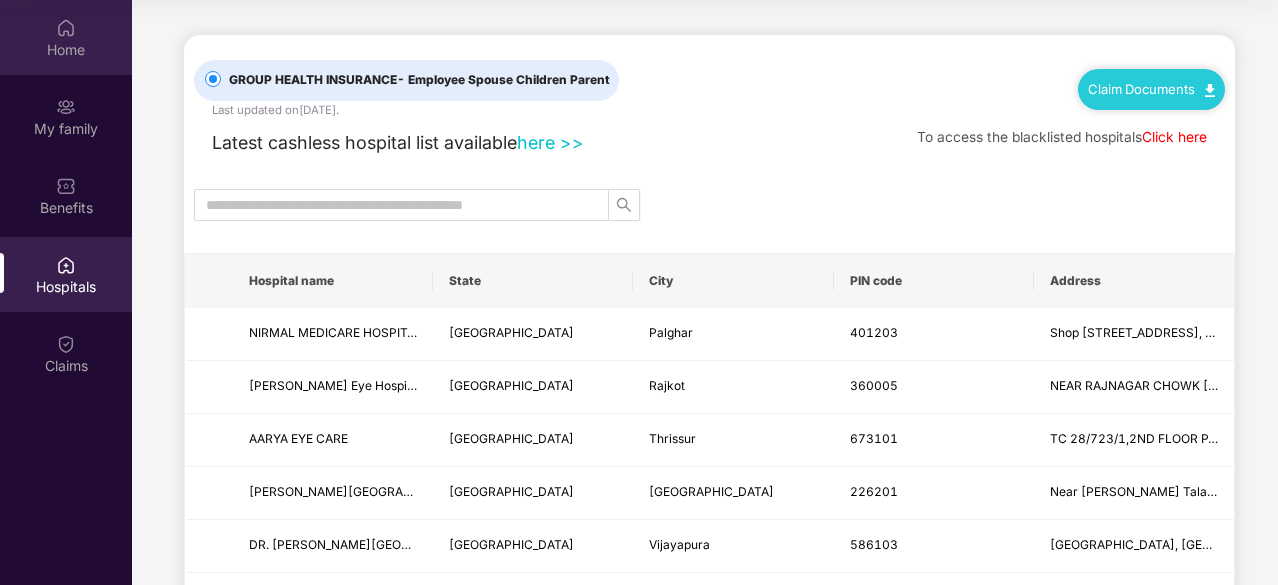 click at bounding box center [66, 28] 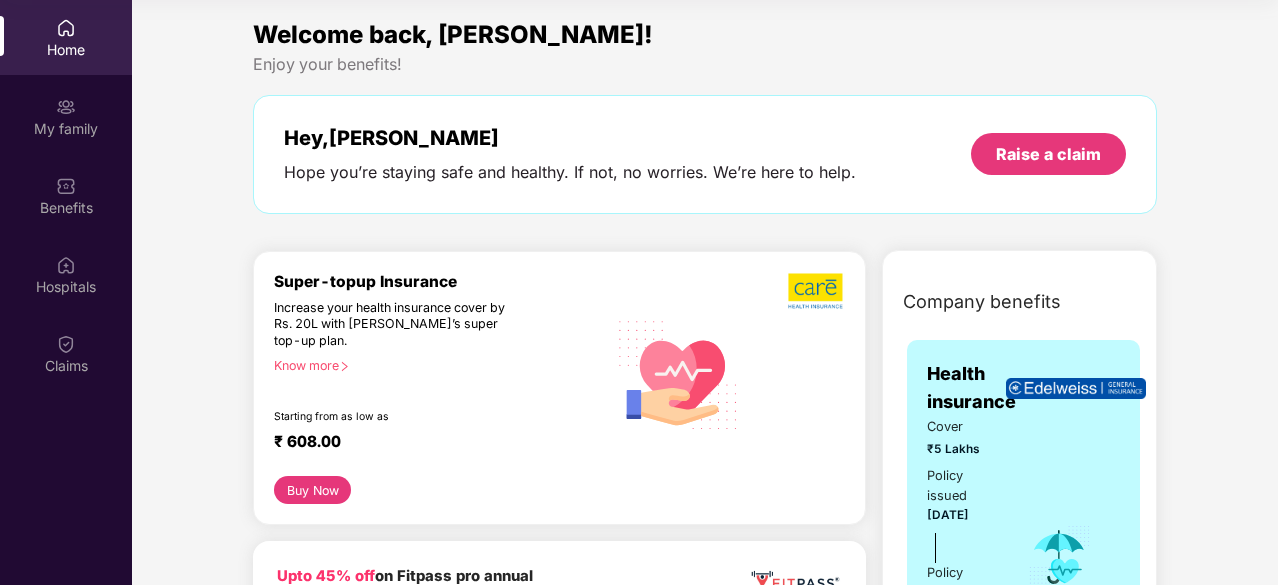 scroll, scrollTop: 0, scrollLeft: 0, axis: both 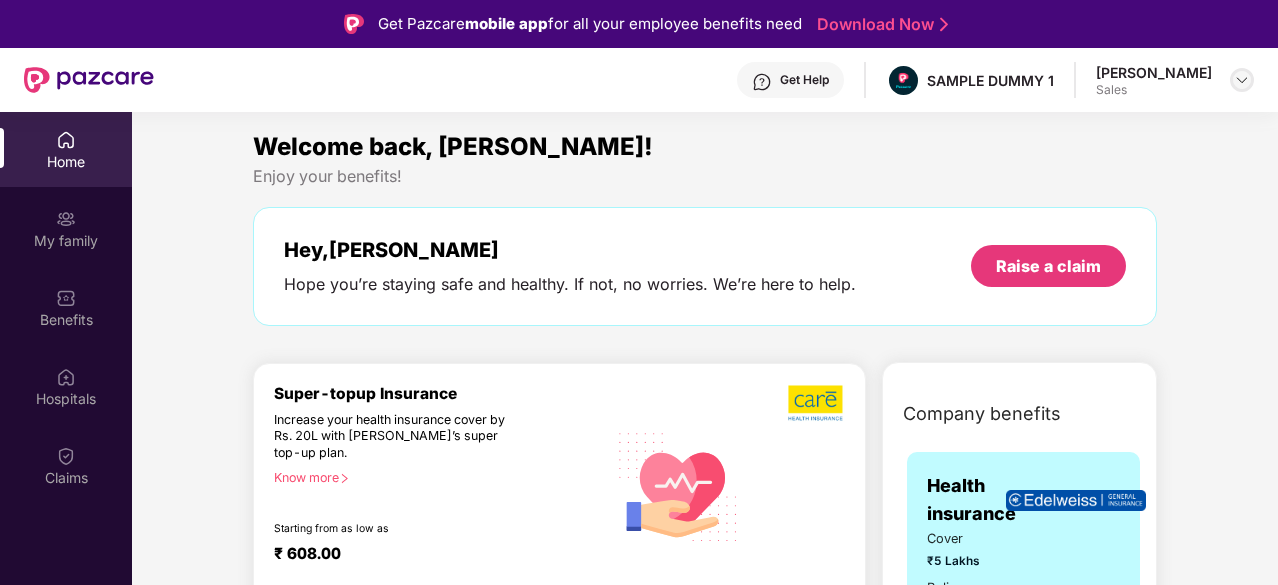 click at bounding box center [1242, 80] 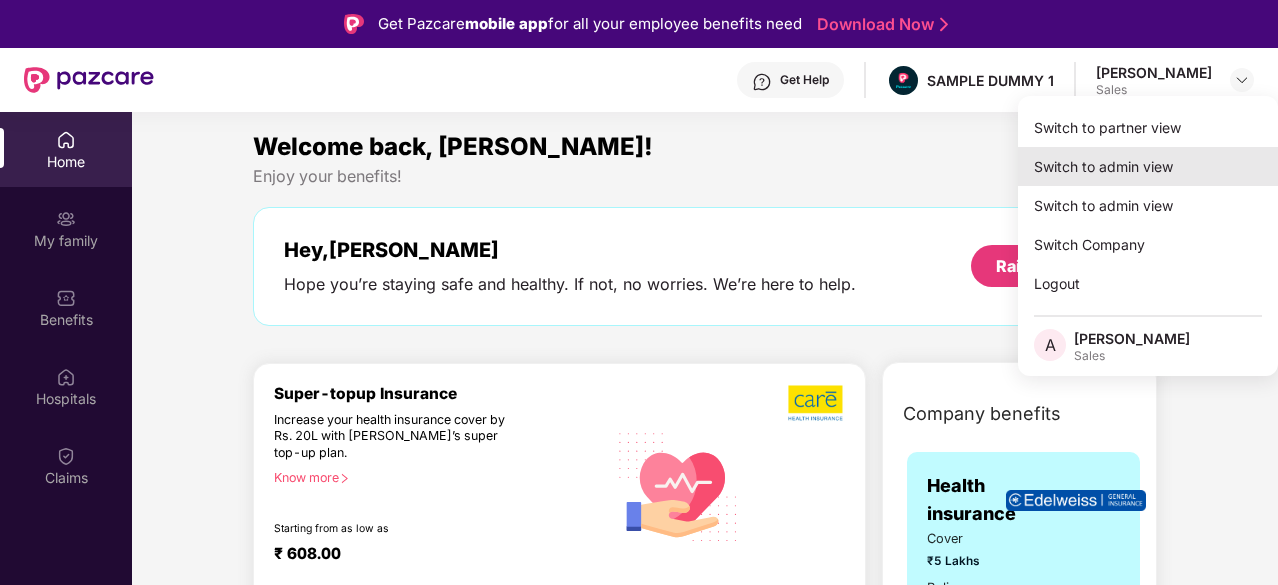 click on "Switch to admin view" at bounding box center [1148, 166] 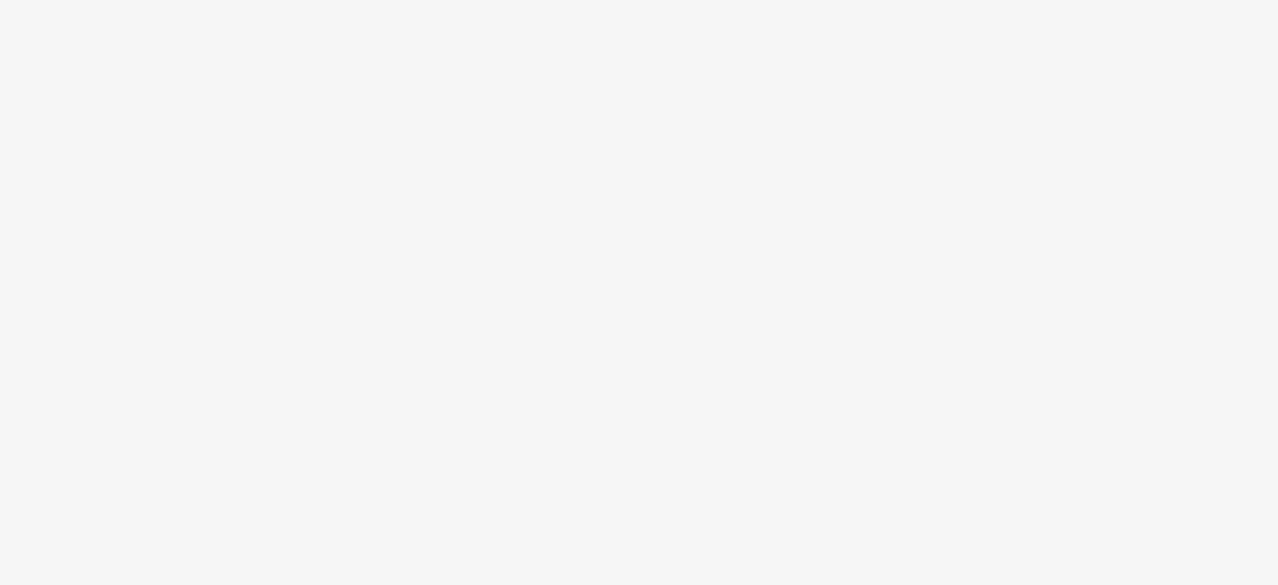 scroll, scrollTop: 0, scrollLeft: 0, axis: both 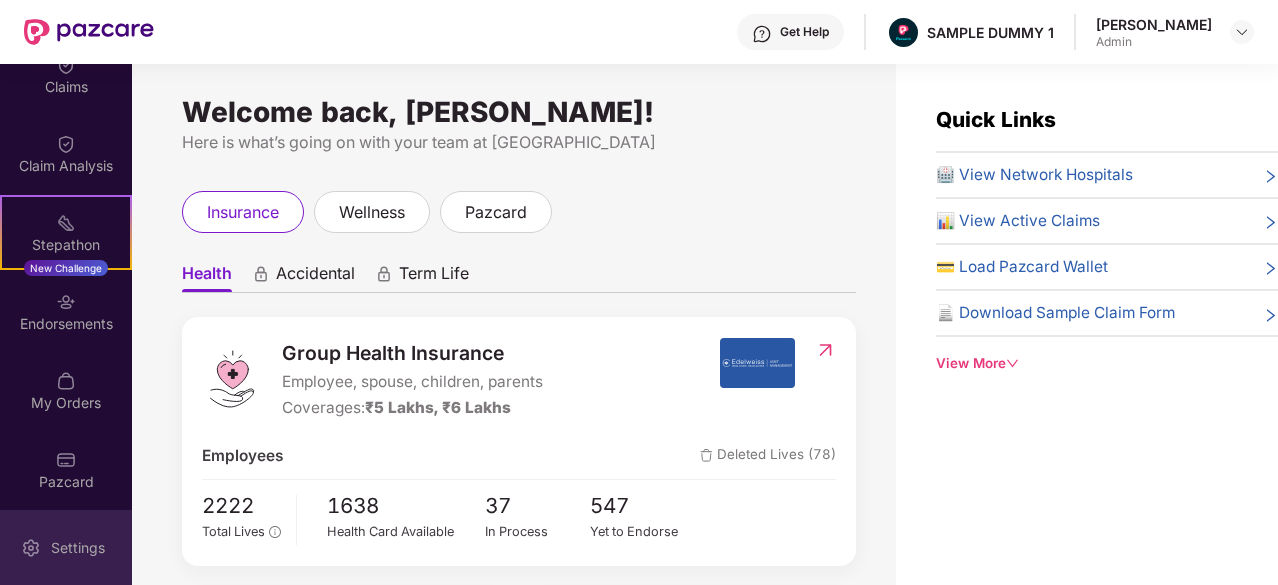 click on "Settings" at bounding box center (78, 548) 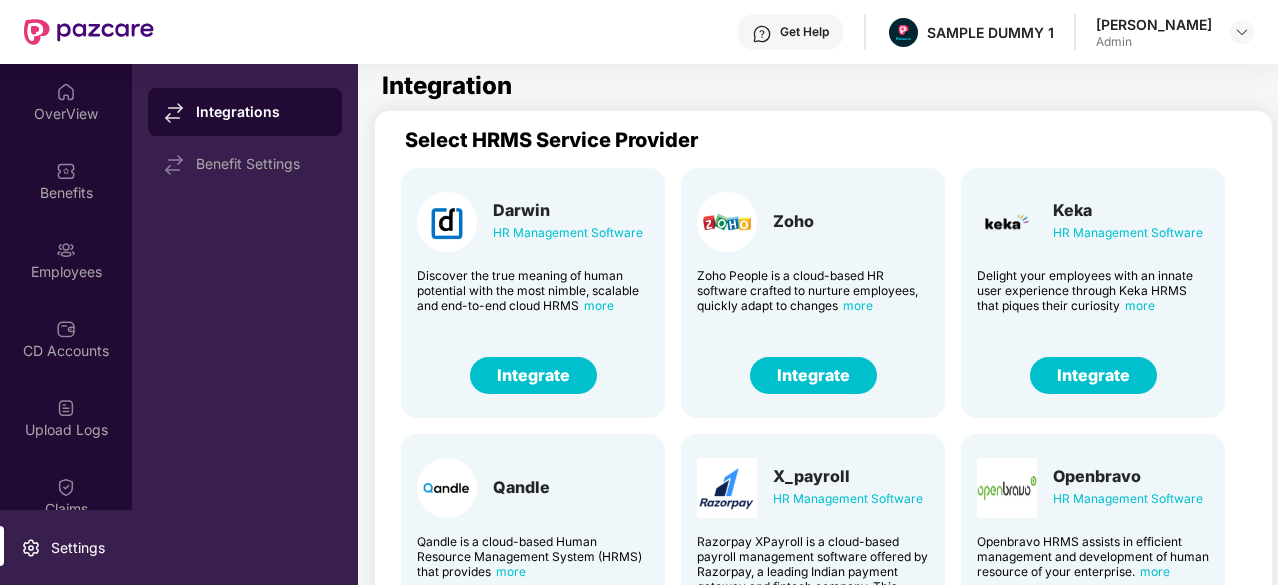 scroll, scrollTop: 0, scrollLeft: 0, axis: both 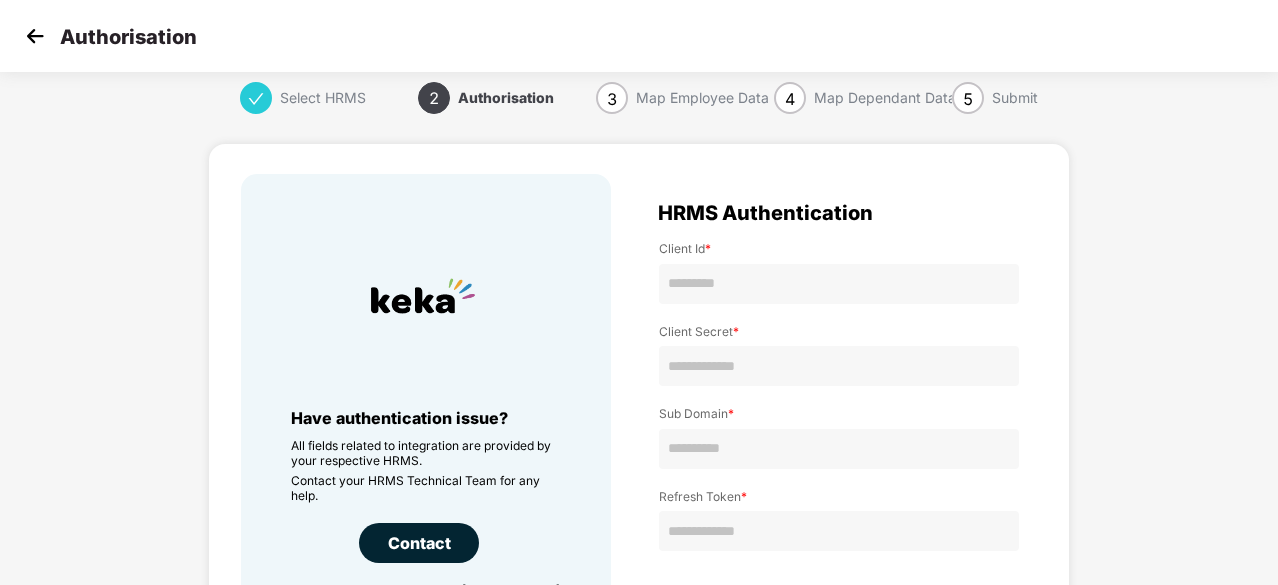 click at bounding box center [35, 36] 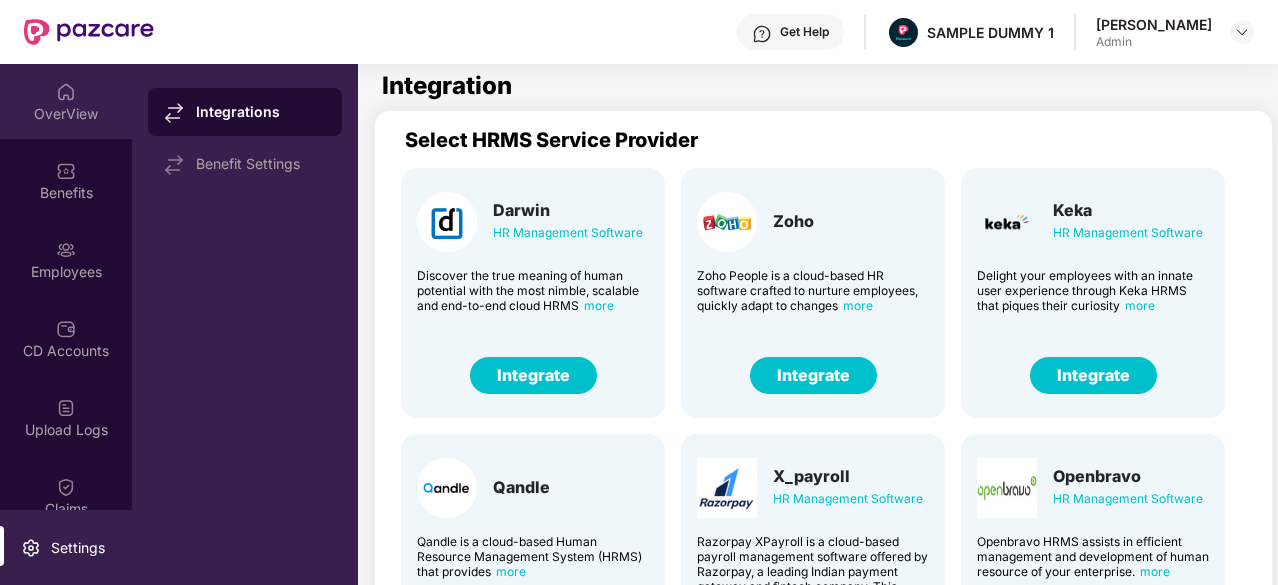 click at bounding box center (66, 92) 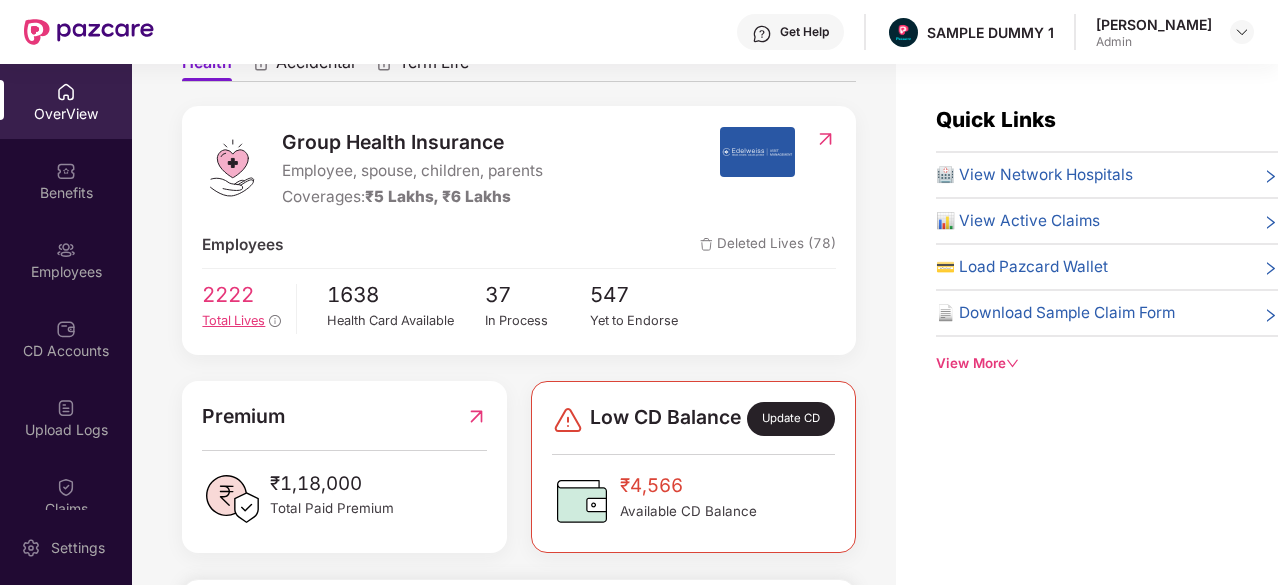 scroll, scrollTop: 212, scrollLeft: 0, axis: vertical 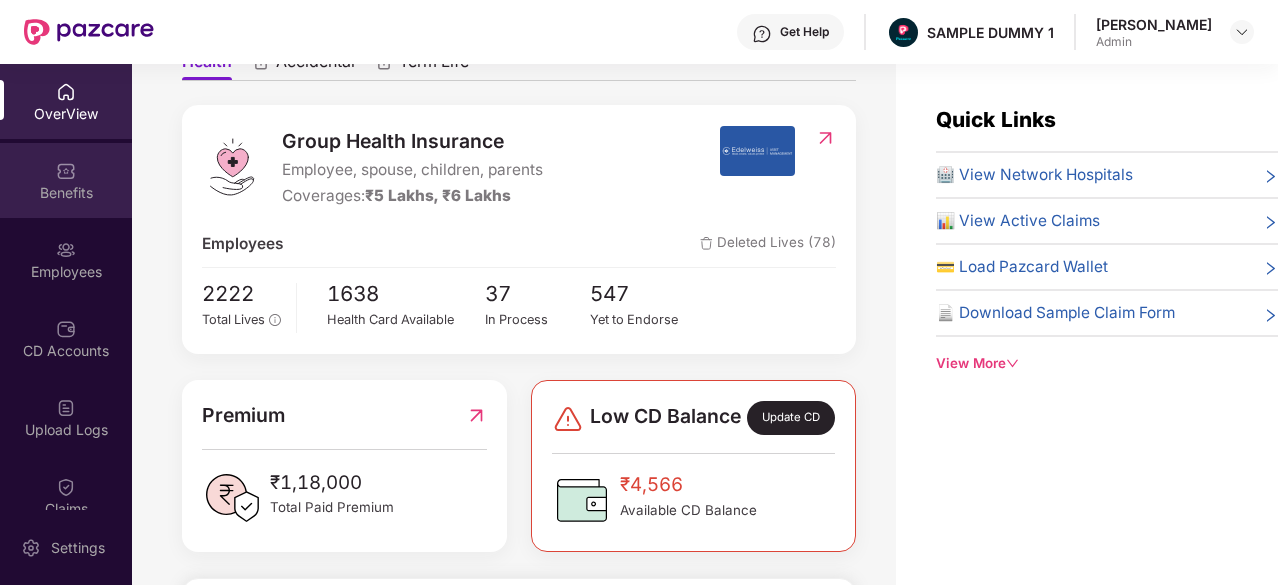 click on "Benefits" at bounding box center (66, 180) 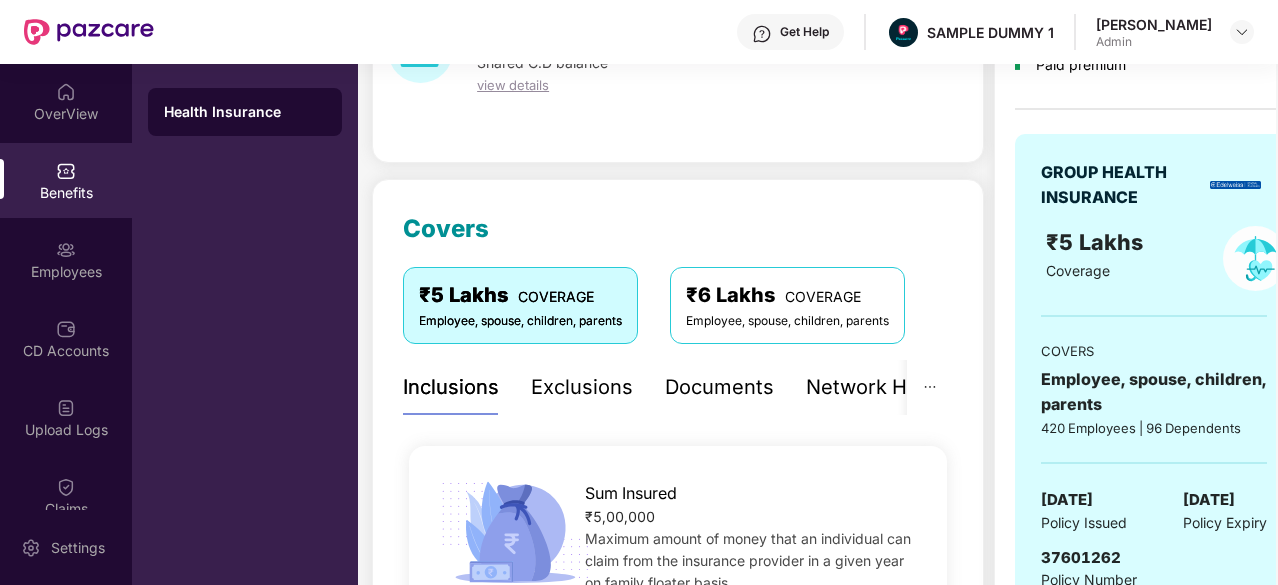 scroll, scrollTop: 144, scrollLeft: 0, axis: vertical 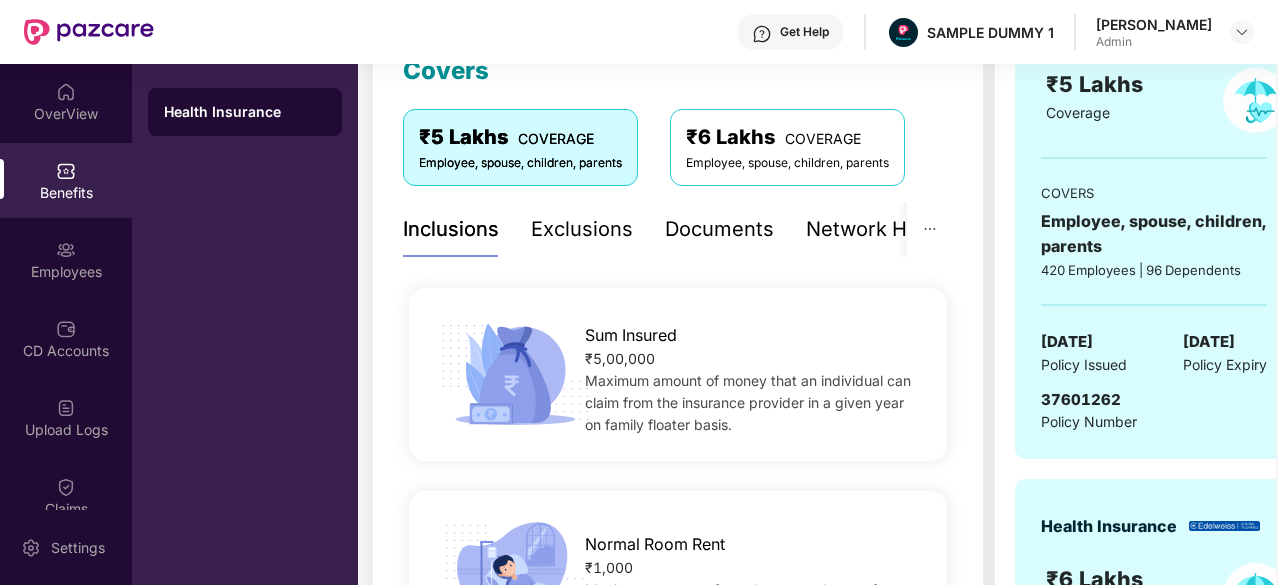 click on "Exclusions" at bounding box center [582, 229] 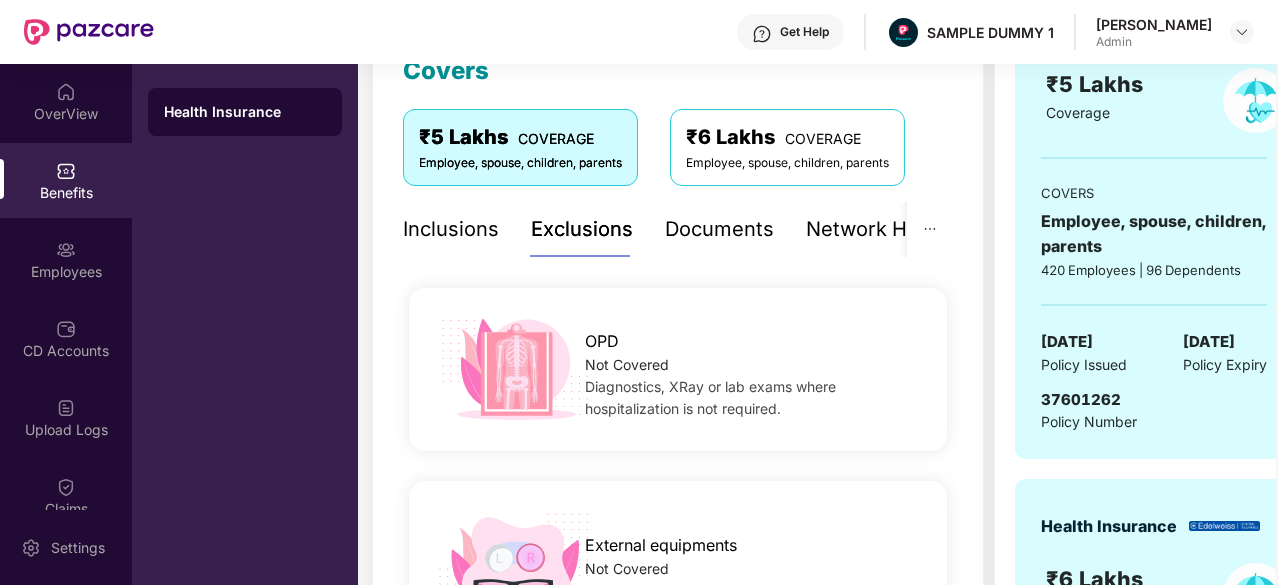 click on "Inclusions" at bounding box center (451, 229) 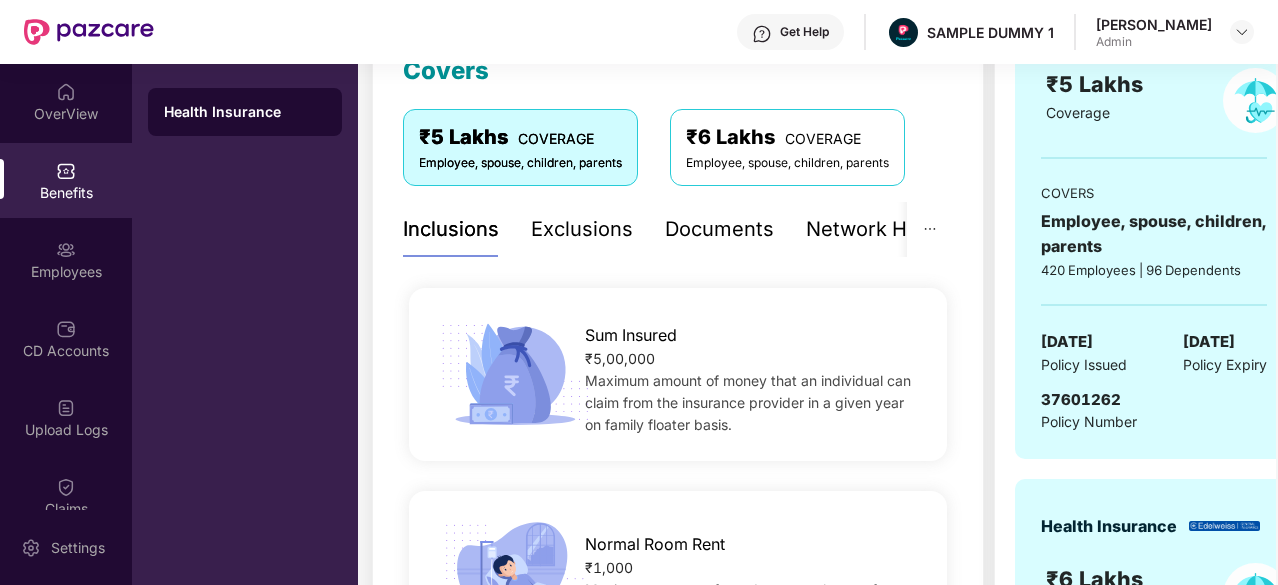 click on "Documents" at bounding box center [719, 229] 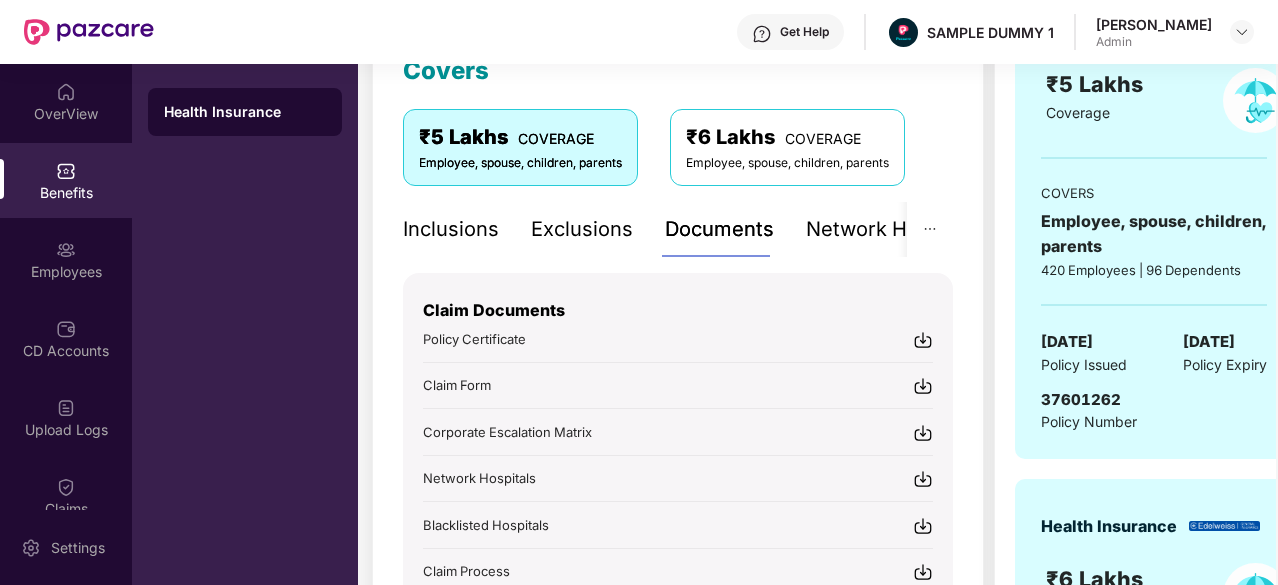 click on "Get Help" at bounding box center (804, 32) 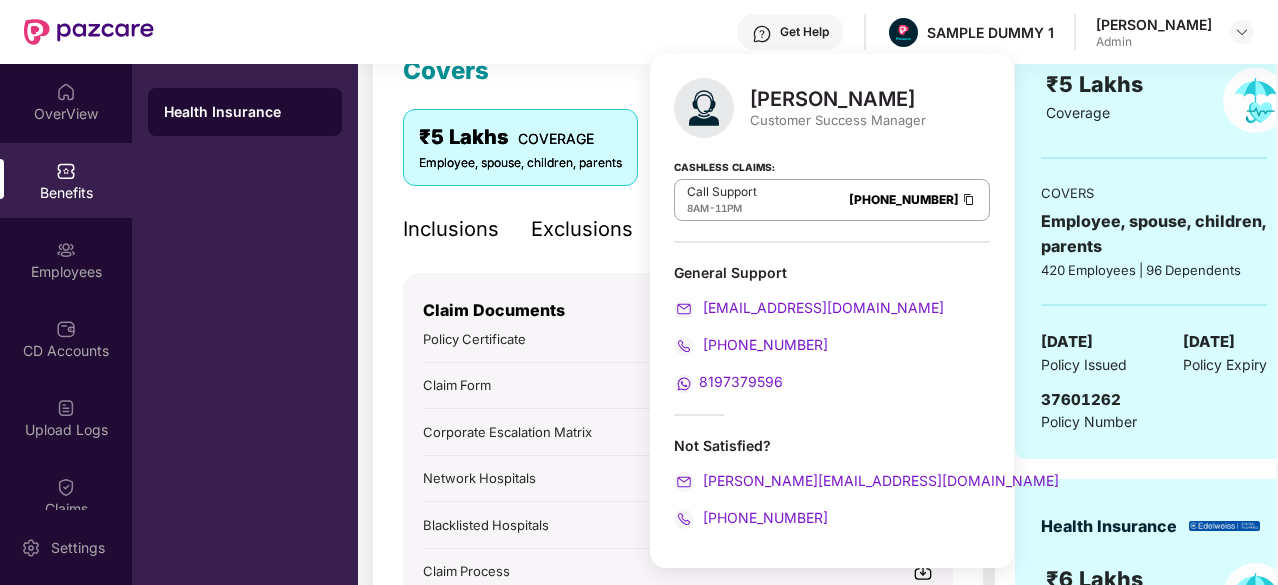 click on "Get Help SAMPLE DUMMY 1 Ankita Agnihotri Admin" at bounding box center [704, 32] 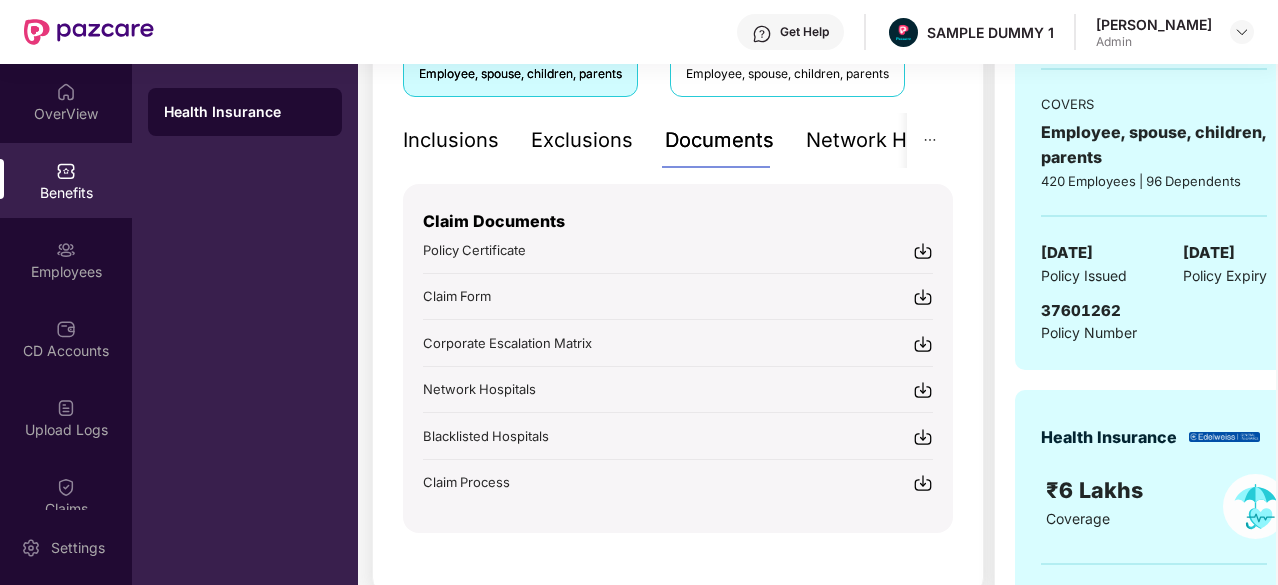 scroll, scrollTop: 372, scrollLeft: 0, axis: vertical 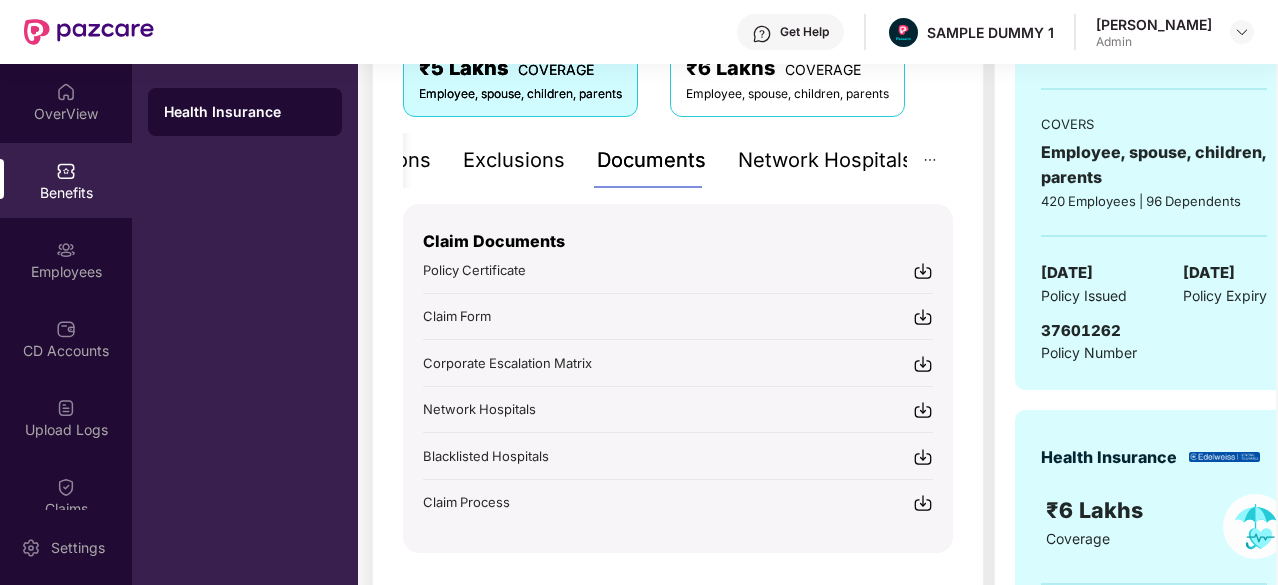 click on "Network Hospitals" at bounding box center (825, 160) 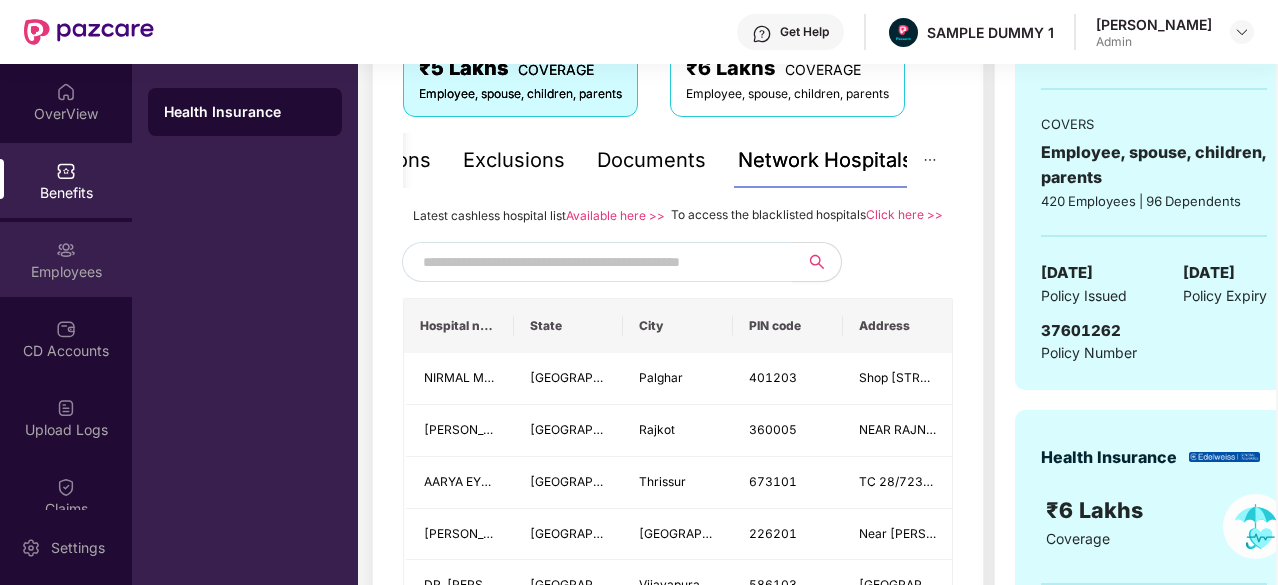 click on "Employees" at bounding box center [66, 259] 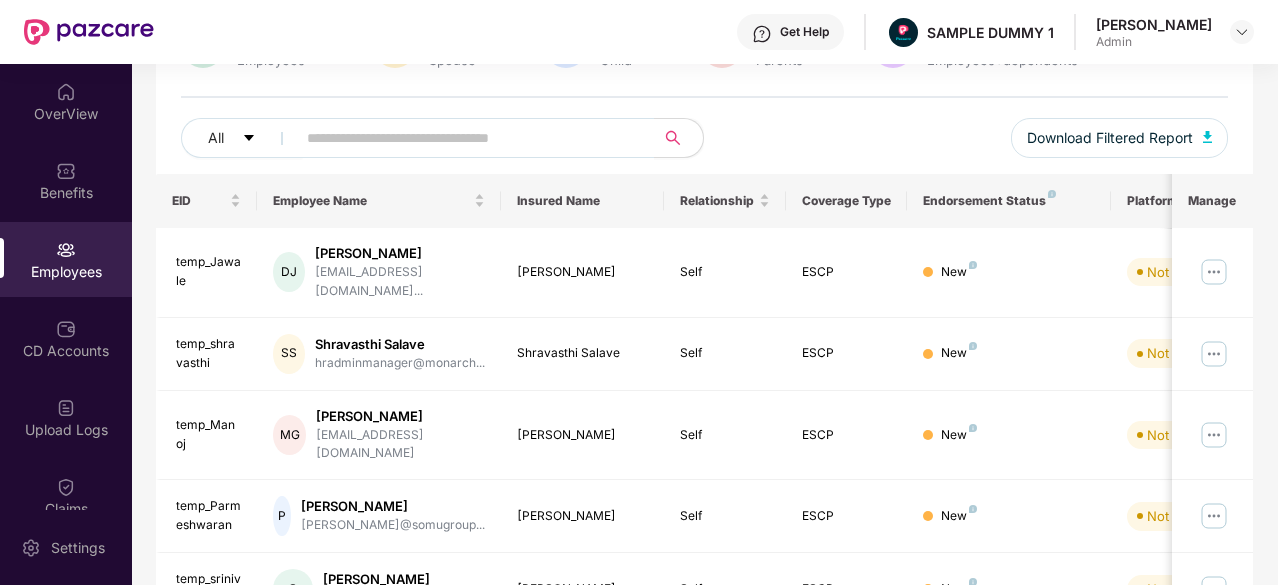 scroll, scrollTop: 0, scrollLeft: 0, axis: both 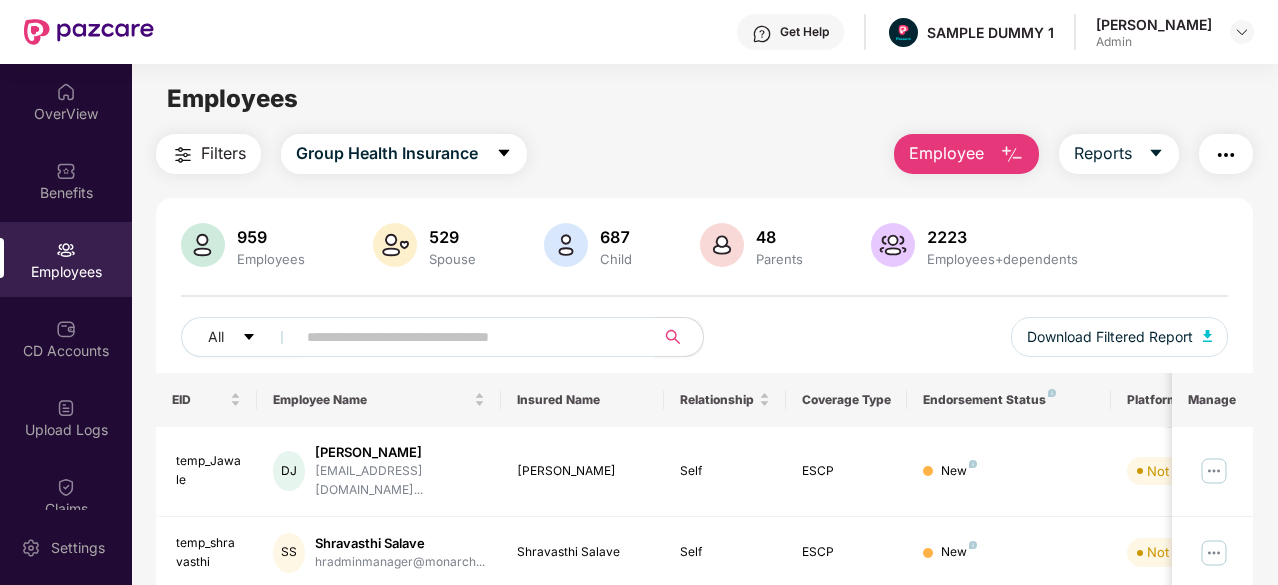 click on "Employee" at bounding box center (966, 154) 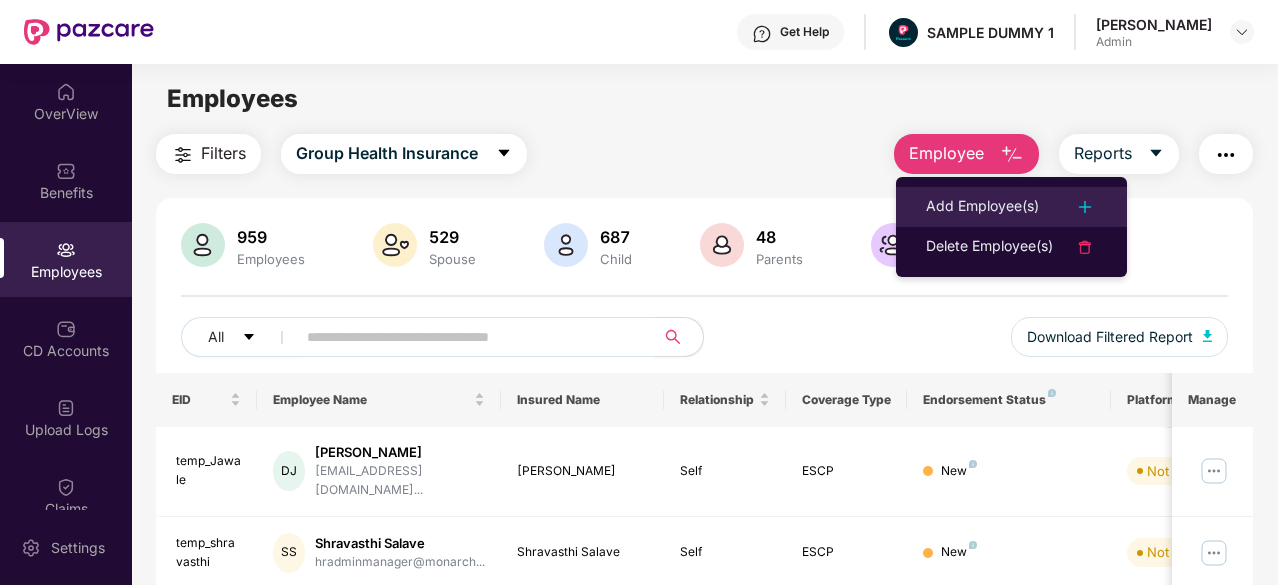 click on "Add Employee(s)" at bounding box center [982, 207] 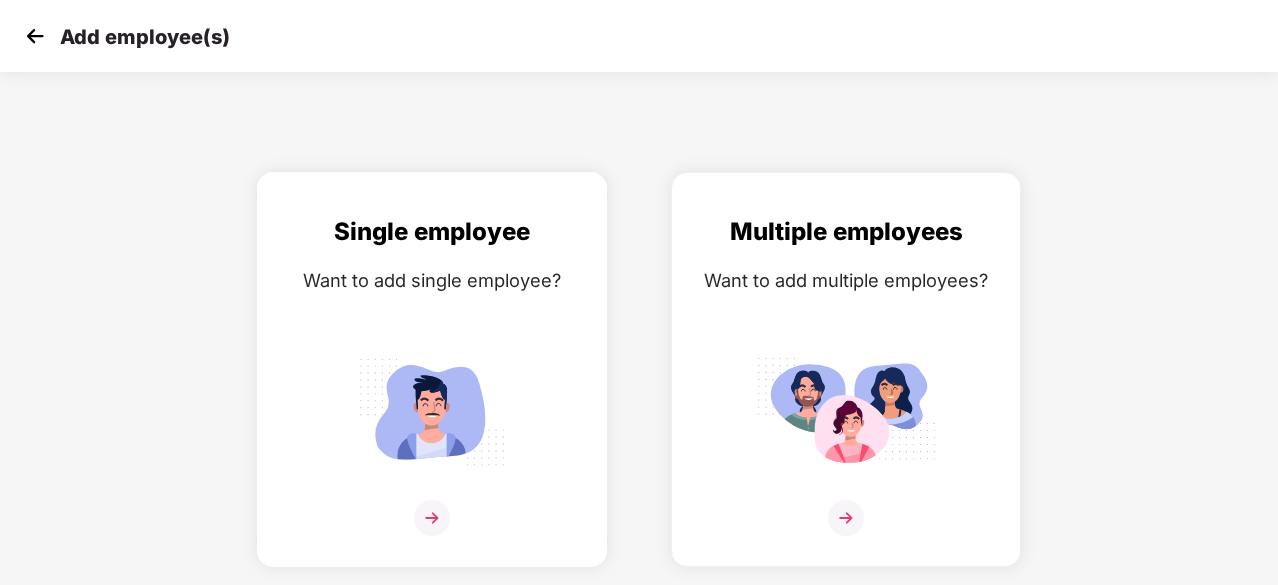 click at bounding box center [432, 530] 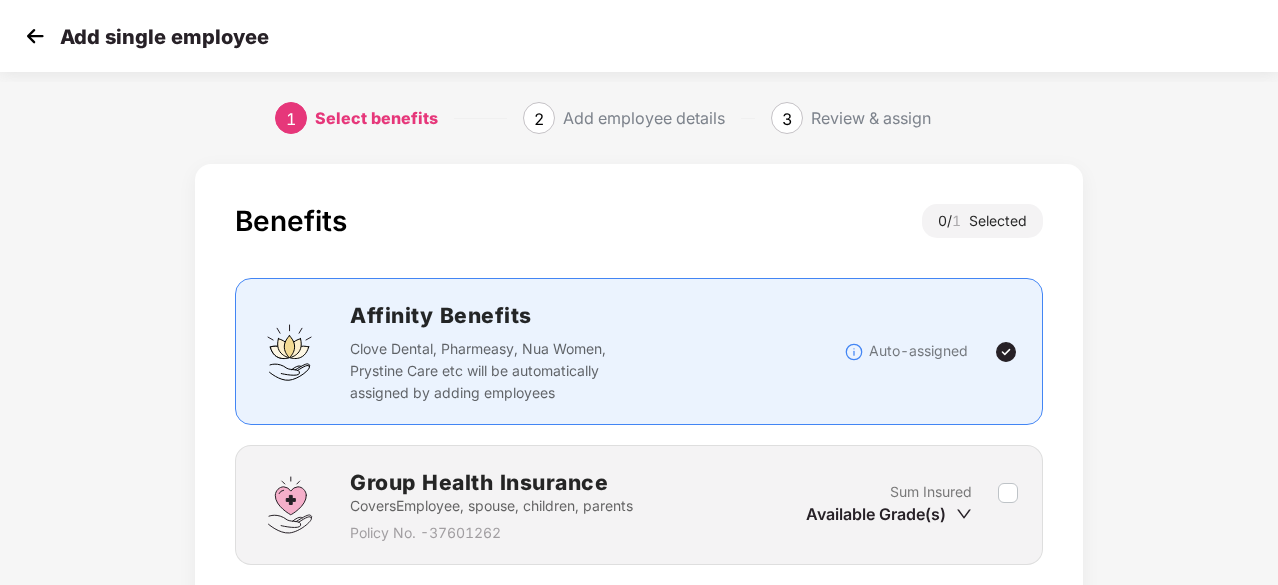 scroll, scrollTop: 152, scrollLeft: 0, axis: vertical 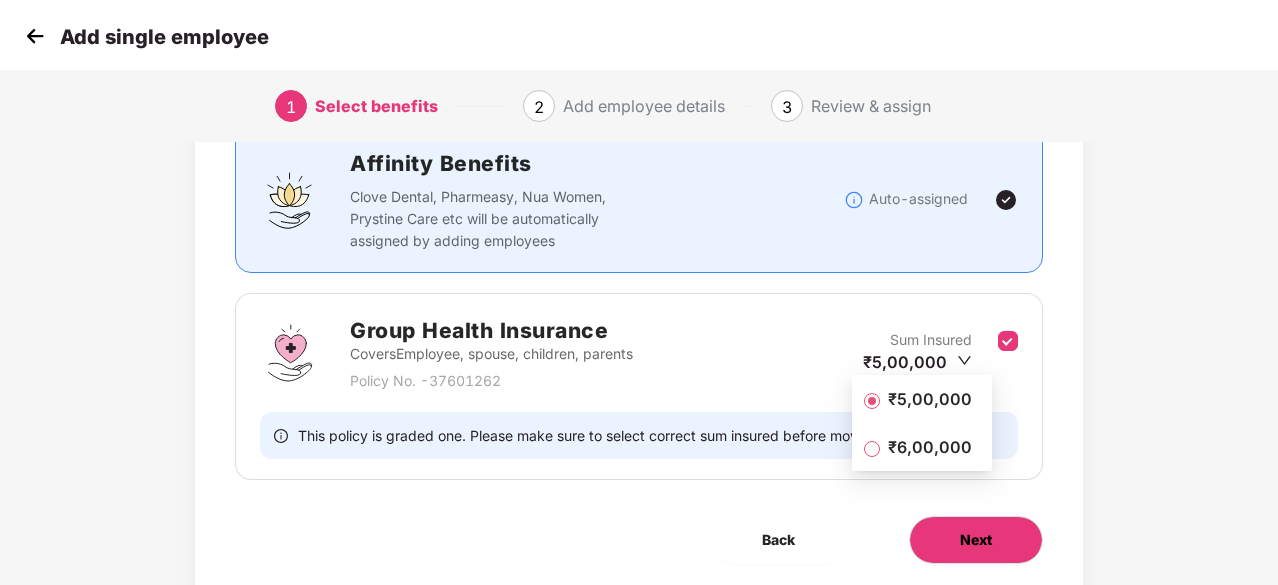 click on "Next" at bounding box center [976, 540] 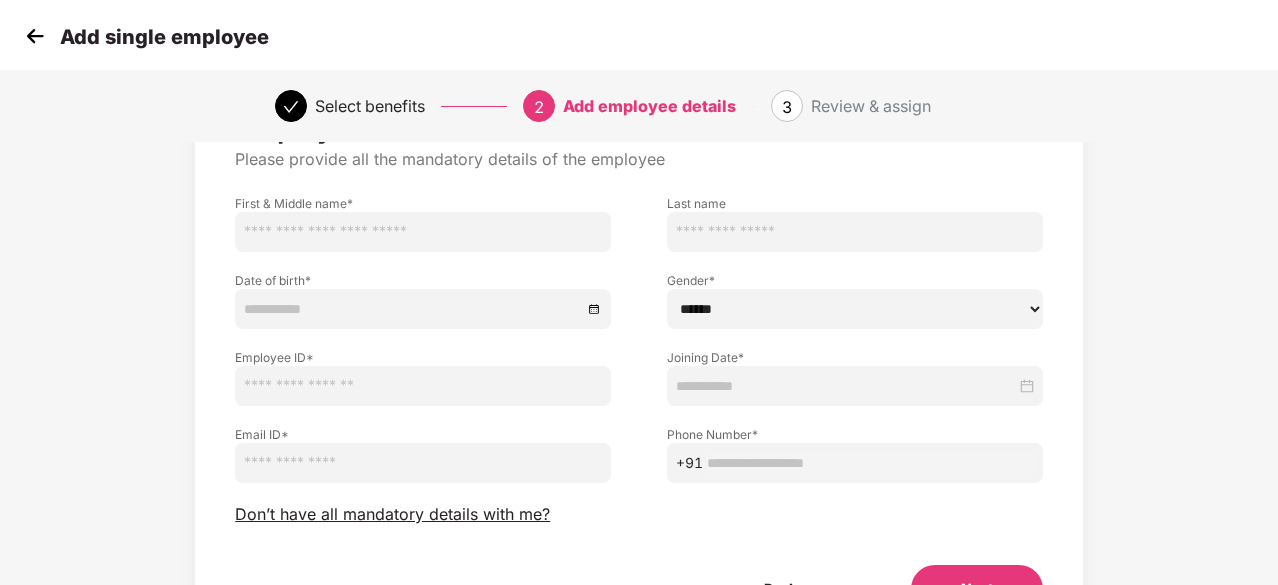 scroll, scrollTop: 216, scrollLeft: 0, axis: vertical 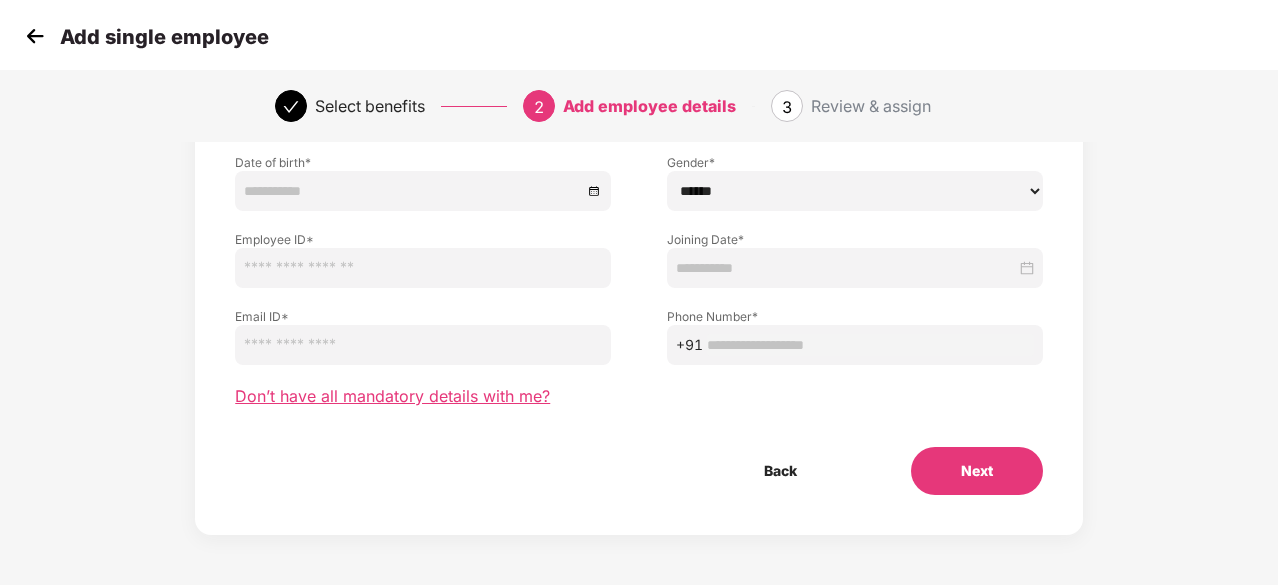 click on "Don’t have all mandatory details with me?" at bounding box center (392, 396) 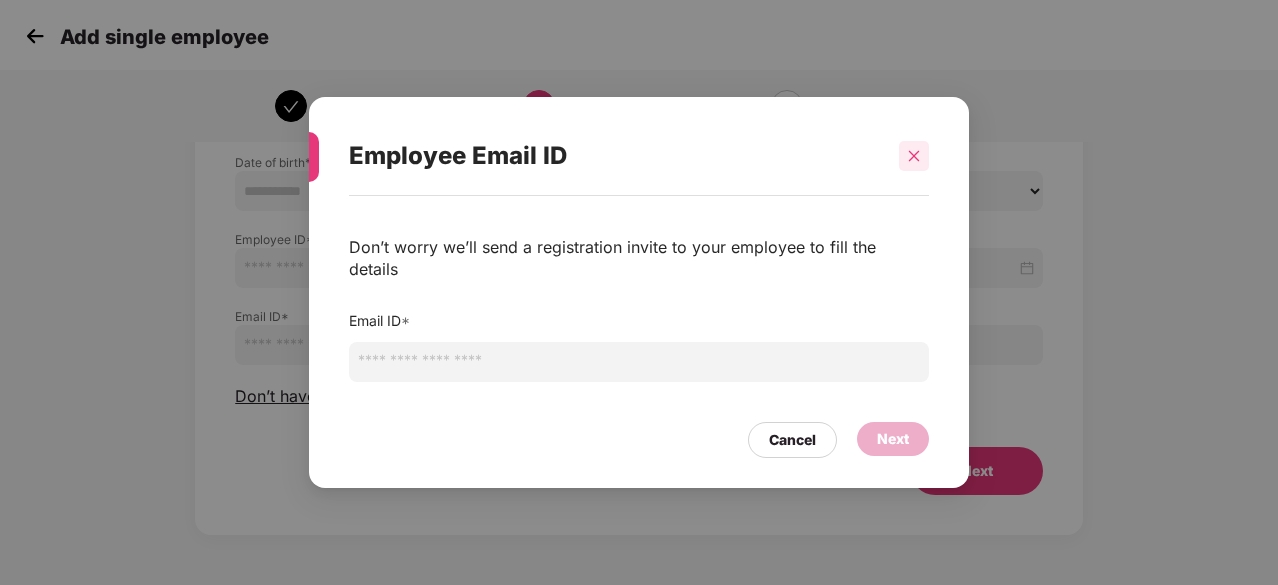 click at bounding box center (914, 156) 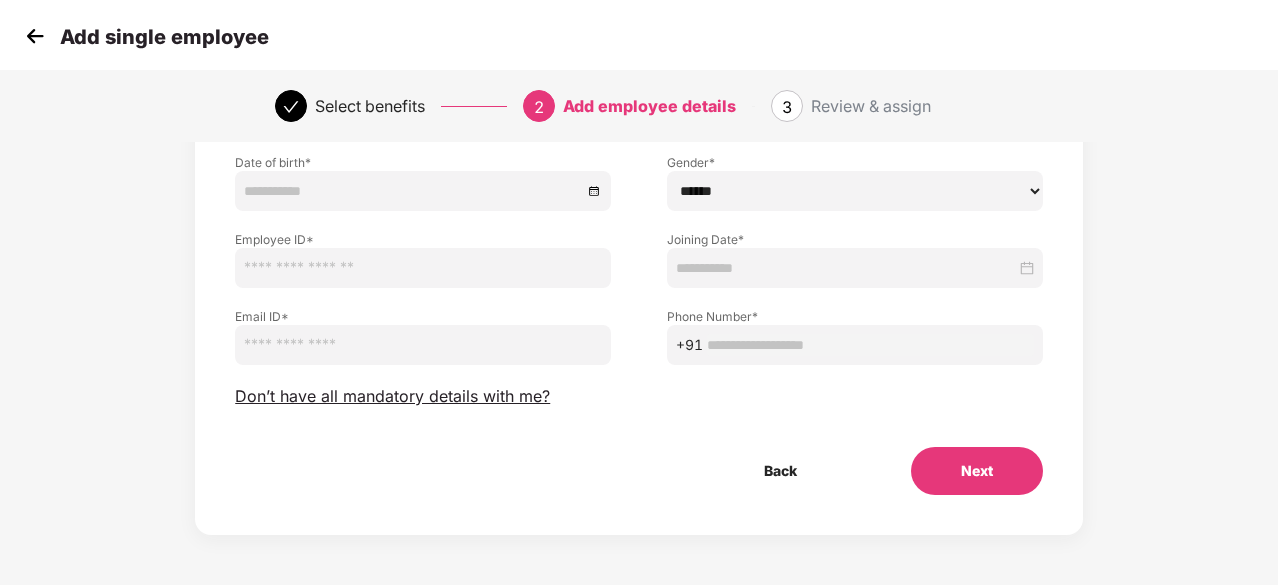 click at bounding box center [35, 36] 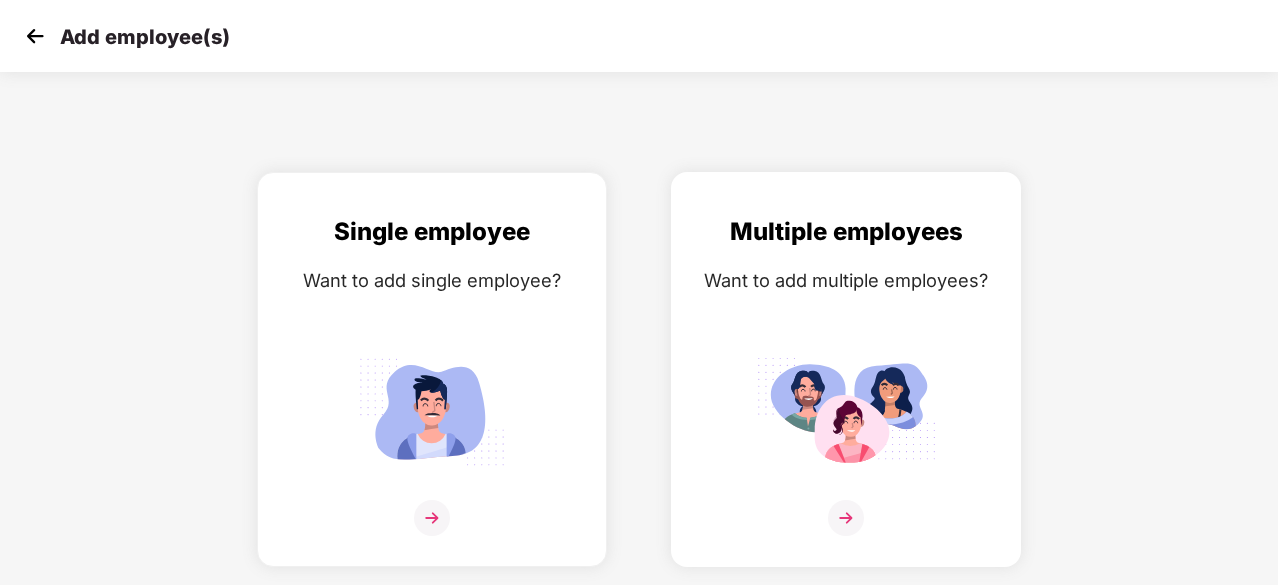 click at bounding box center [846, 411] 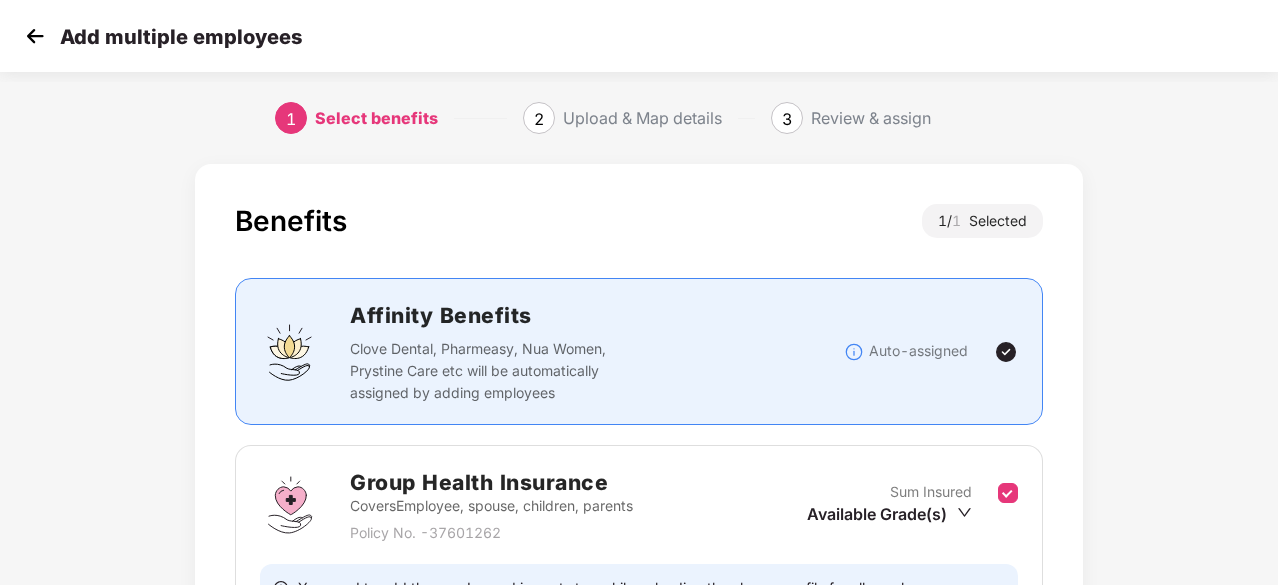scroll, scrollTop: 219, scrollLeft: 0, axis: vertical 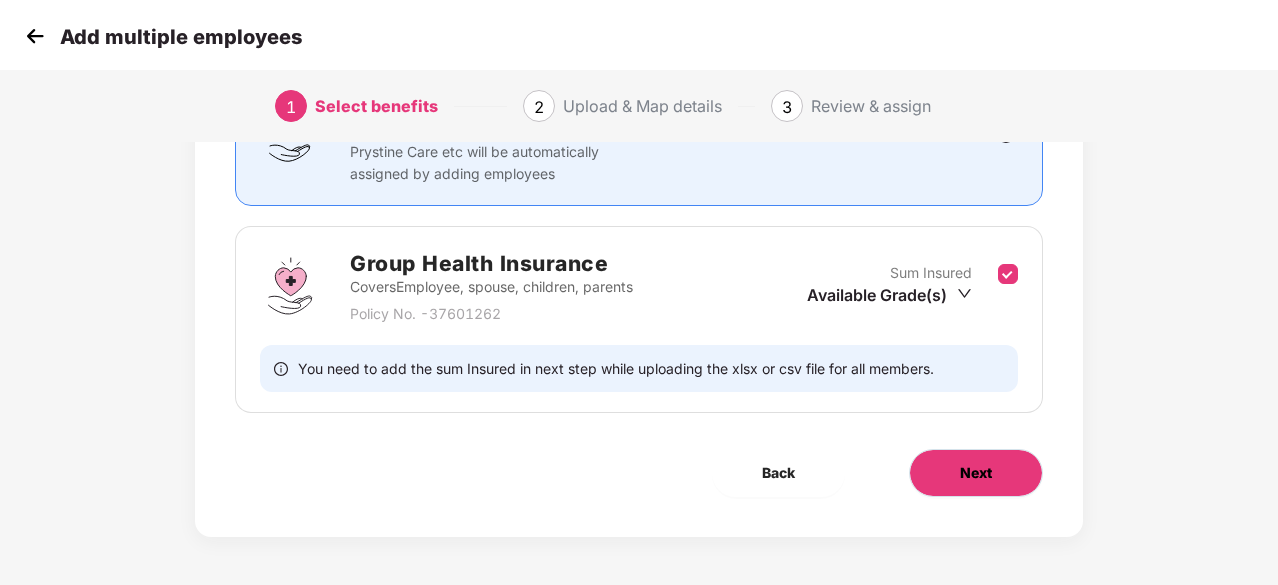 click on "Next" at bounding box center [976, 473] 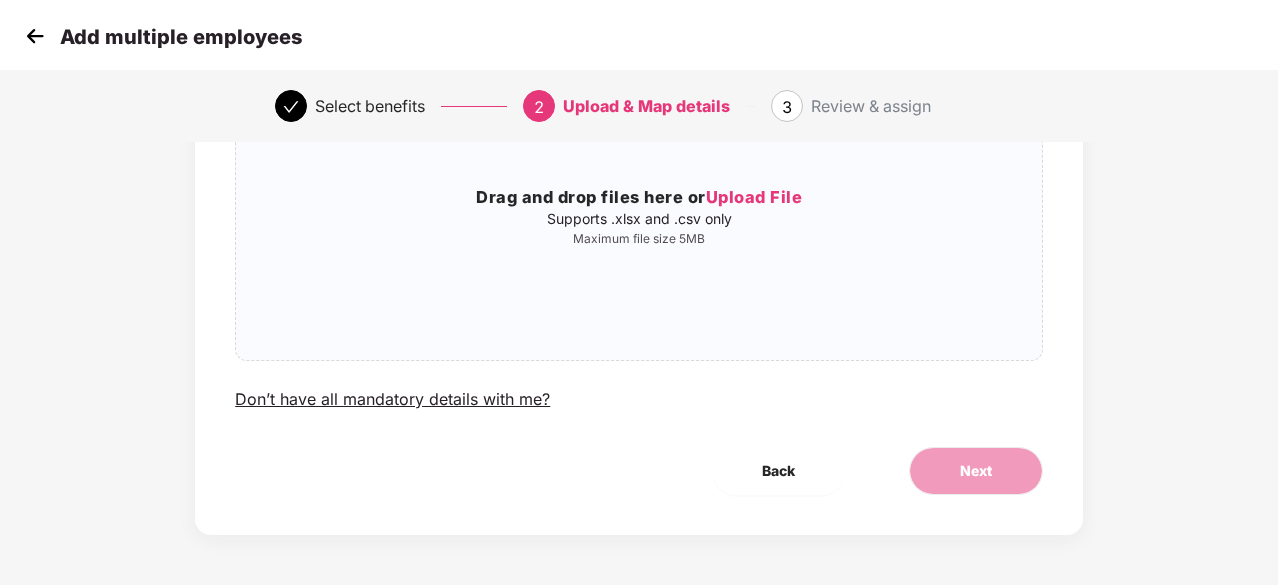 scroll, scrollTop: 0, scrollLeft: 0, axis: both 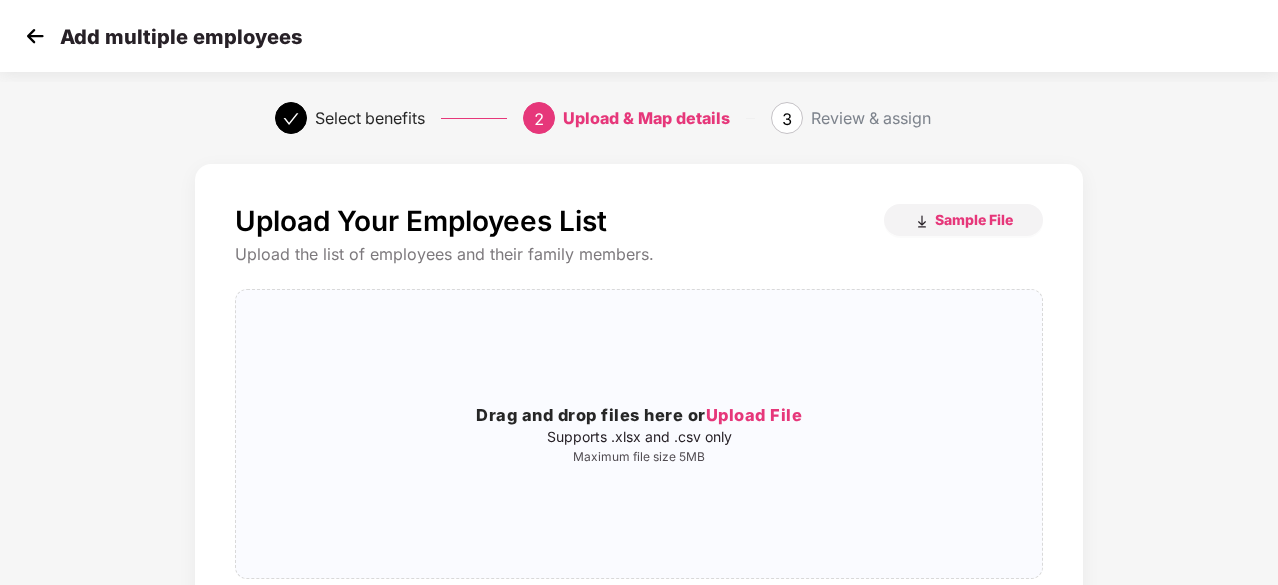 click at bounding box center [35, 36] 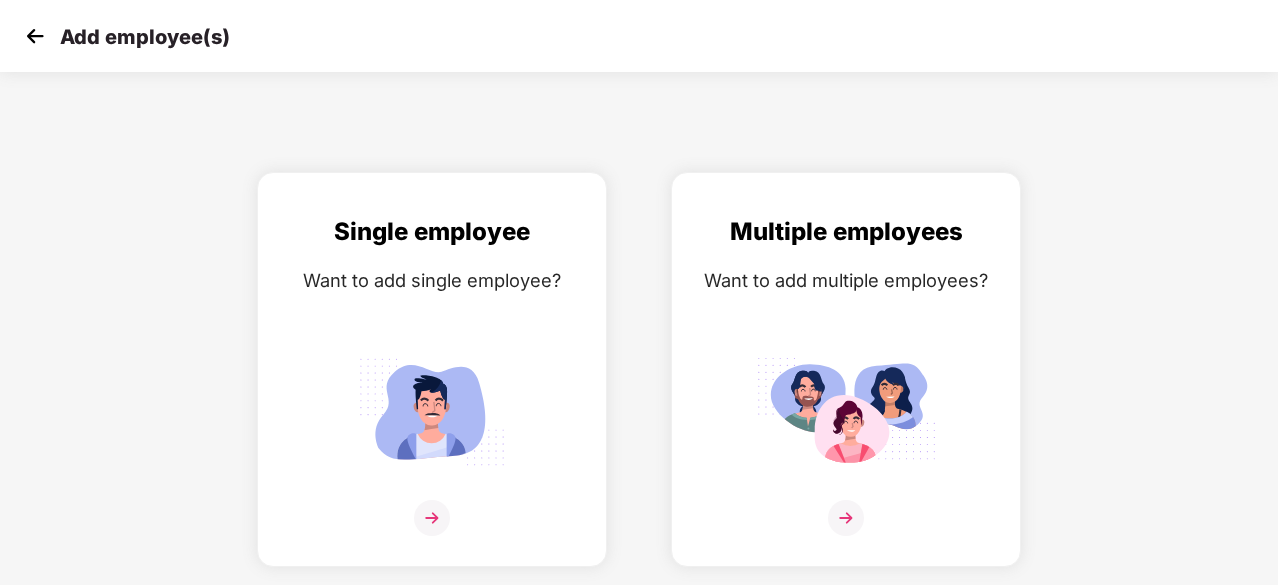 click at bounding box center [35, 36] 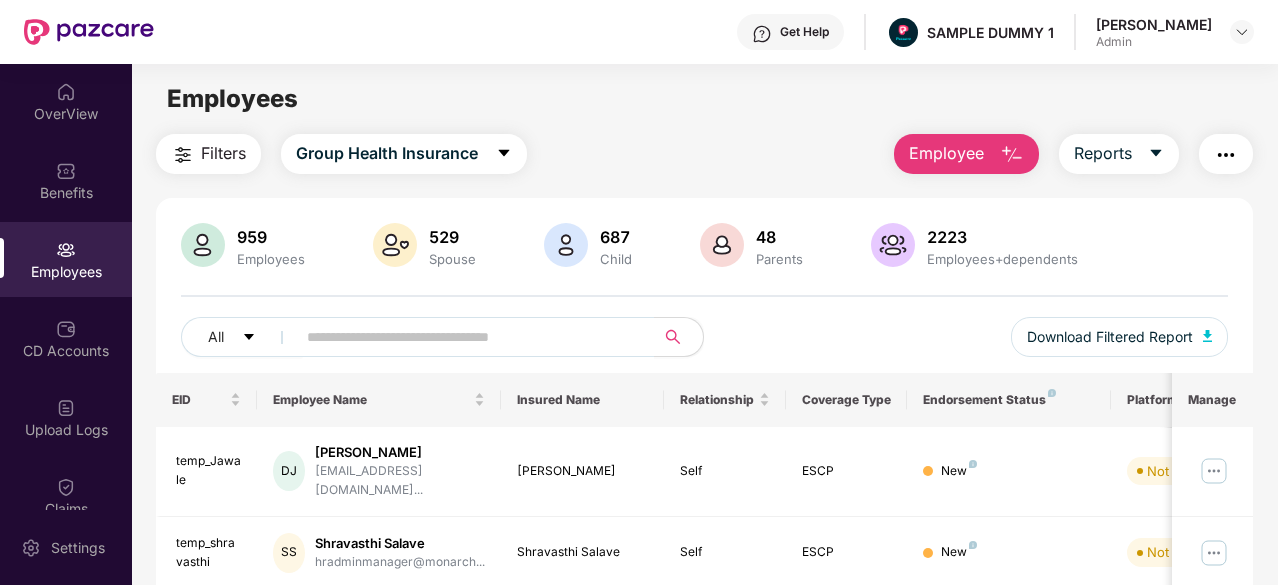 click at bounding box center (1226, 155) 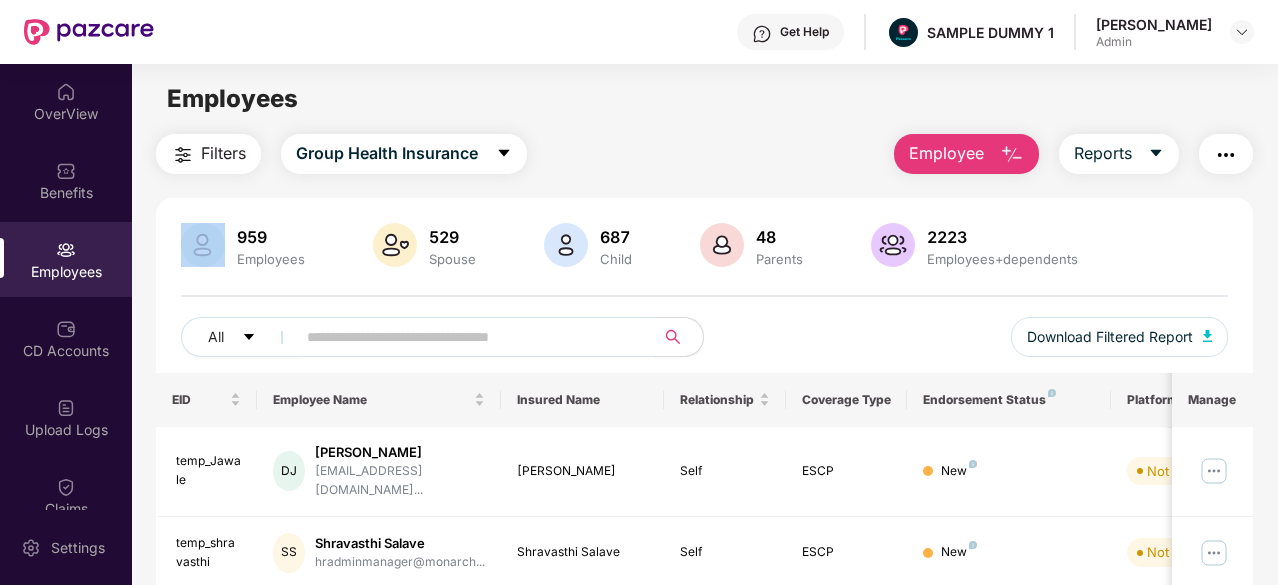 drag, startPoint x: 735, startPoint y: 115, endPoint x: 1234, endPoint y: 157, distance: 500.7644 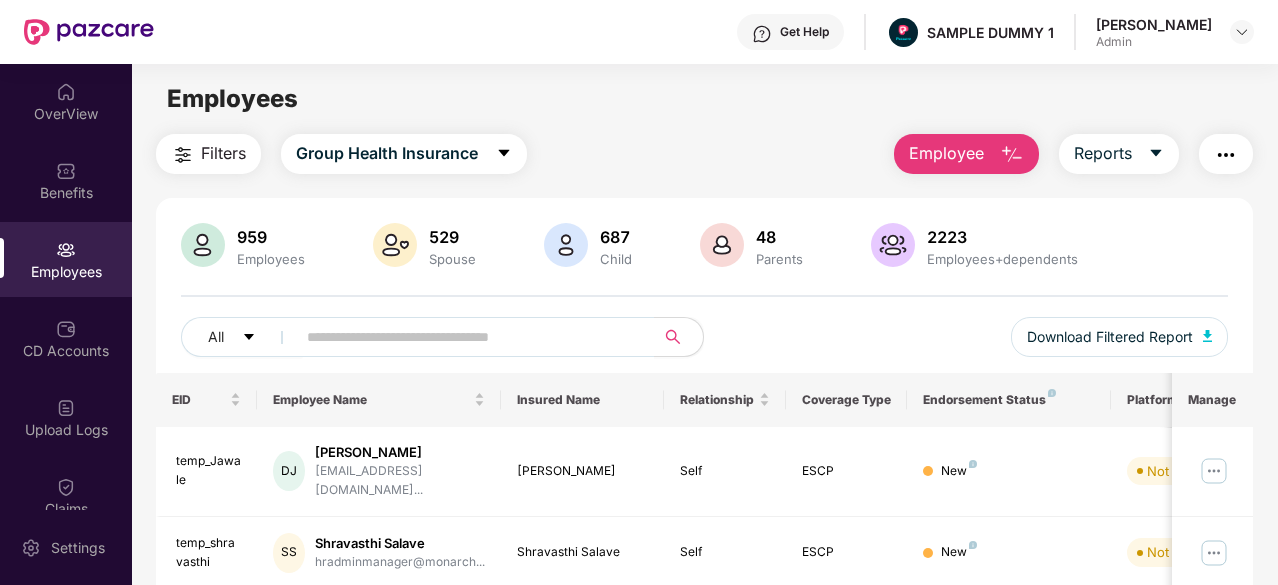 click on "Employees" at bounding box center (704, 99) 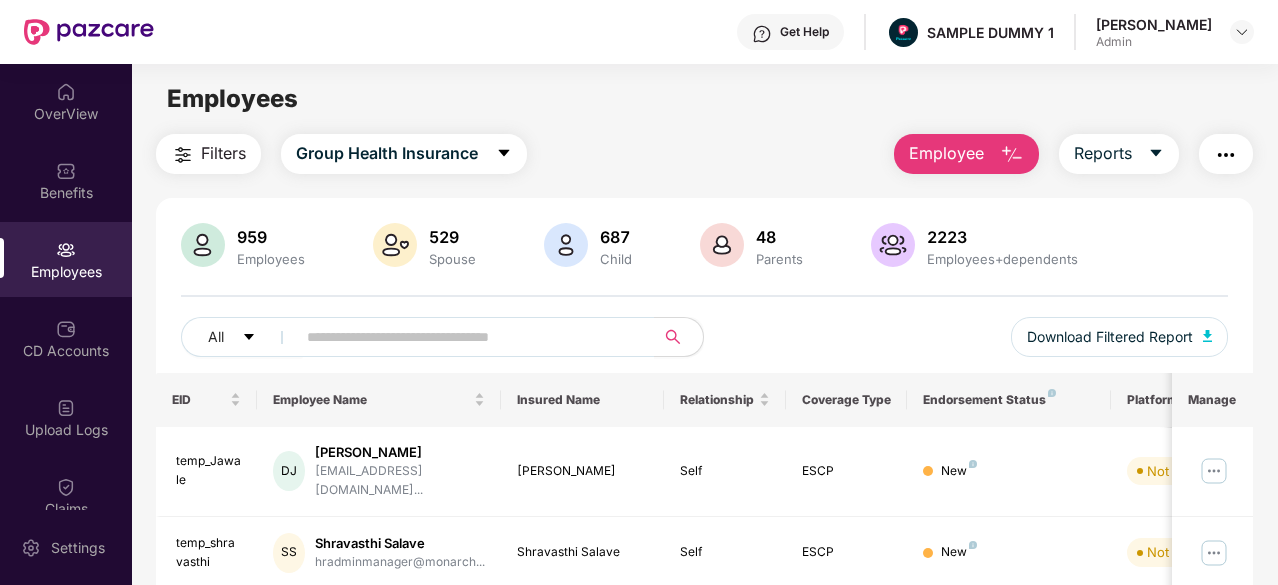 scroll, scrollTop: 190, scrollLeft: 0, axis: vertical 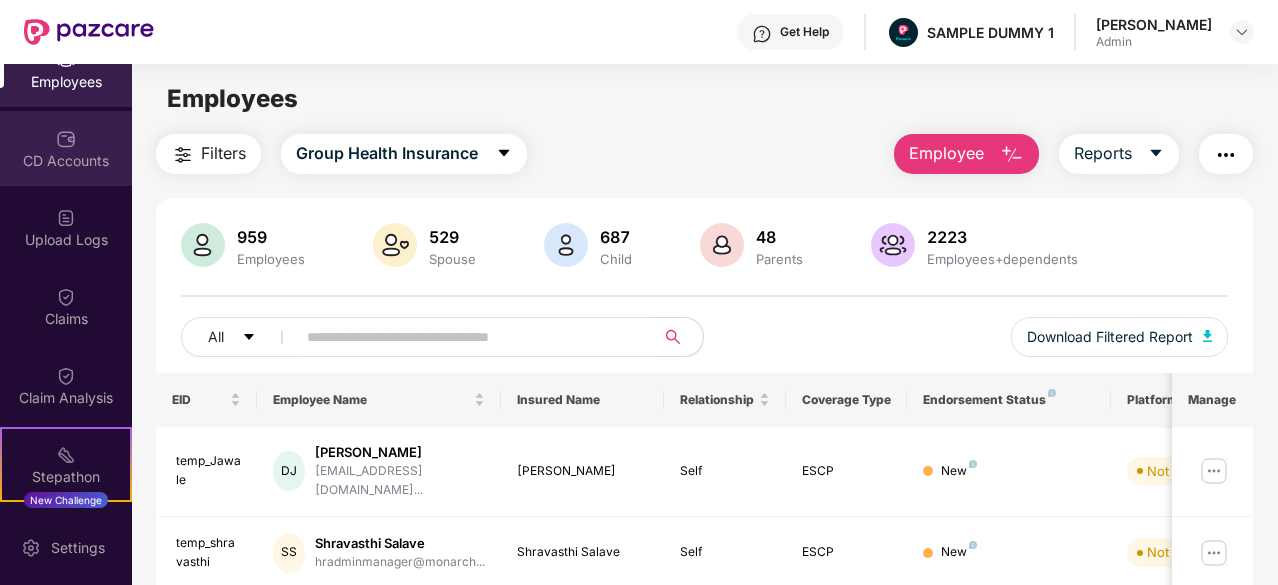 click on "CD Accounts" at bounding box center (66, 161) 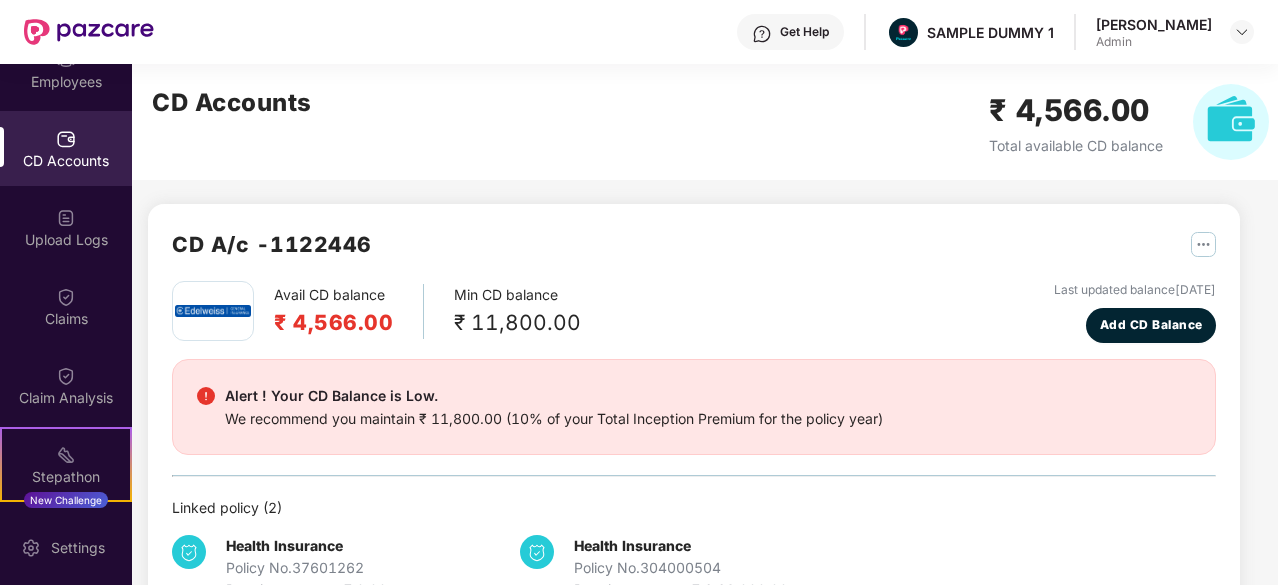 scroll, scrollTop: 62, scrollLeft: 0, axis: vertical 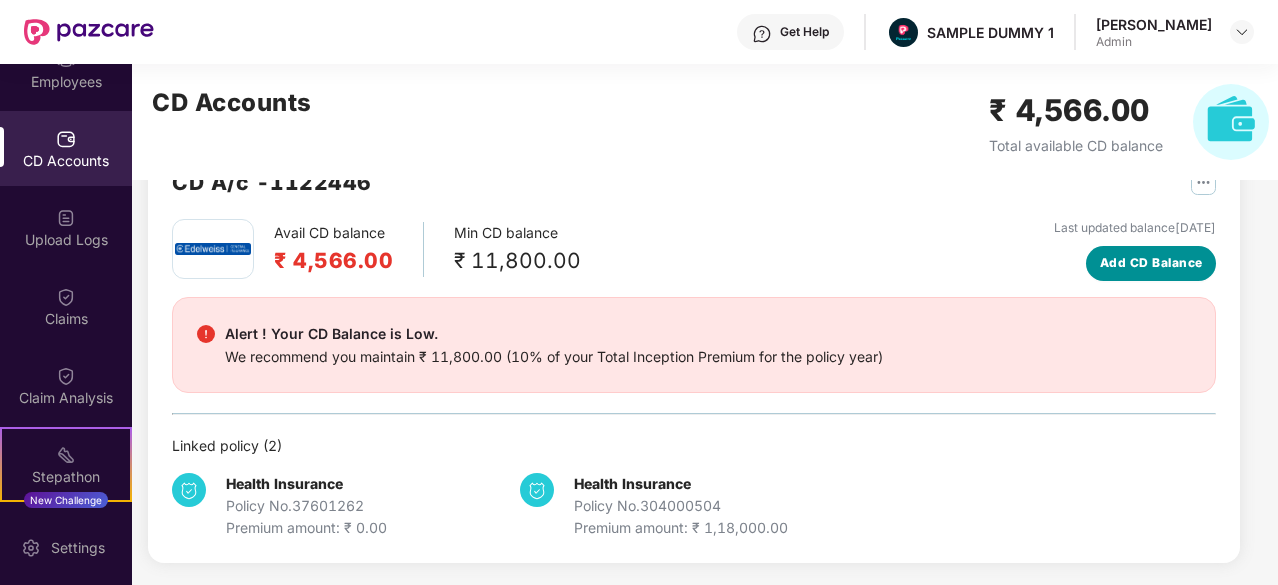click on "Add CD Balance" at bounding box center [1151, 263] 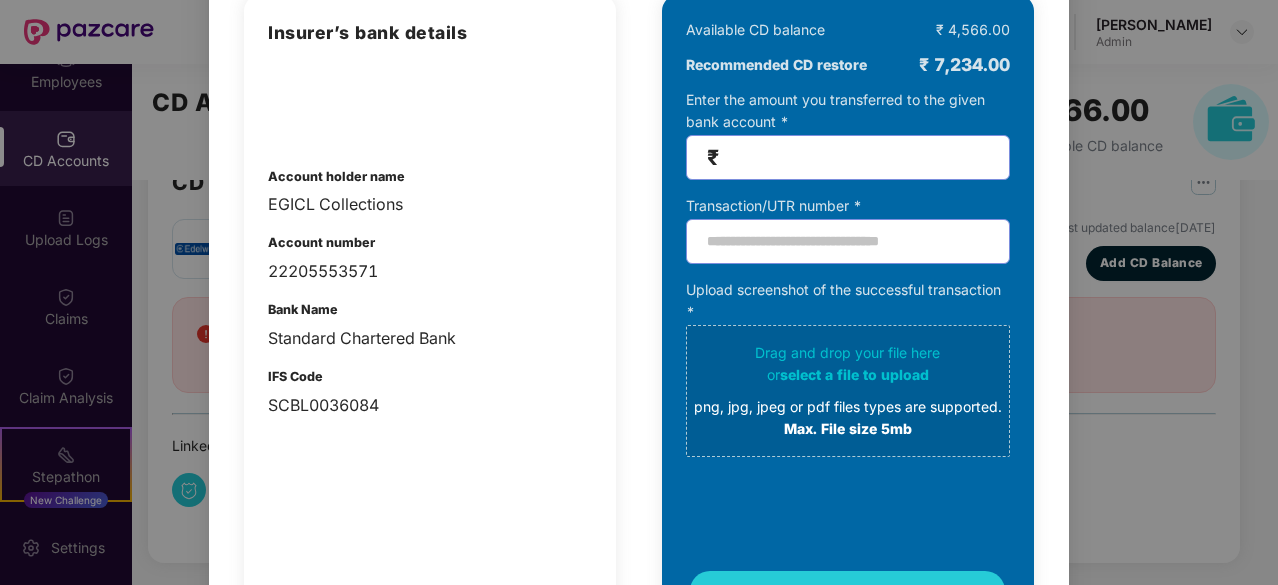 scroll, scrollTop: 0, scrollLeft: 0, axis: both 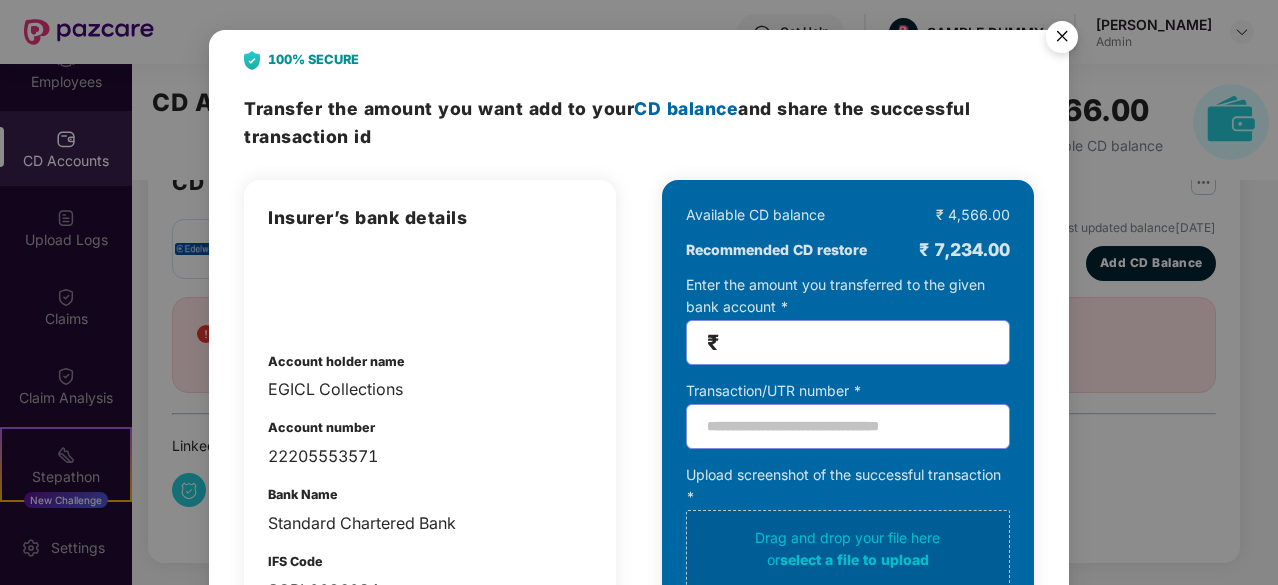click at bounding box center [1062, 40] 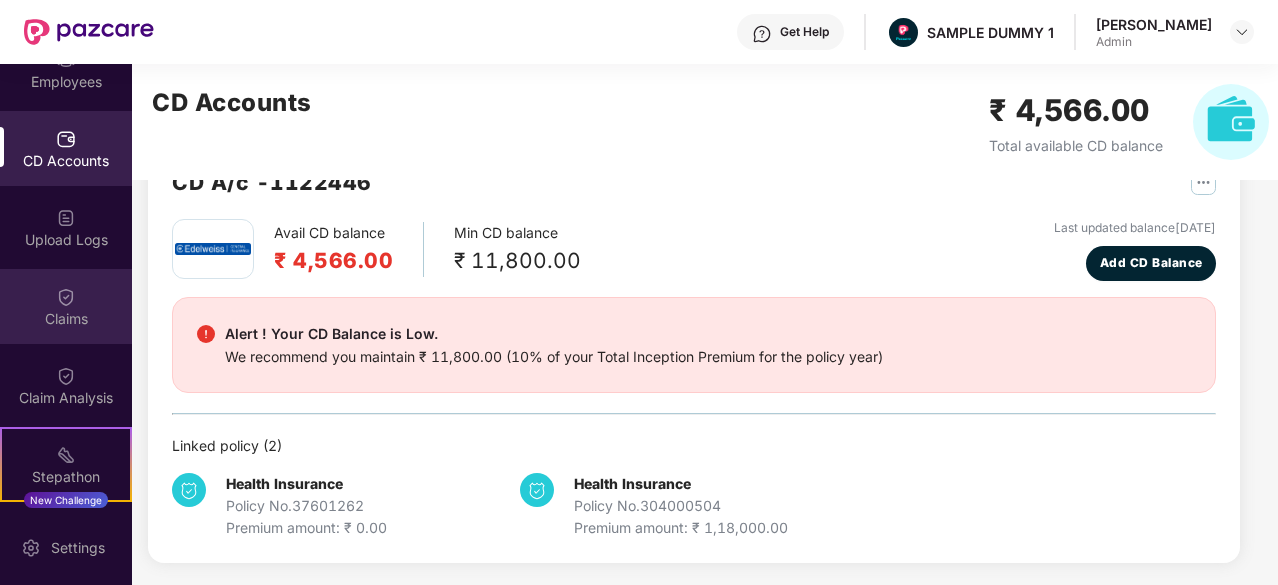 click on "Claims" at bounding box center (66, 319) 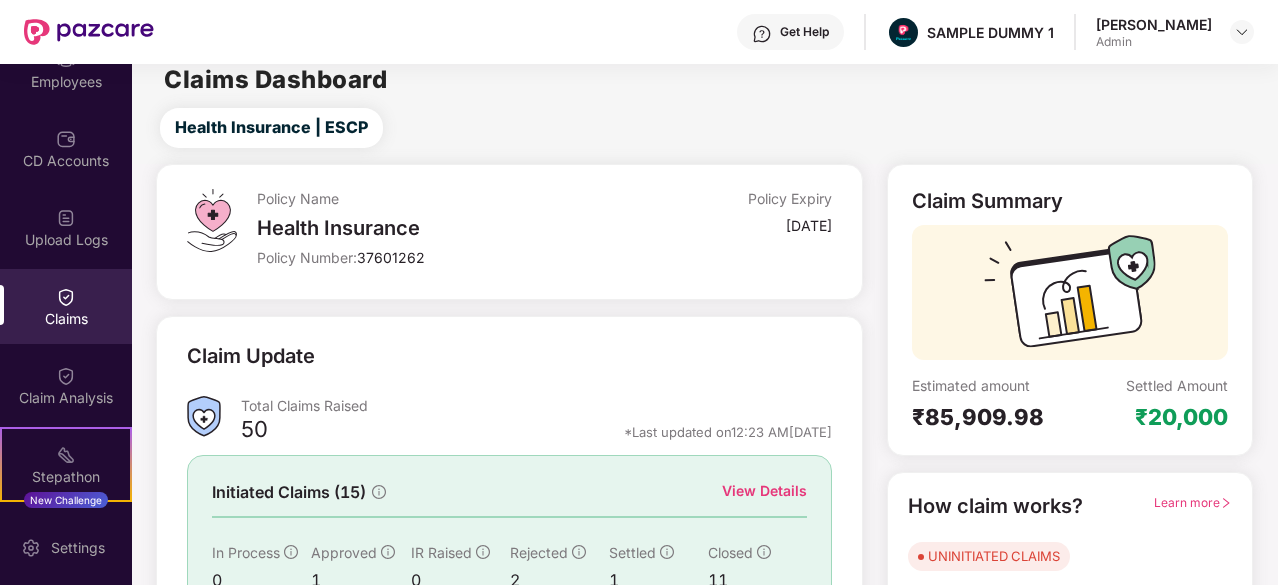 scroll, scrollTop: 196, scrollLeft: 0, axis: vertical 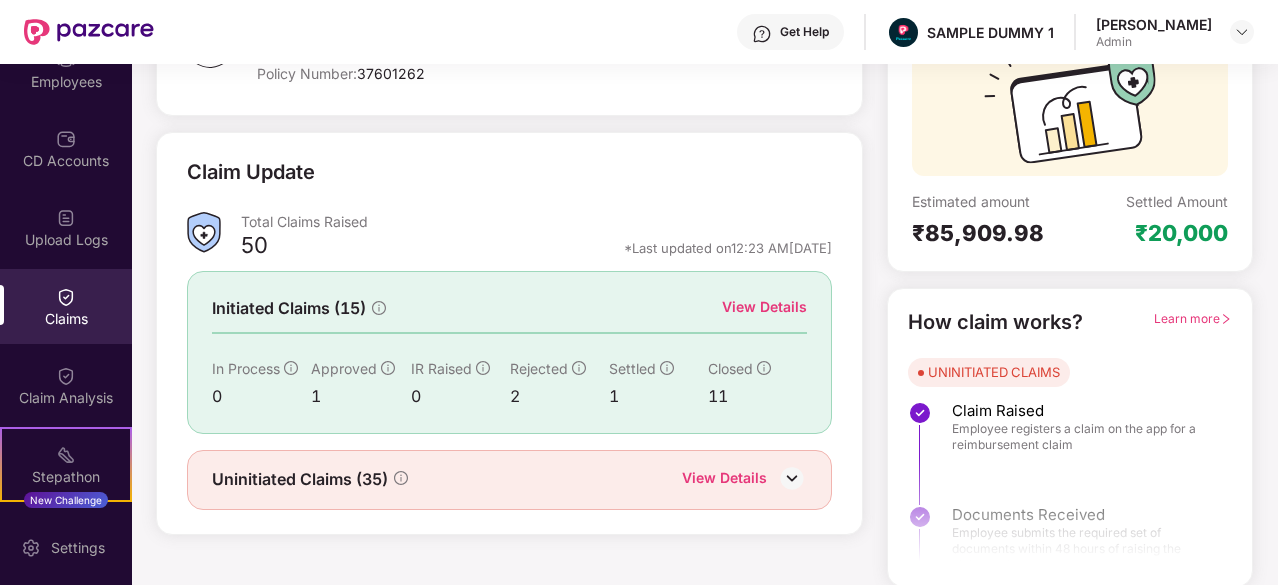 click on "View Details" at bounding box center (764, 307) 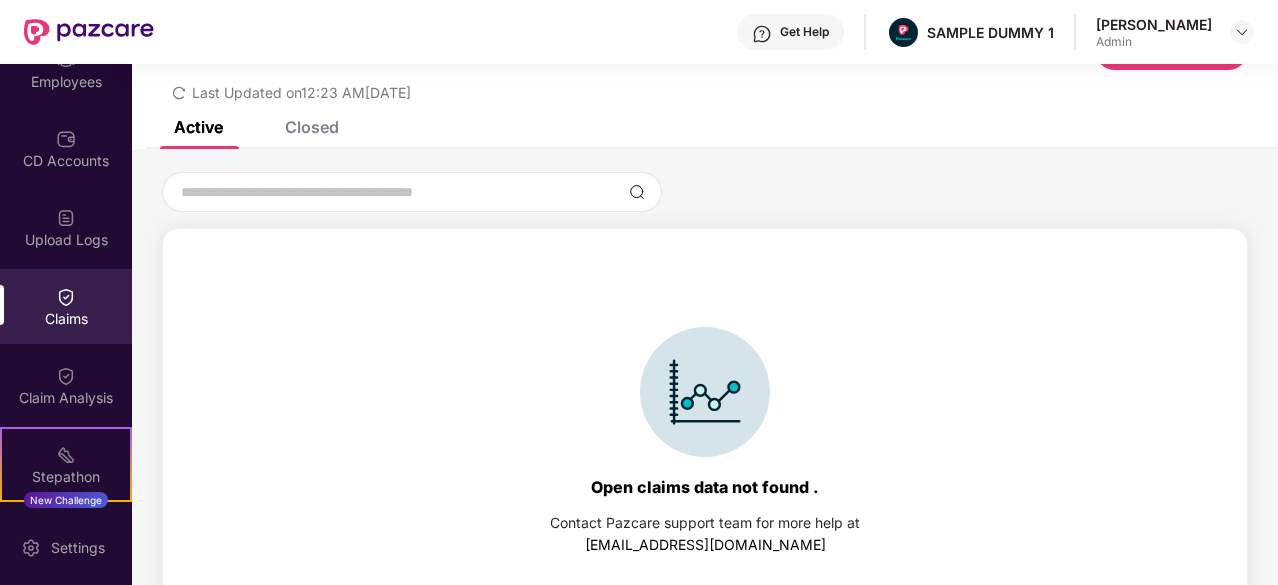 scroll, scrollTop: 92, scrollLeft: 0, axis: vertical 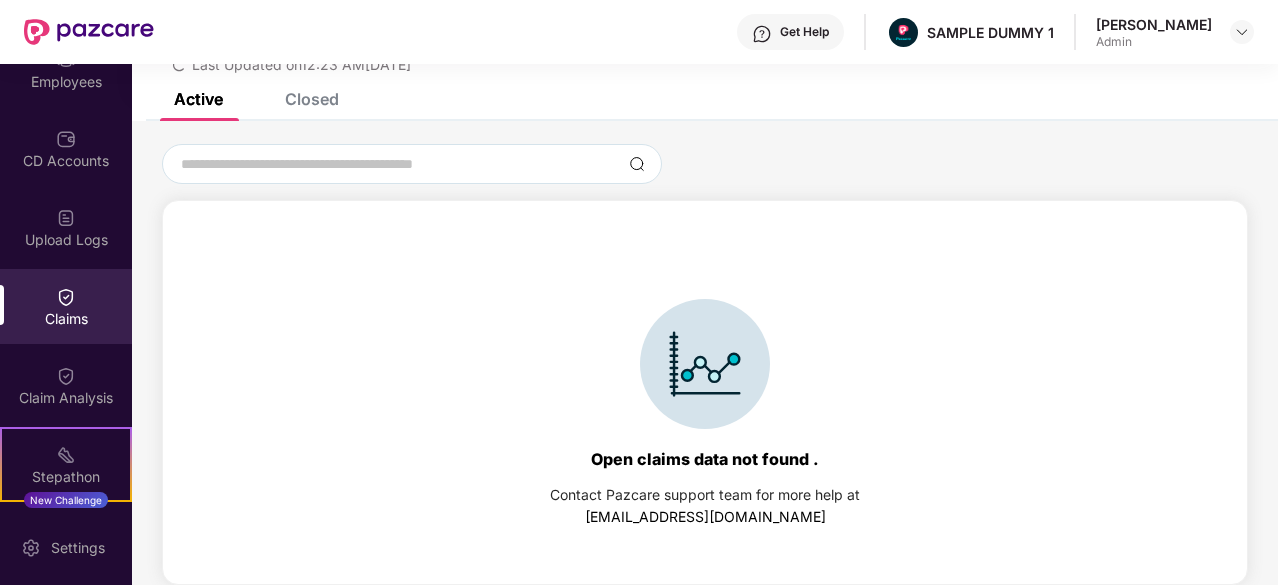 click on "Closed" at bounding box center [312, 99] 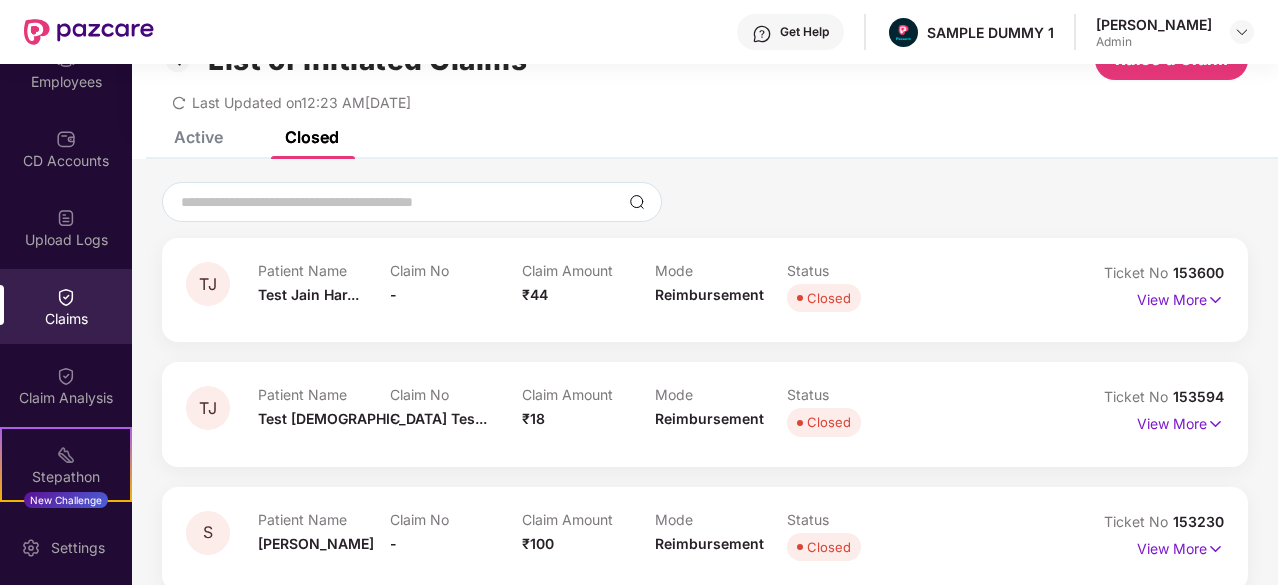 scroll, scrollTop: 48, scrollLeft: 0, axis: vertical 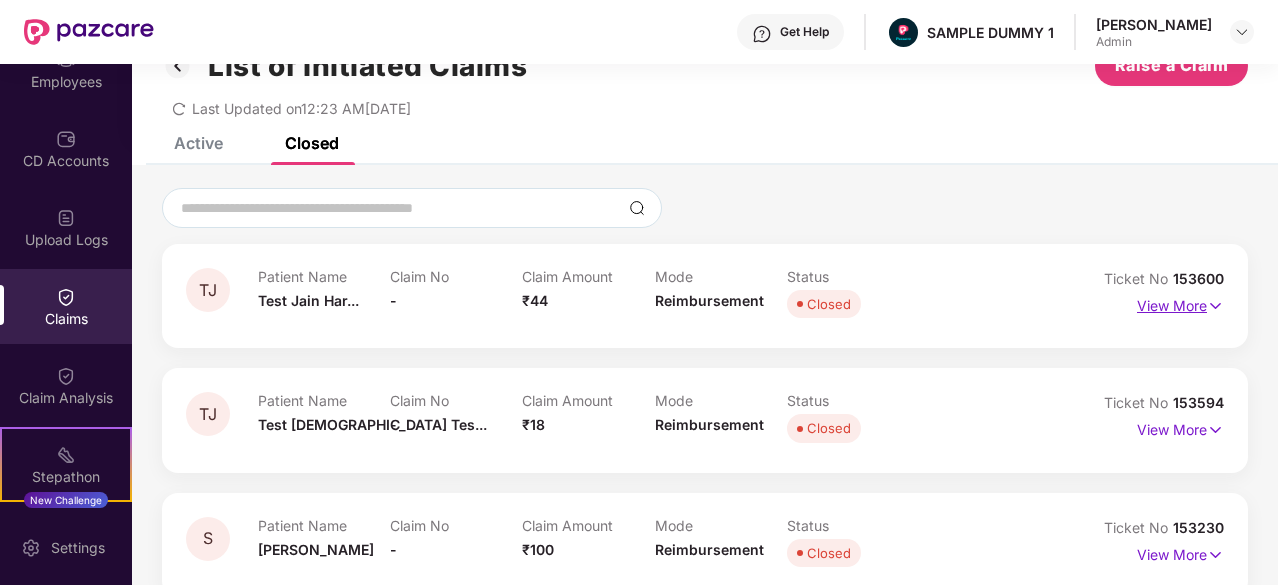 click on "View More" at bounding box center [1180, 303] 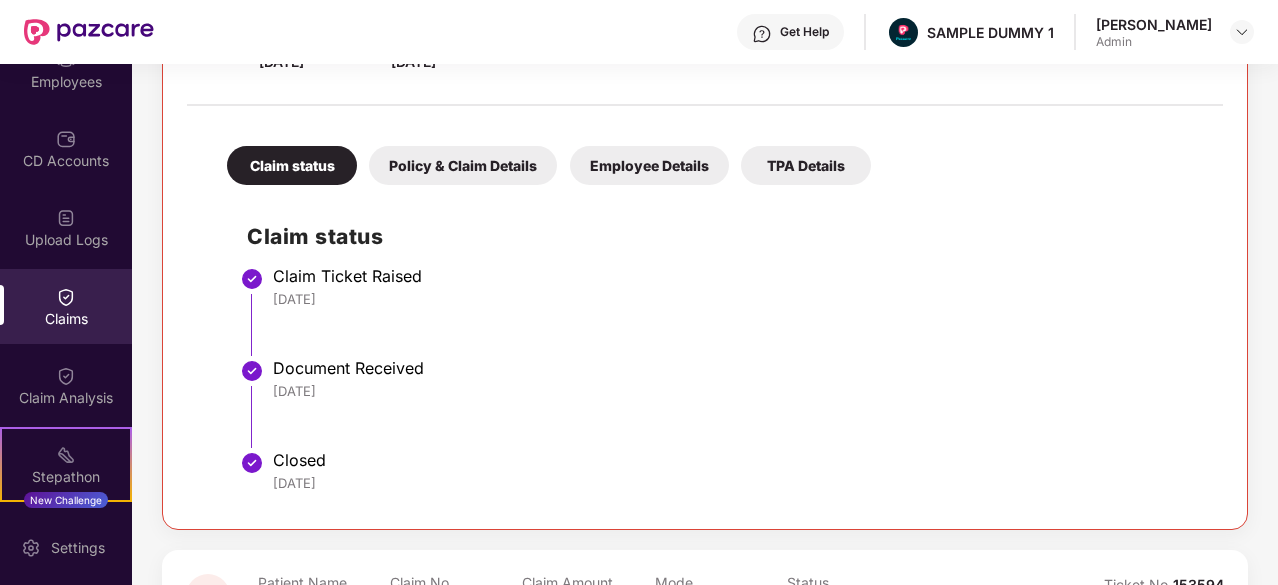 scroll, scrollTop: 275, scrollLeft: 0, axis: vertical 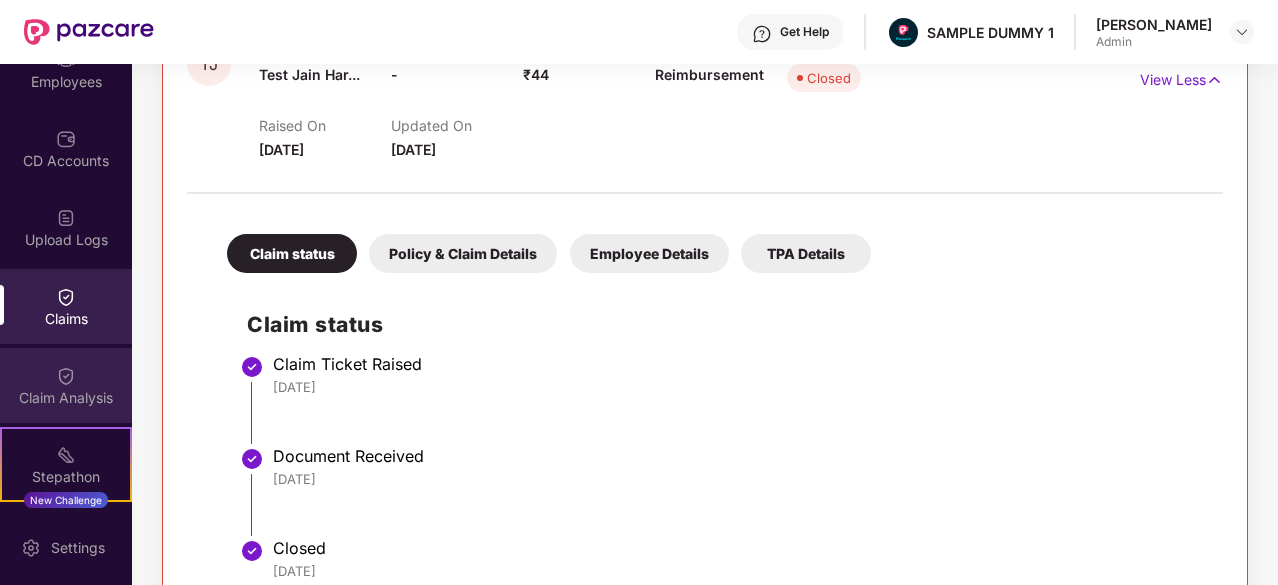 click on "Claim Analysis" at bounding box center [66, 398] 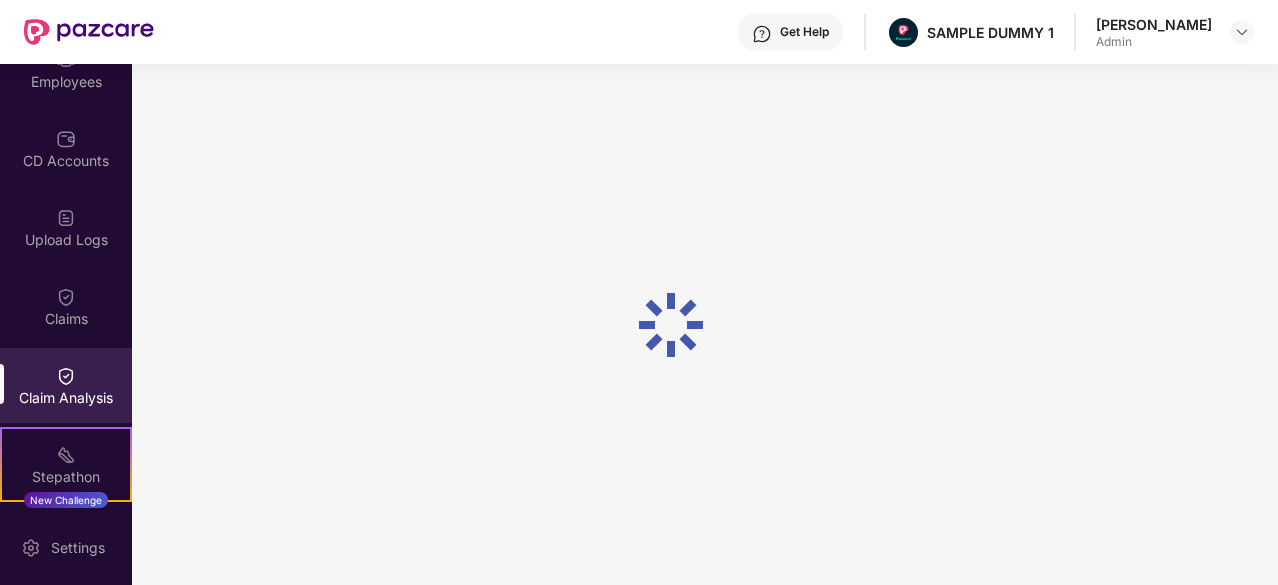 scroll, scrollTop: 0, scrollLeft: 0, axis: both 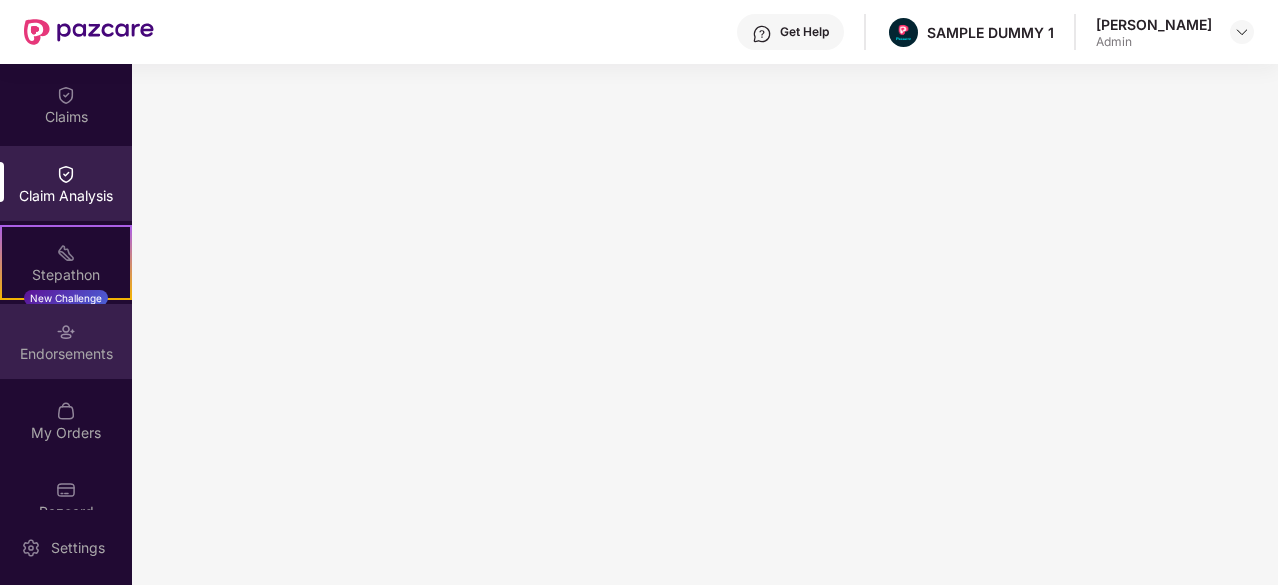 click on "Endorsements" at bounding box center [66, 341] 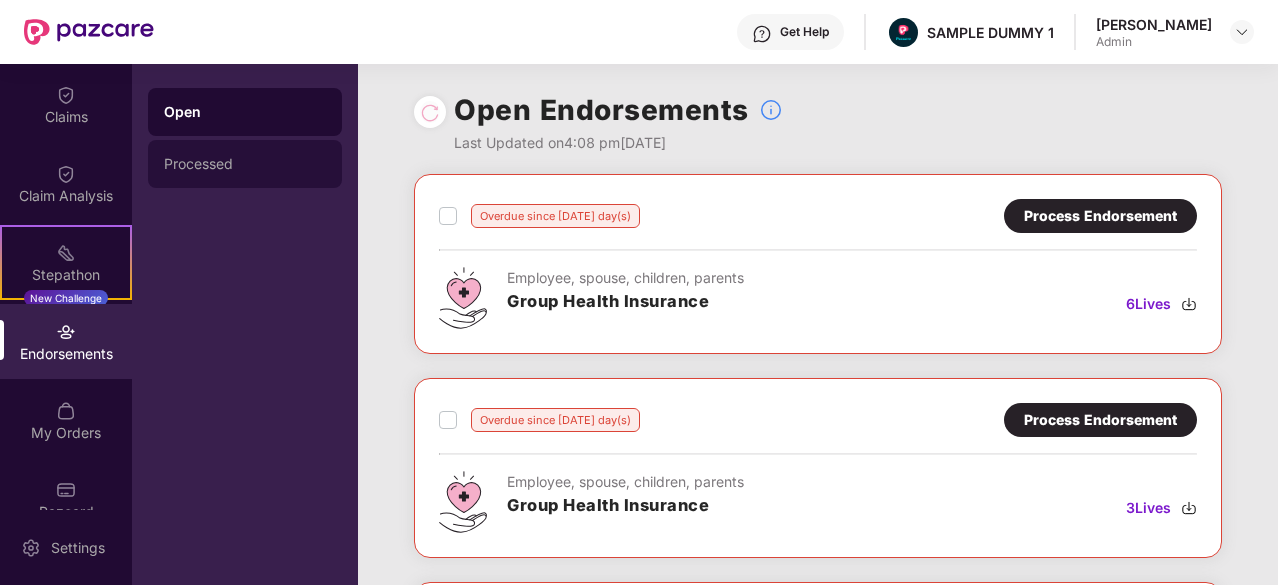 click on "Processed" at bounding box center (245, 164) 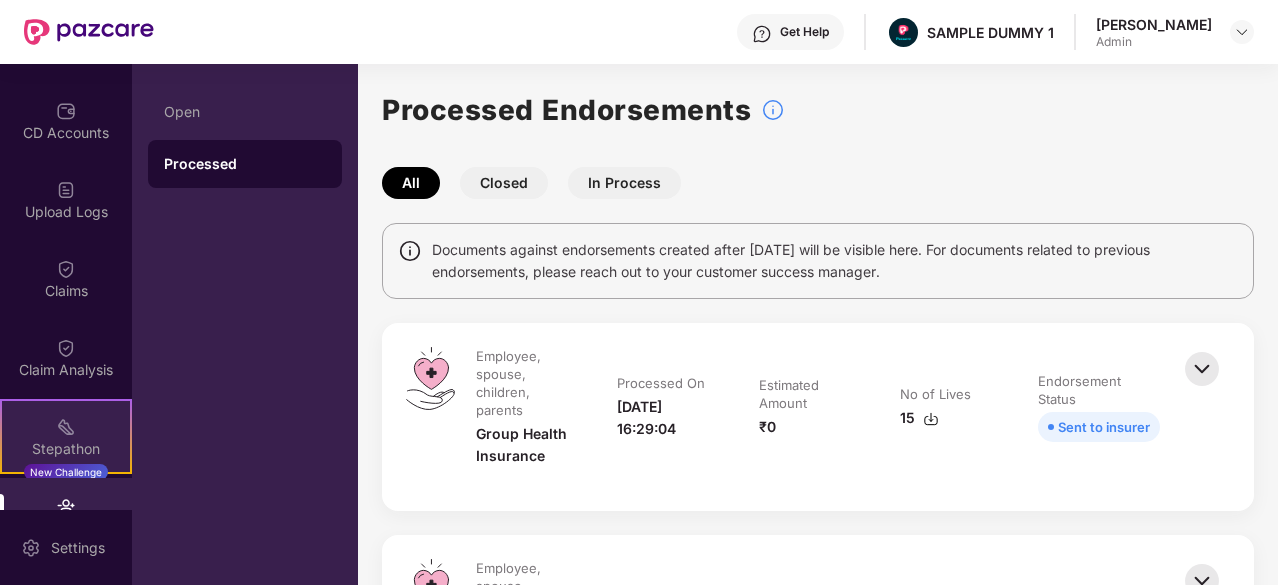 scroll, scrollTop: 0, scrollLeft: 0, axis: both 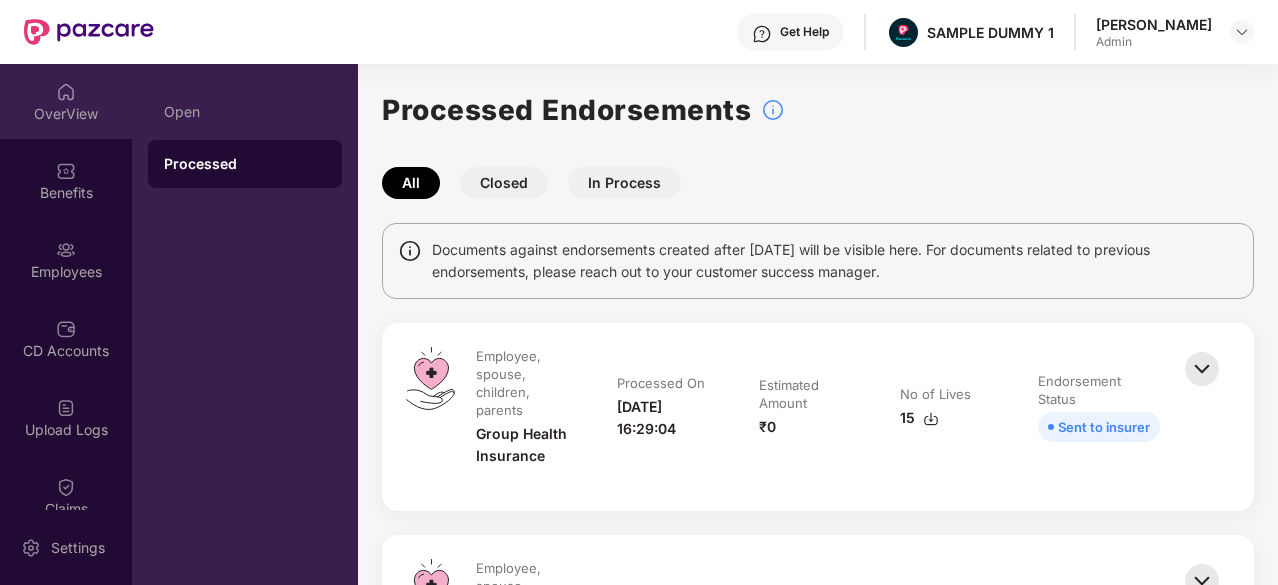 click at bounding box center (66, 92) 